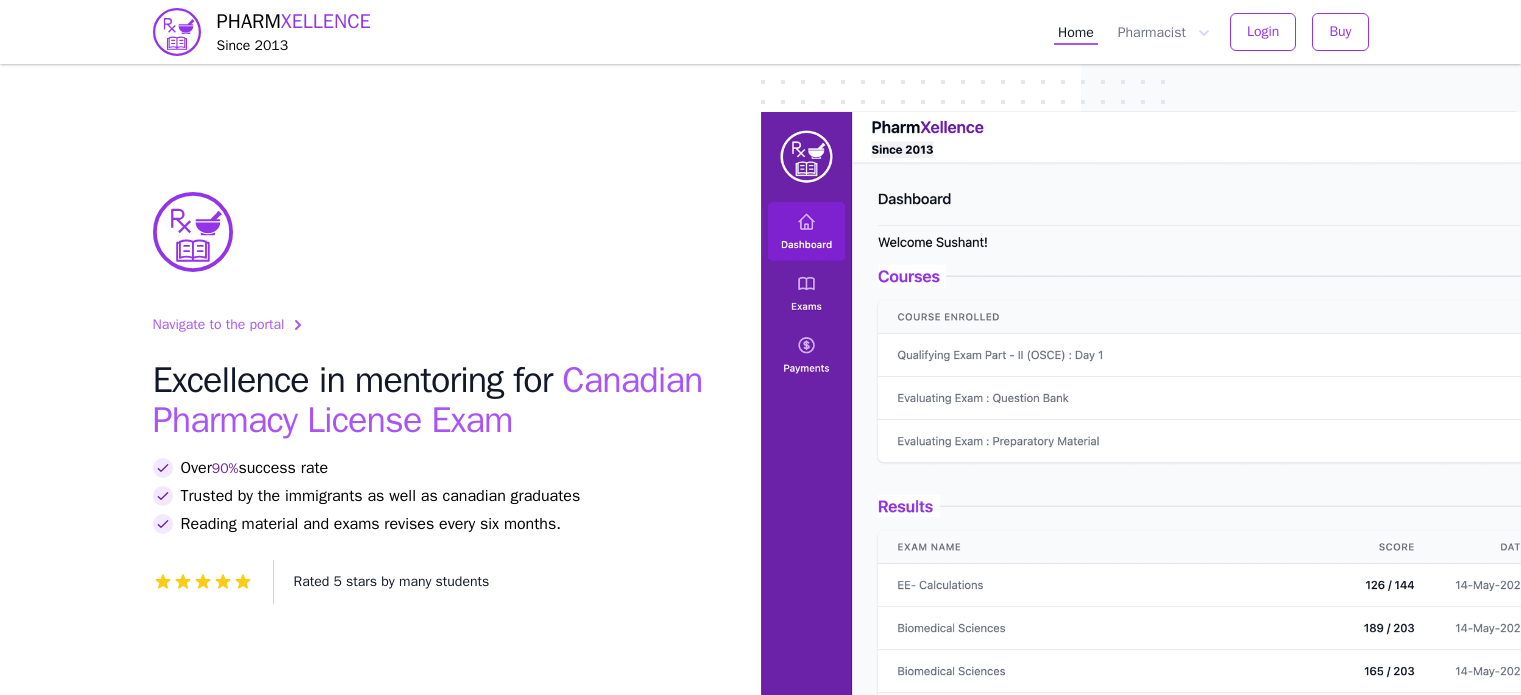 scroll, scrollTop: 0, scrollLeft: 0, axis: both 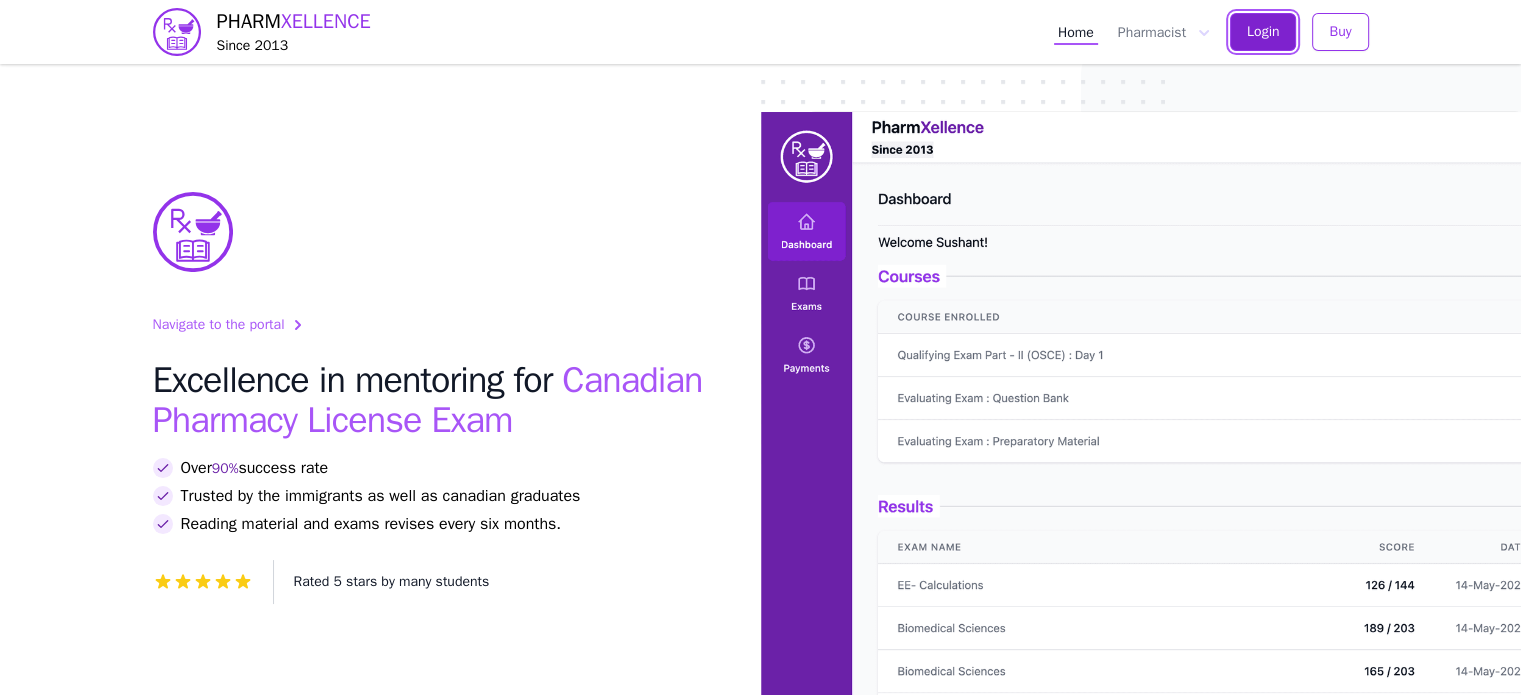 click on "Login" at bounding box center [1263, 32] 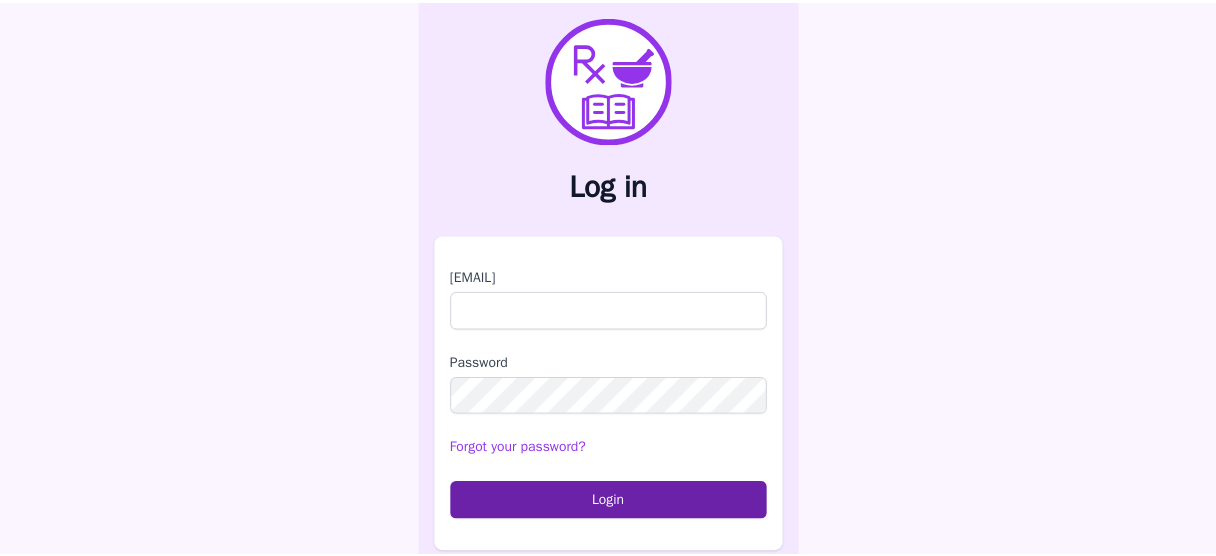 scroll, scrollTop: 0, scrollLeft: 0, axis: both 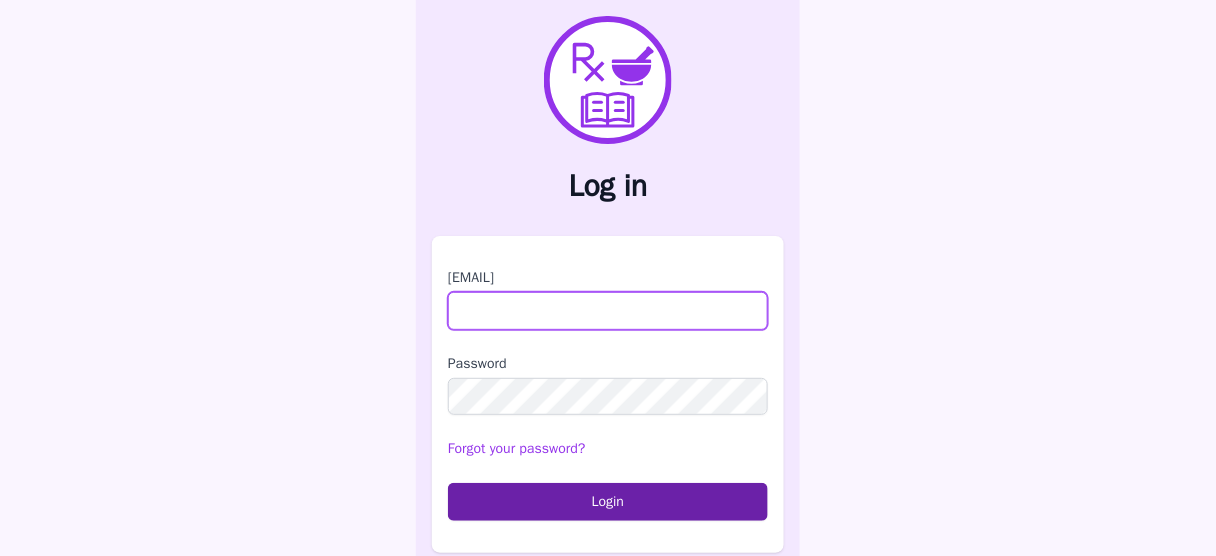 click on "[EMAIL]" at bounding box center [608, 311] 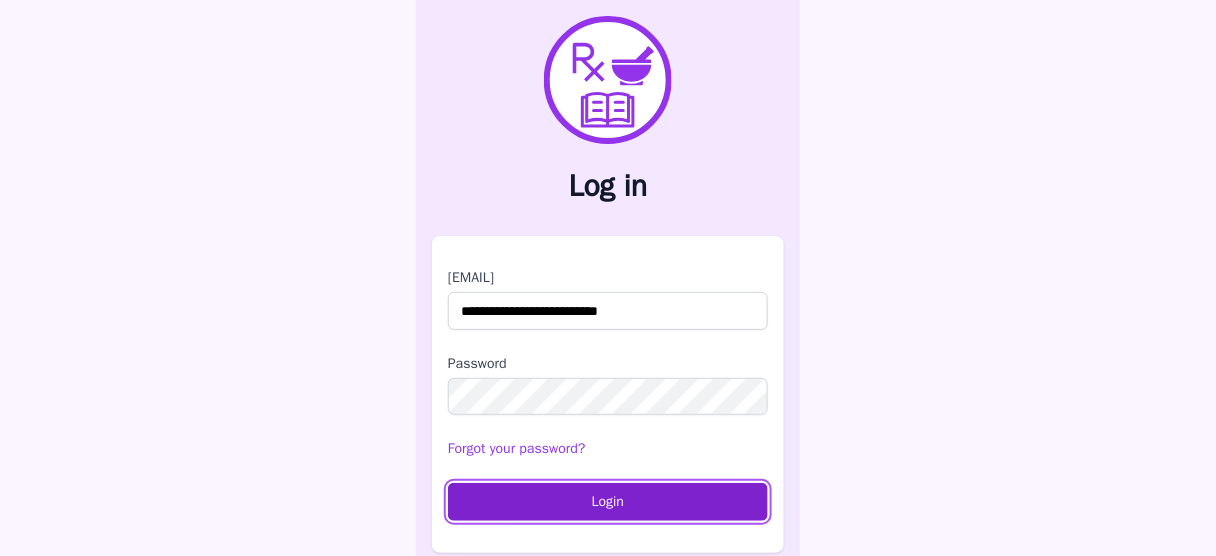 click on "Login" at bounding box center [608, 502] 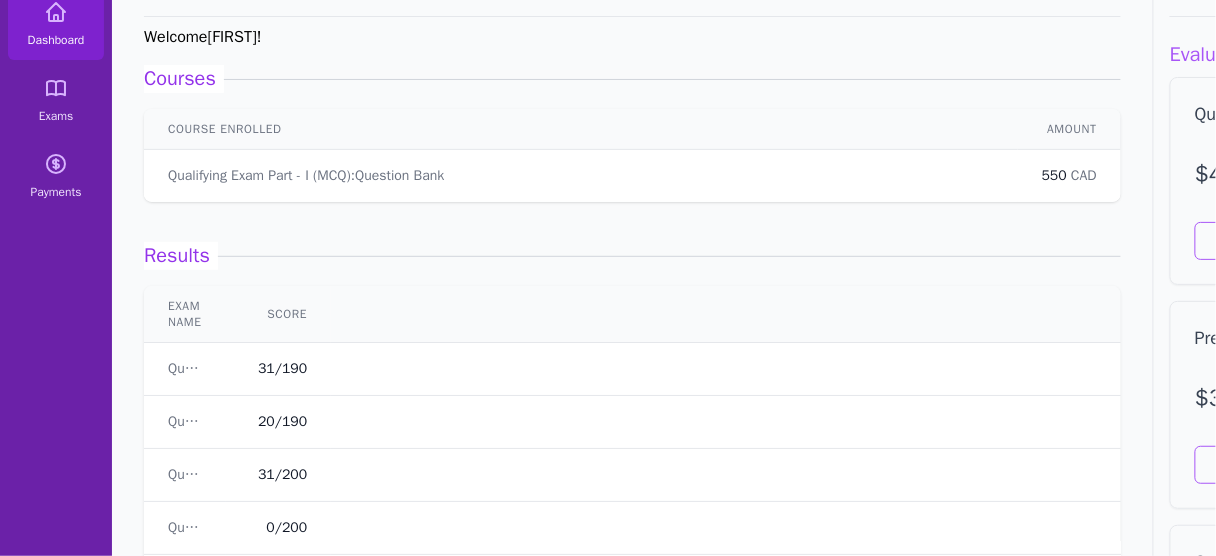 scroll, scrollTop: 144, scrollLeft: 0, axis: vertical 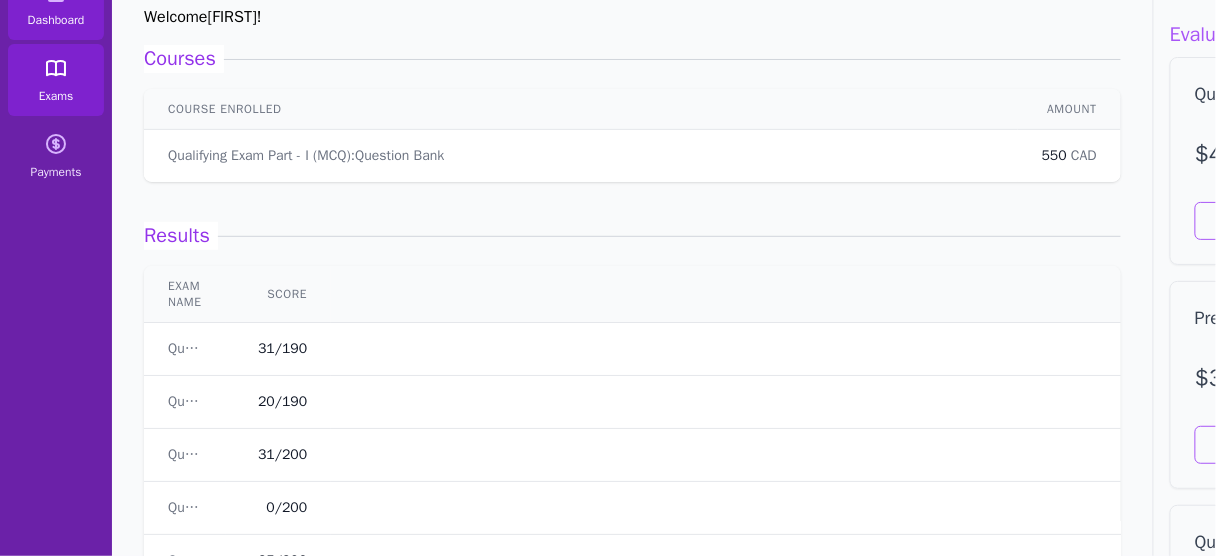 click at bounding box center [56, 68] 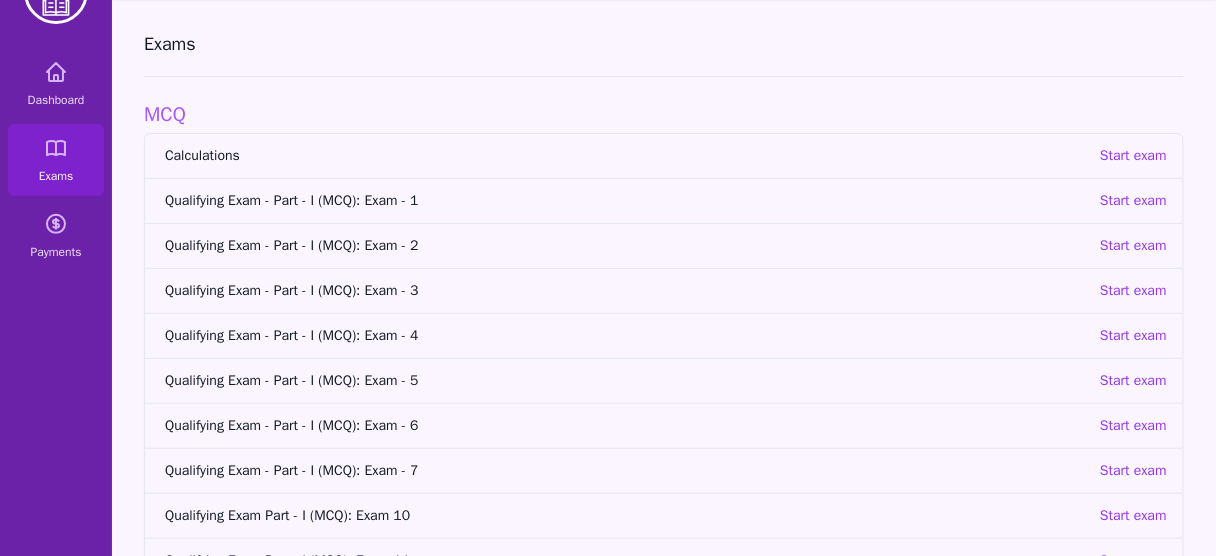 scroll, scrollTop: 144, scrollLeft: 0, axis: vertical 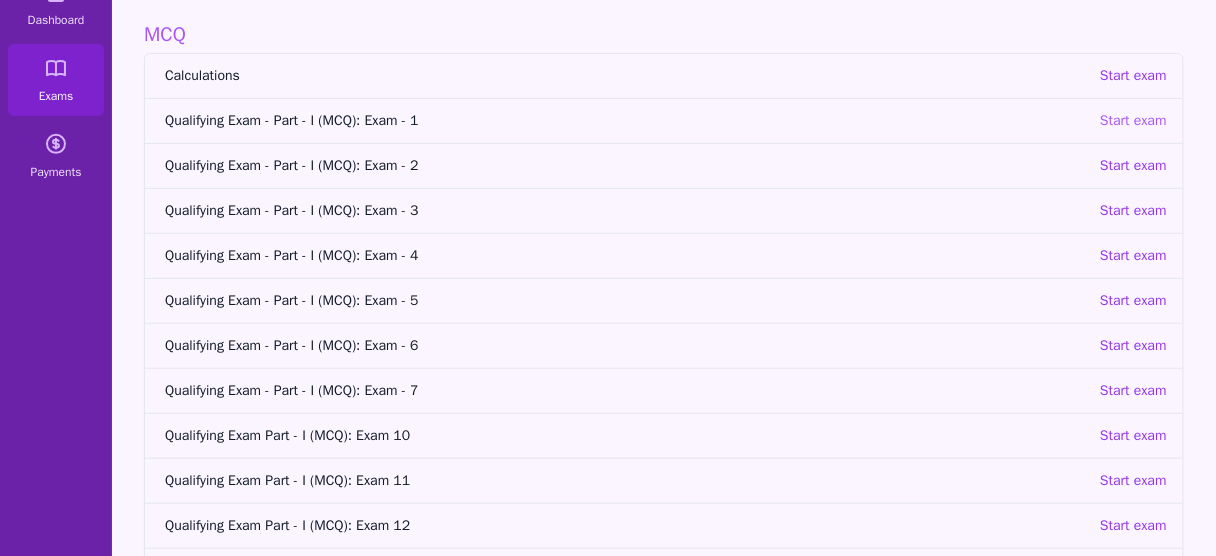 click on "Start exam" at bounding box center (1133, 121) 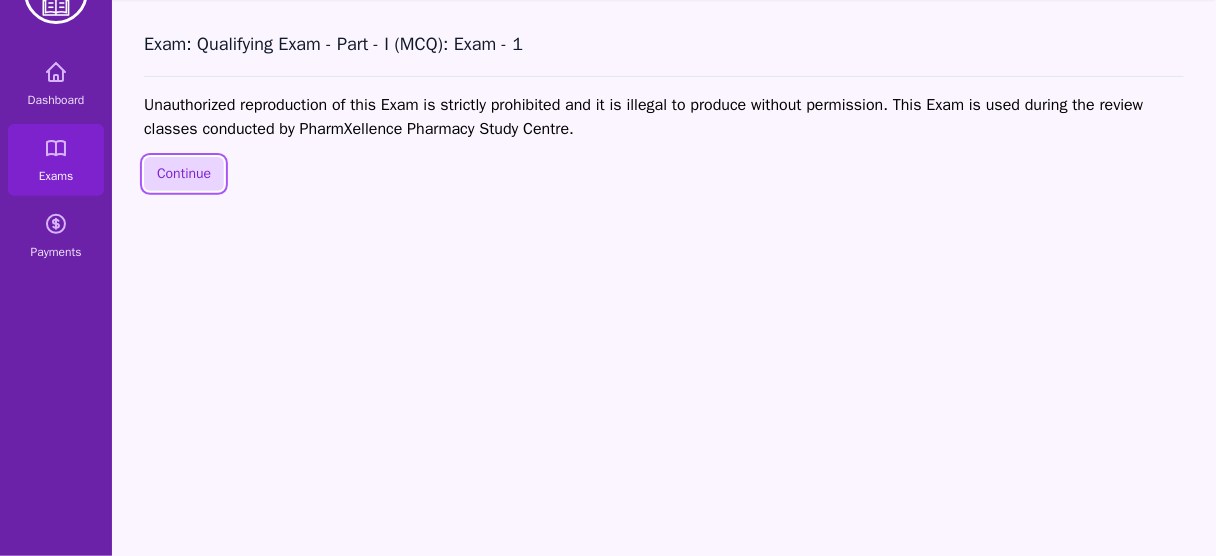 click on "Continue" at bounding box center [184, 174] 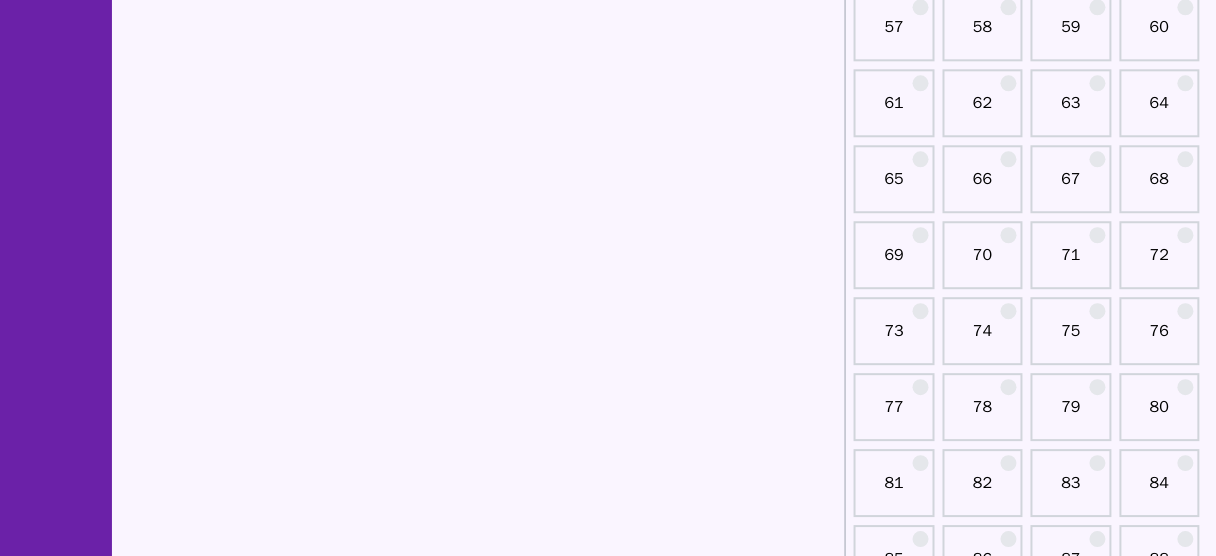 scroll, scrollTop: 1209, scrollLeft: 0, axis: vertical 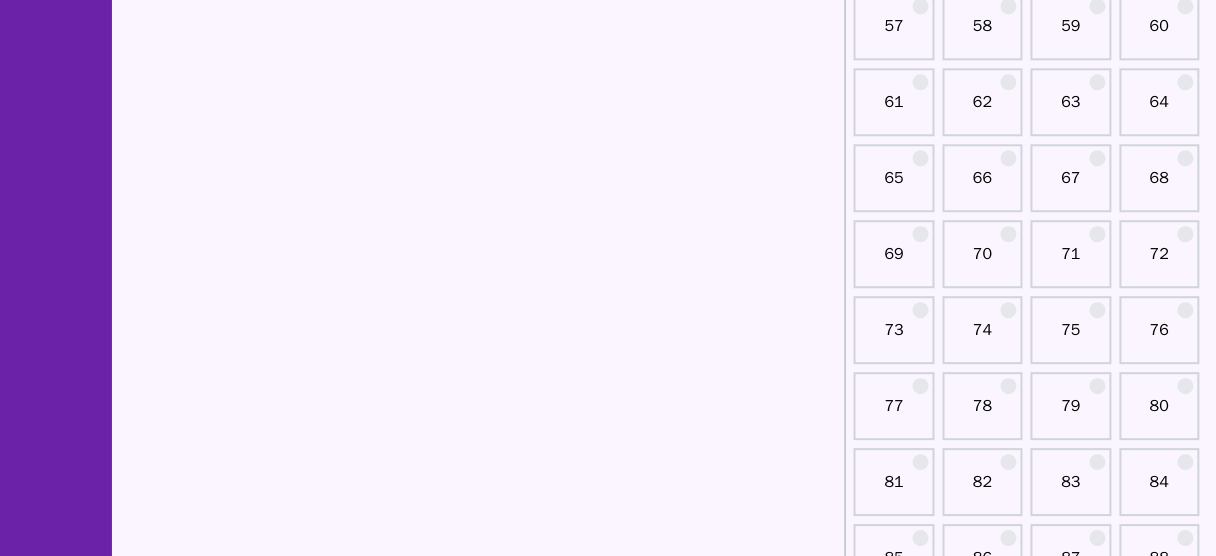 click on "76" at bounding box center [1160, 338] 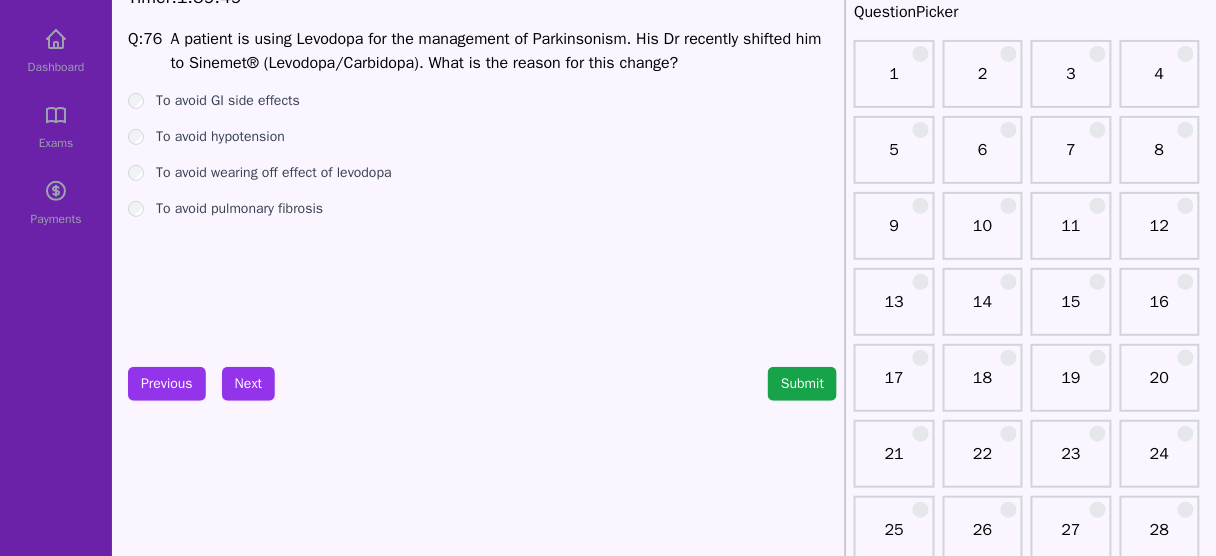 scroll, scrollTop: 0, scrollLeft: 0, axis: both 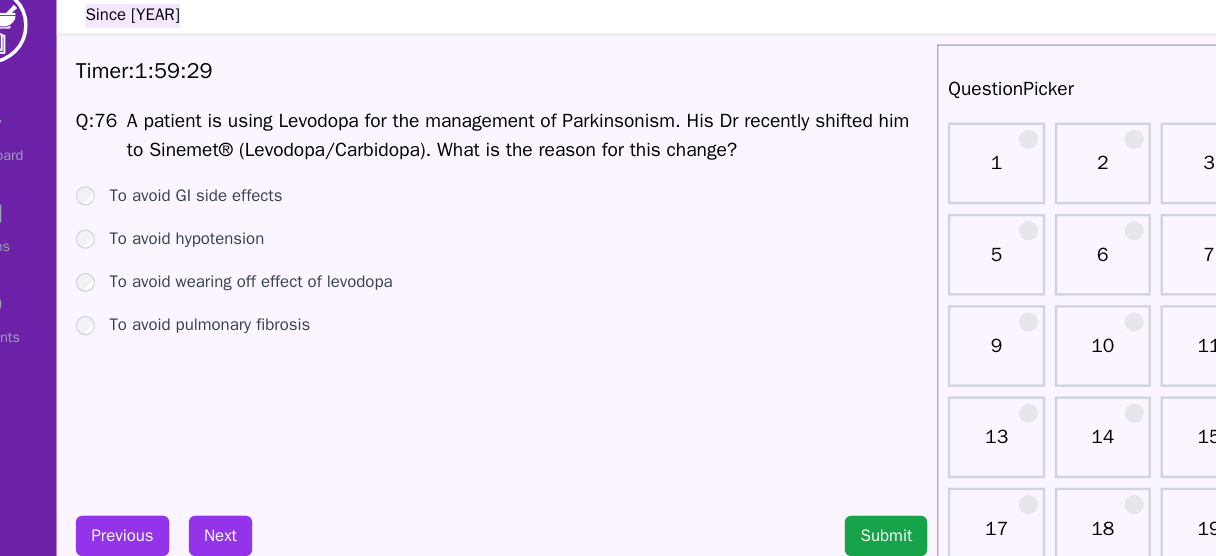 click on "To avoid wearing off effect of levodopa" at bounding box center (274, 270) 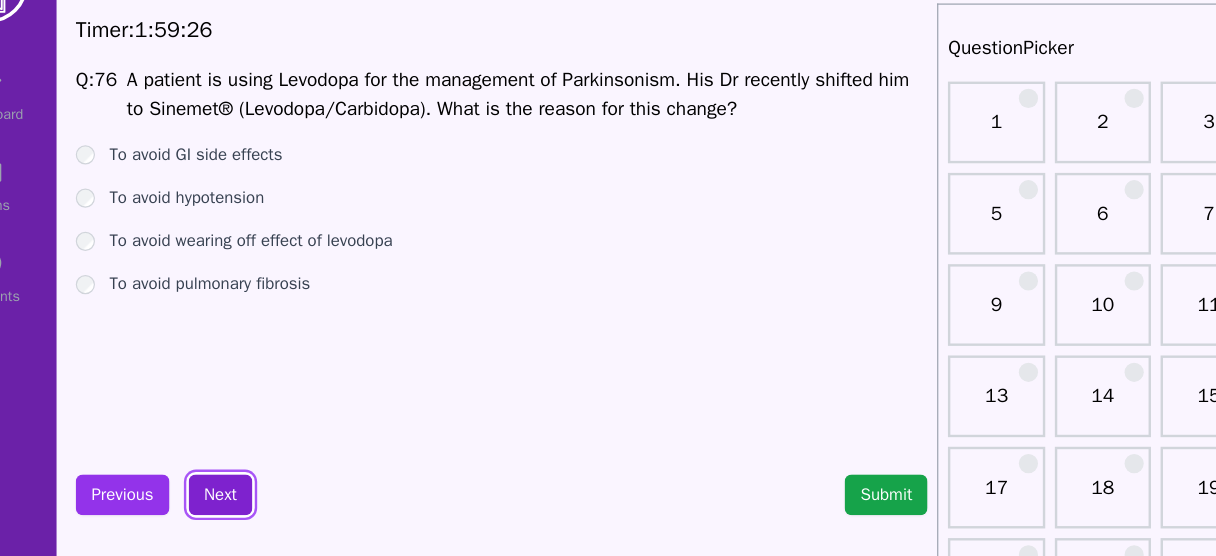 click on "Next" at bounding box center [248, 481] 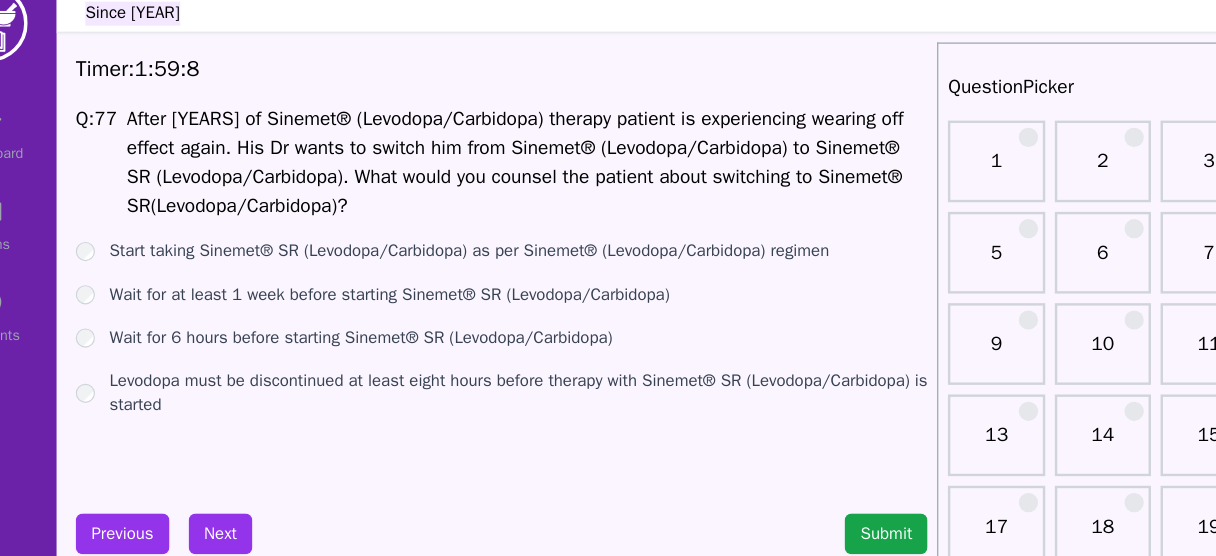 click on "Wait for 6 hours before starting Sinemet® SR (Levodopa/Carbidopa)" at bounding box center (365, 318) 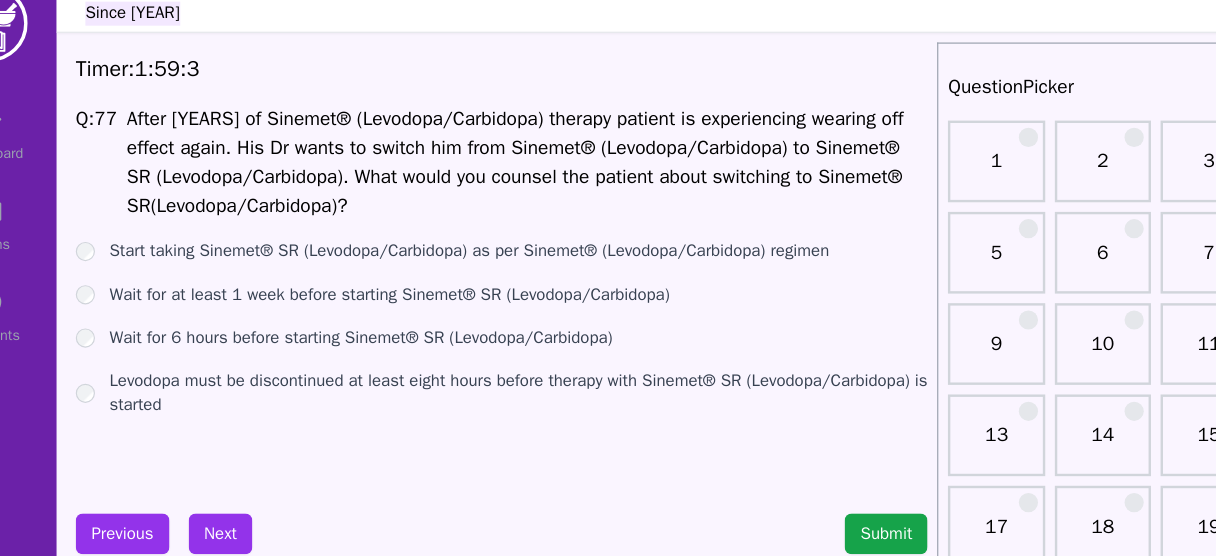 click on "Levodopa must be discontinued at least eight hours before therapy with Sinemet® SR (Levodopa/Carbidopa) is started" at bounding box center (496, 364) 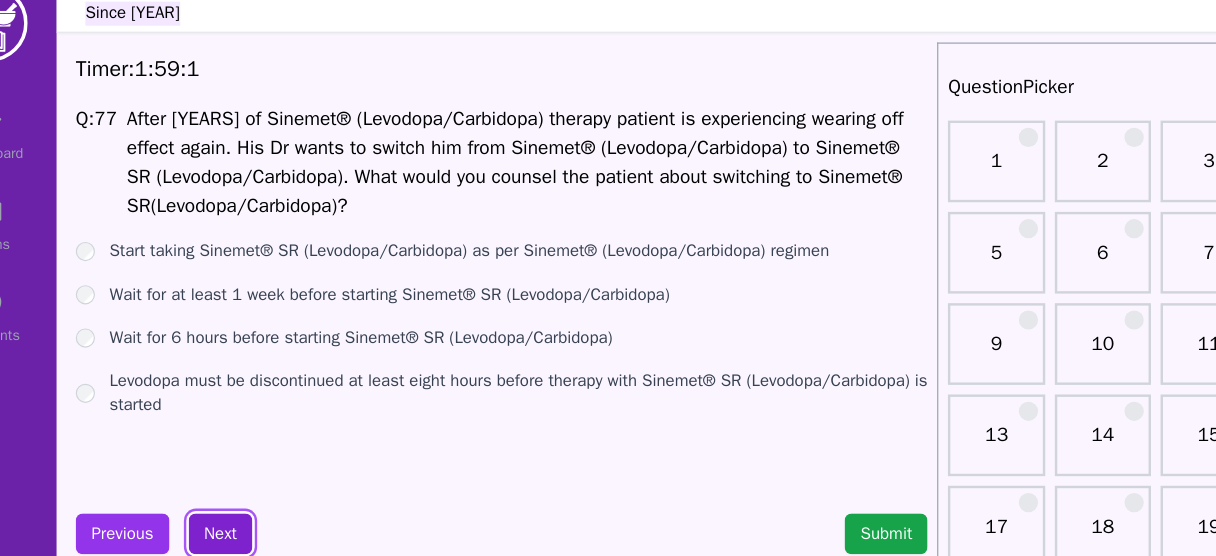 click on "Next" at bounding box center (248, 481) 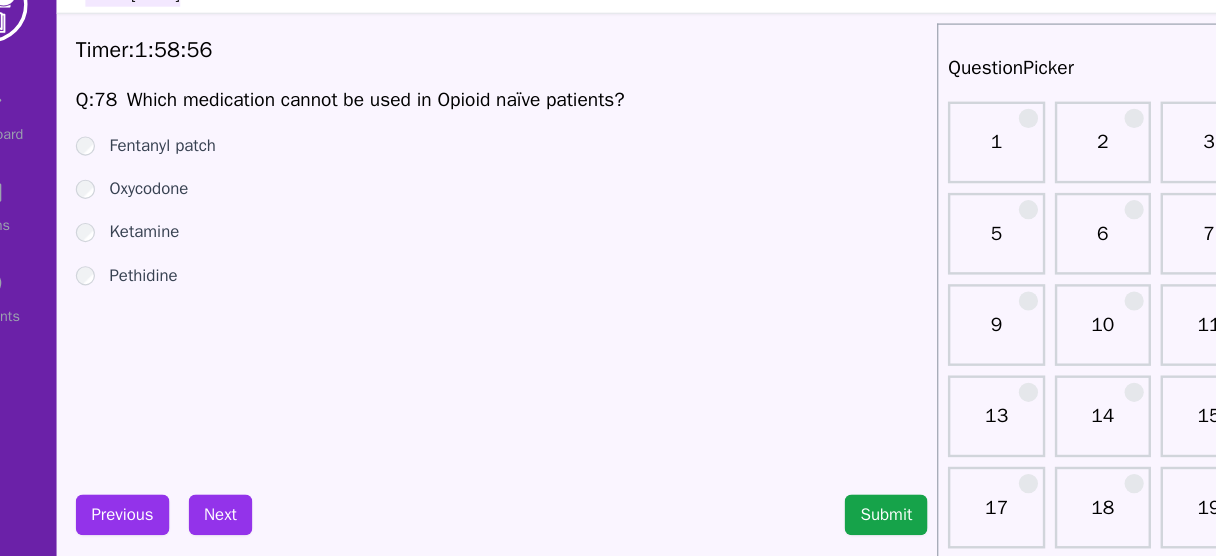 click on "Fentanyl patch" at bounding box center (200, 174) 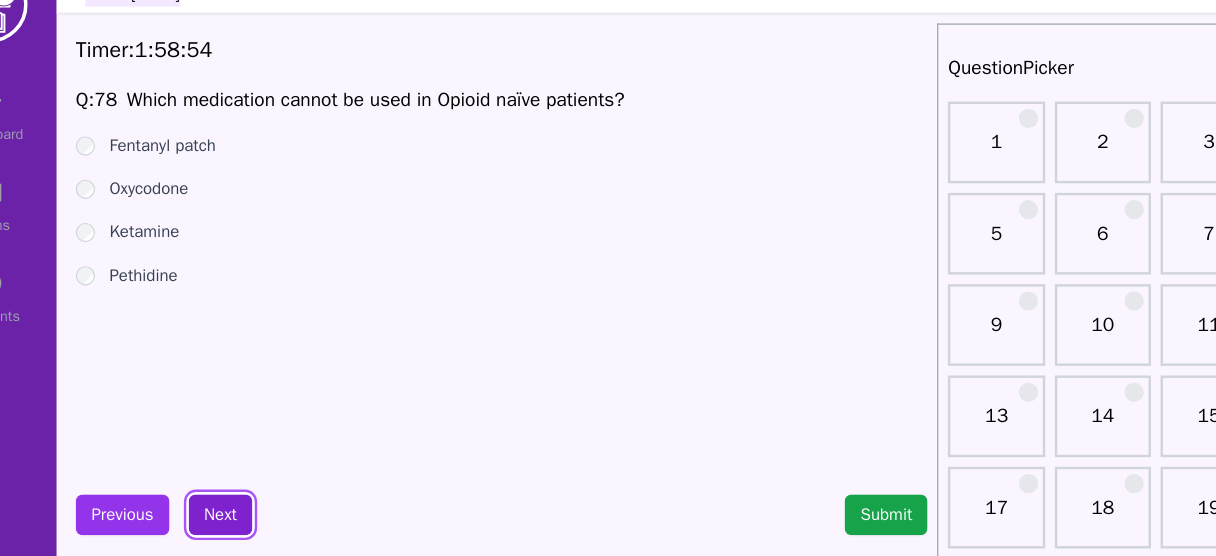 click on "Next" at bounding box center (248, 481) 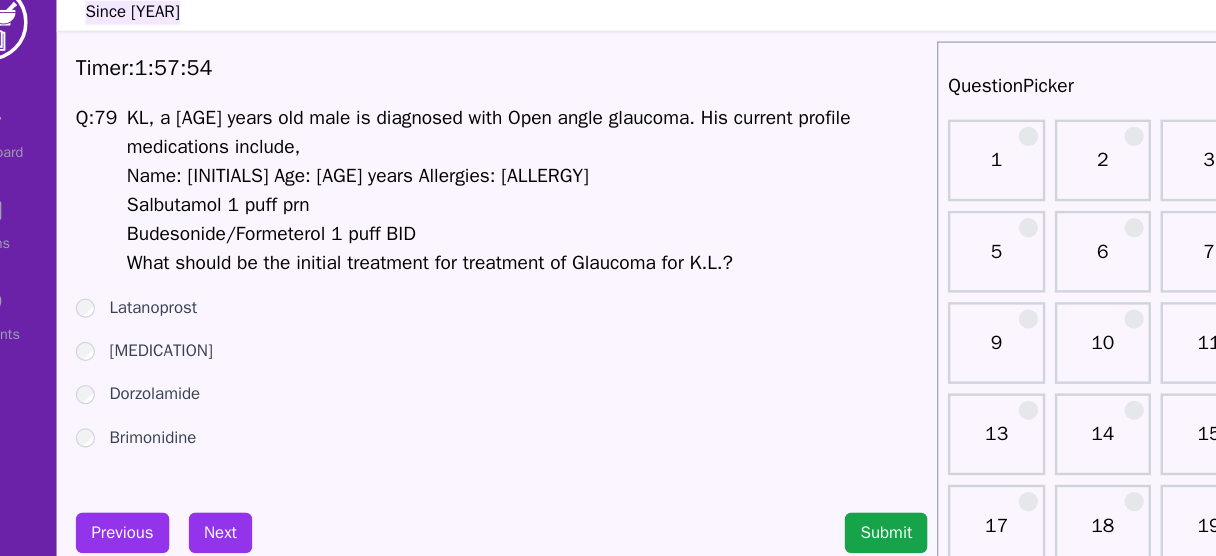 click on "Latanoprost" at bounding box center [192, 294] 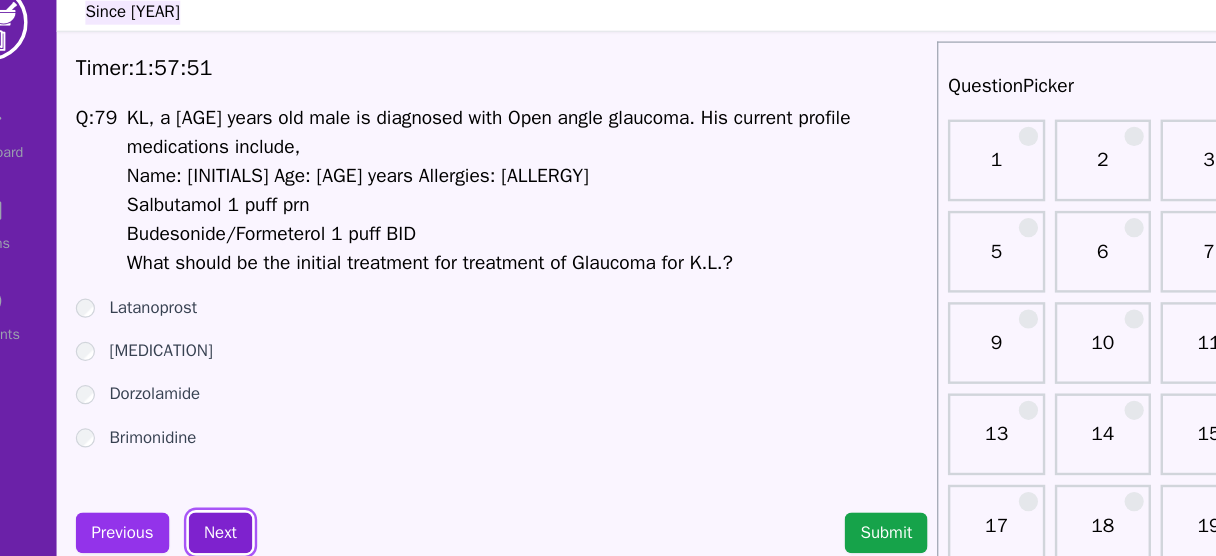 click on "Next" at bounding box center (248, 481) 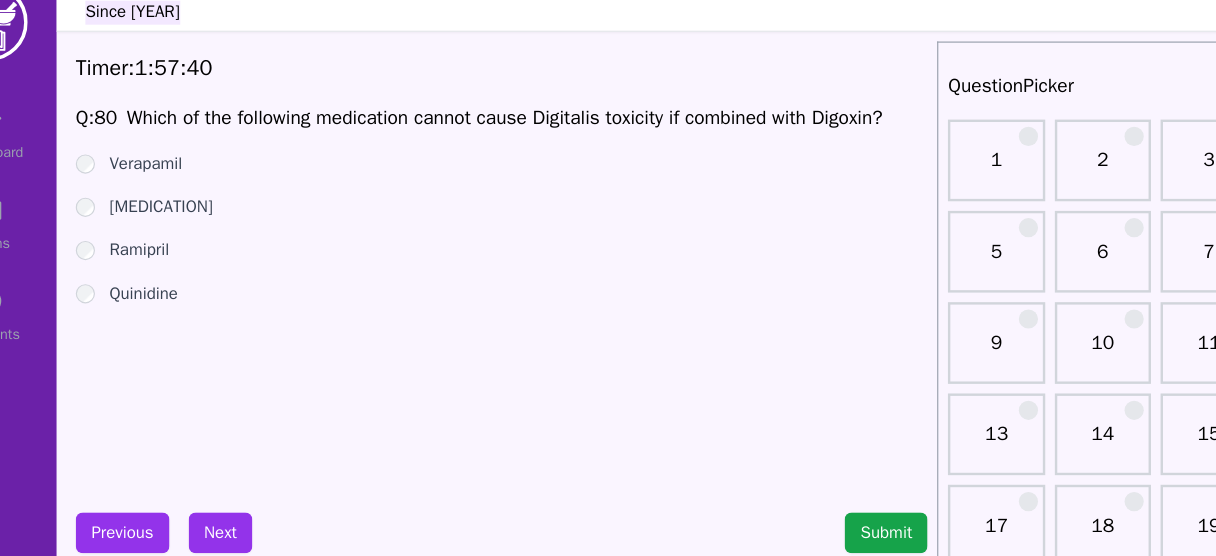 click on "Ramipril" at bounding box center [181, 246] 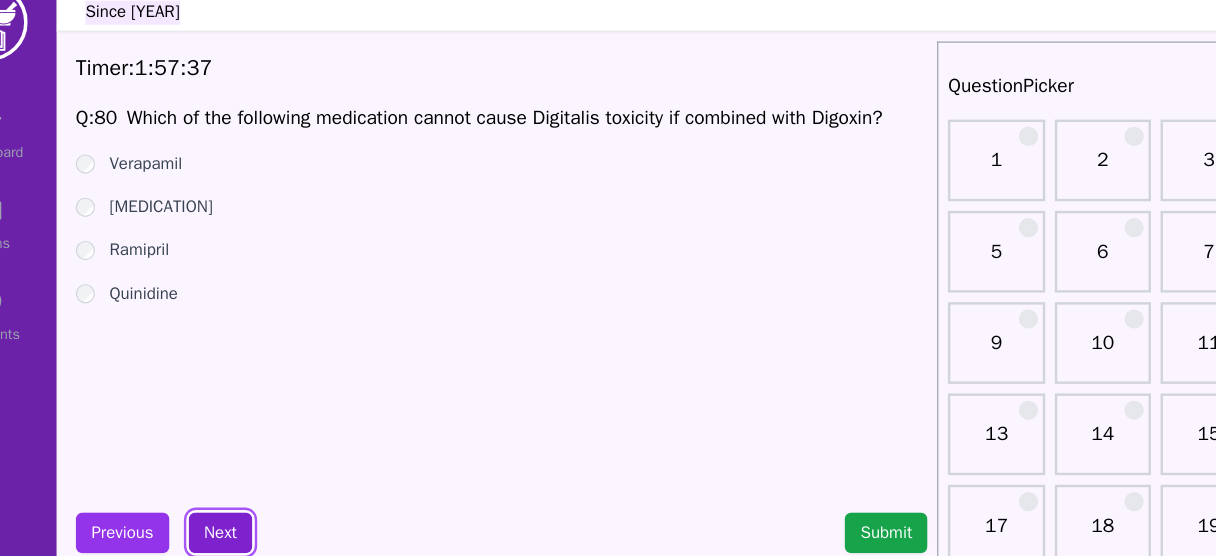 click on "Next" at bounding box center (248, 481) 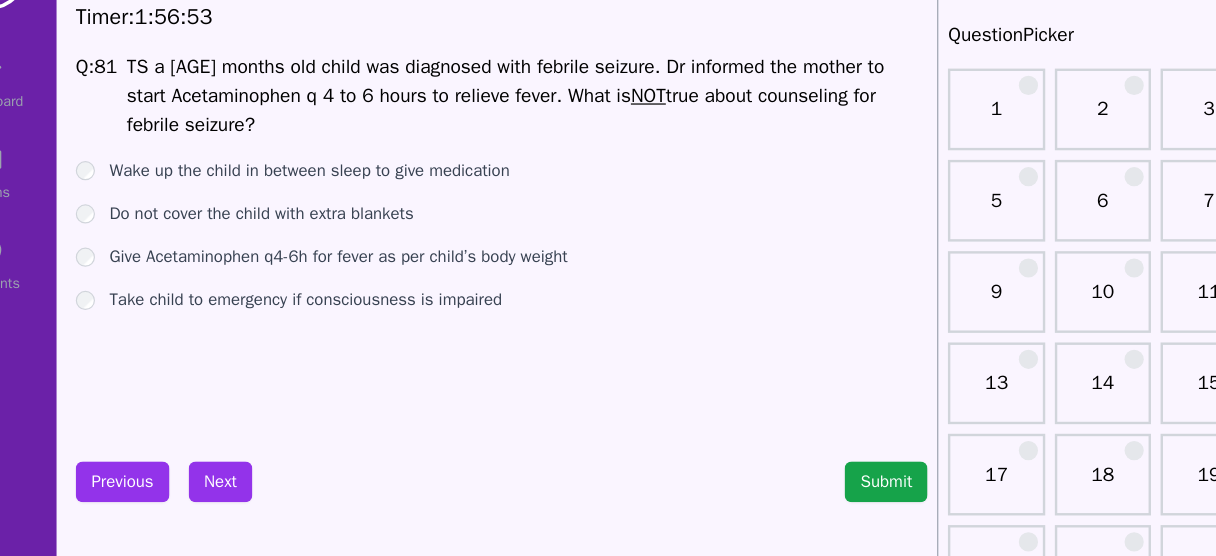 click on "Wake up the child in between sleep to give medication" at bounding box center [322, 222] 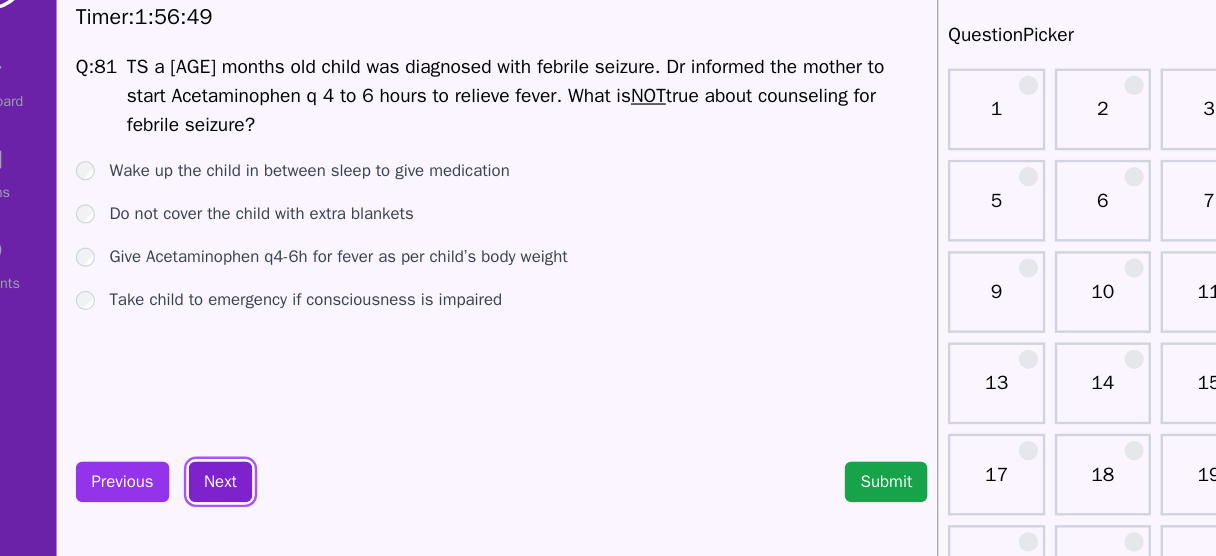 click on "Next" at bounding box center (248, 481) 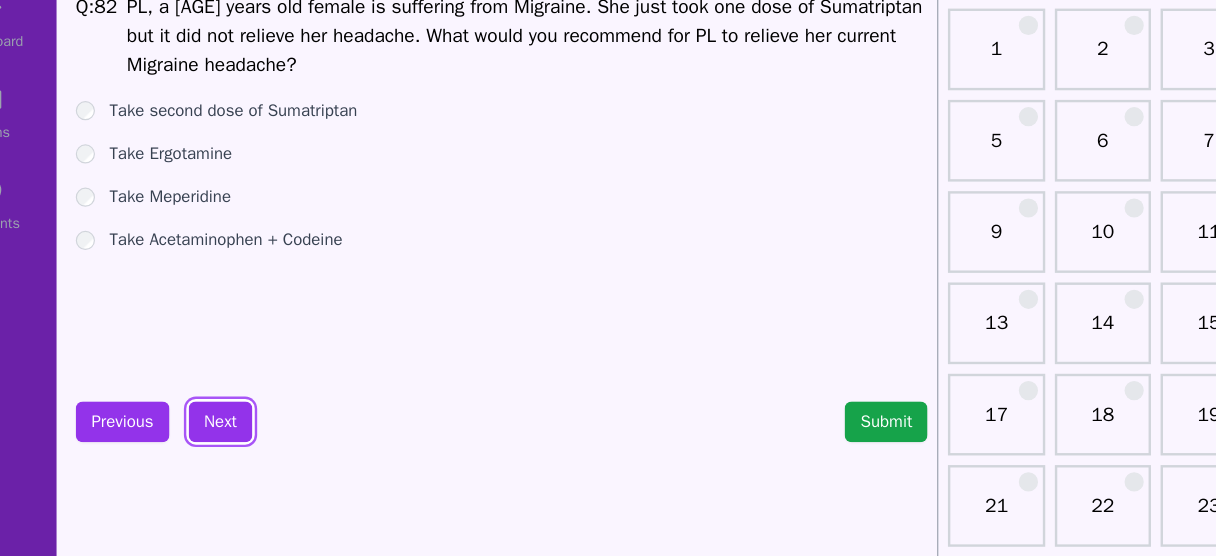 scroll, scrollTop: 36, scrollLeft: 0, axis: vertical 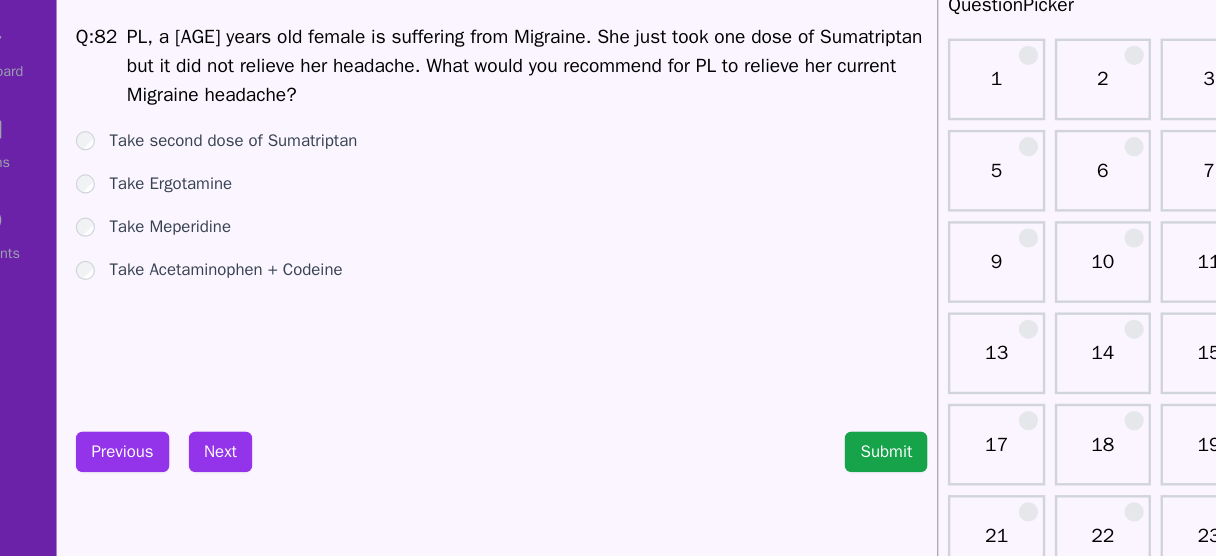 click on "Take Acetaminophen + Codeine" at bounding box center (253, 294) 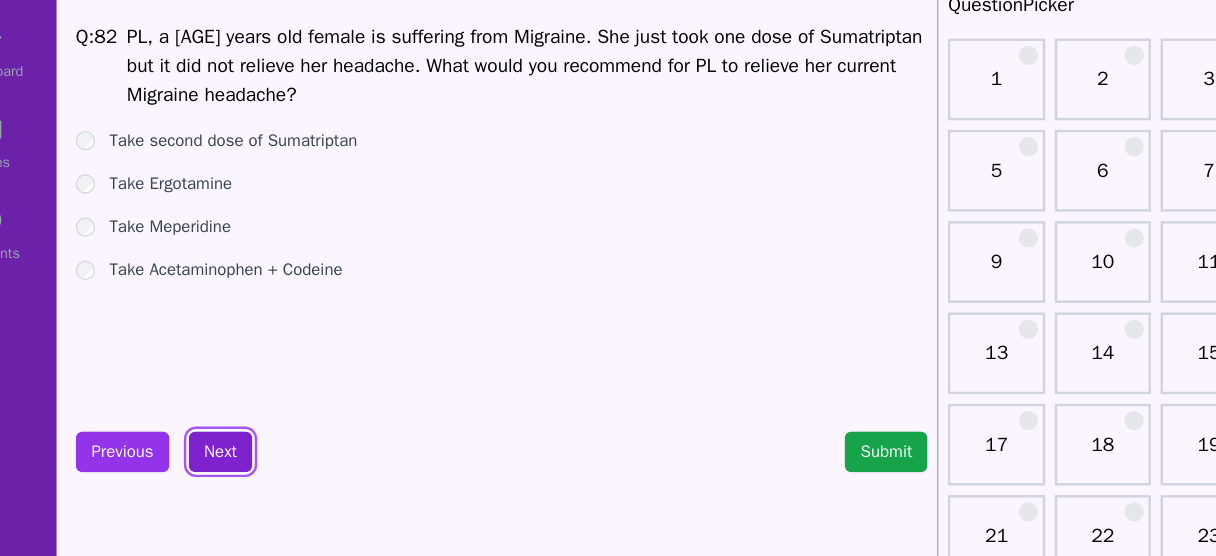click on "Next" at bounding box center (248, 445) 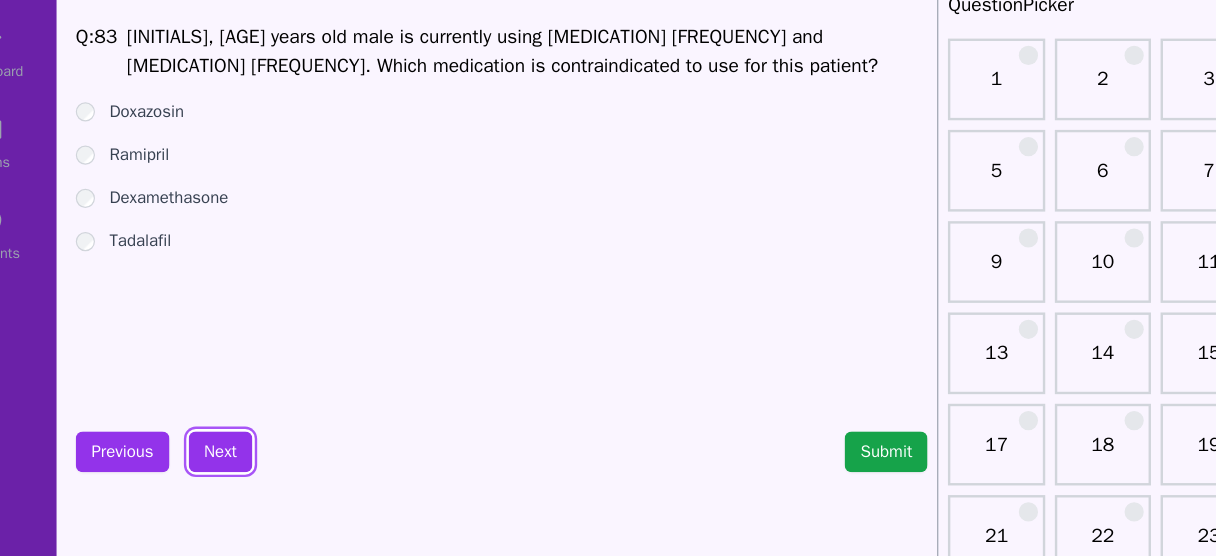 scroll, scrollTop: 36, scrollLeft: 0, axis: vertical 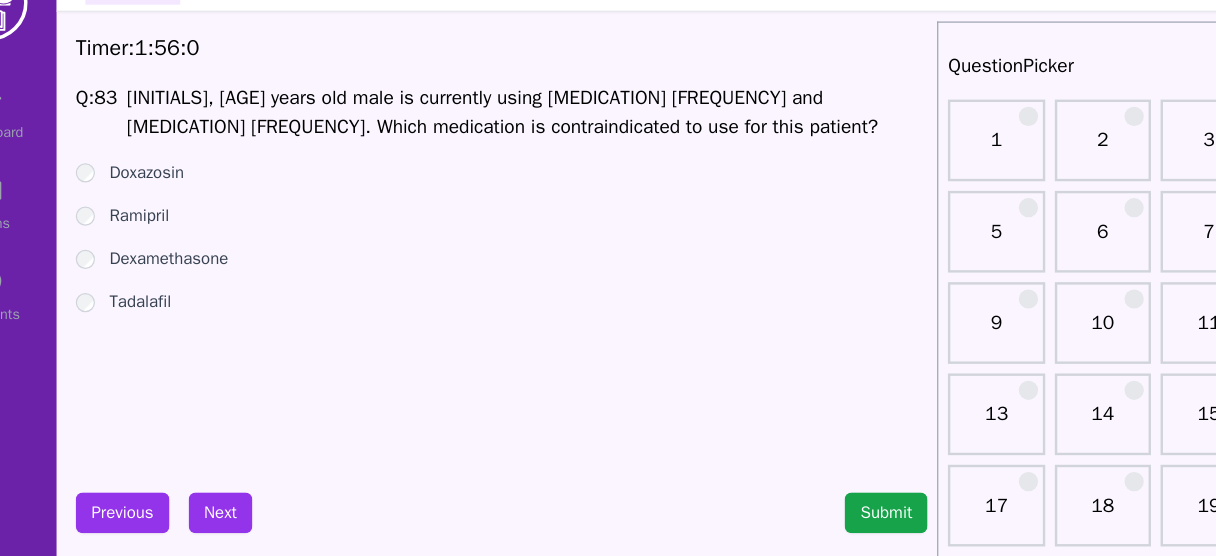 click on "Tadalafil" at bounding box center (181, 270) 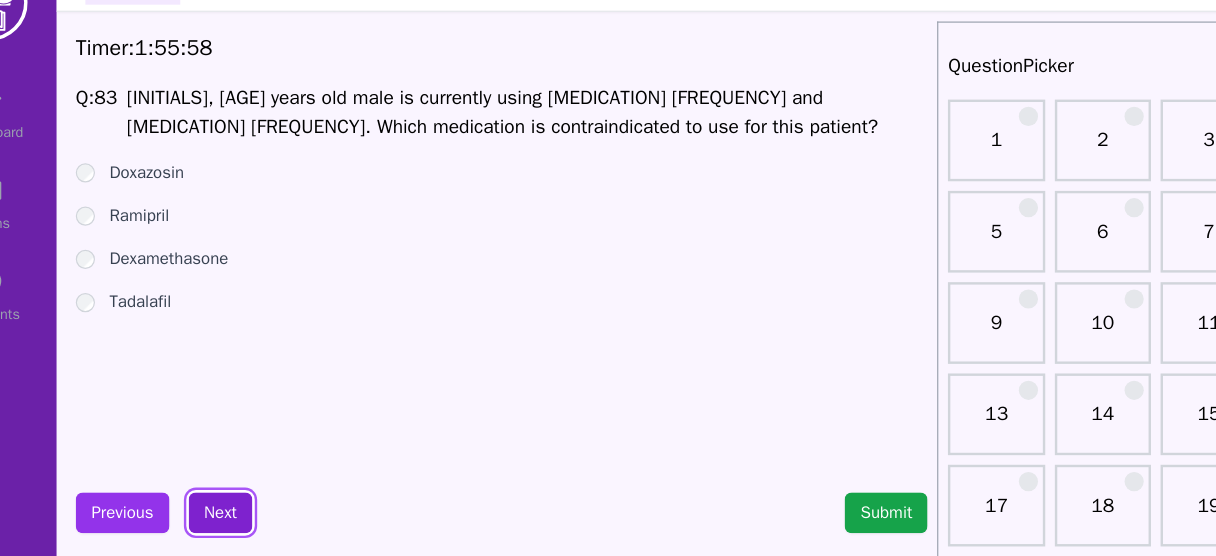 click on "Next" at bounding box center (248, 445) 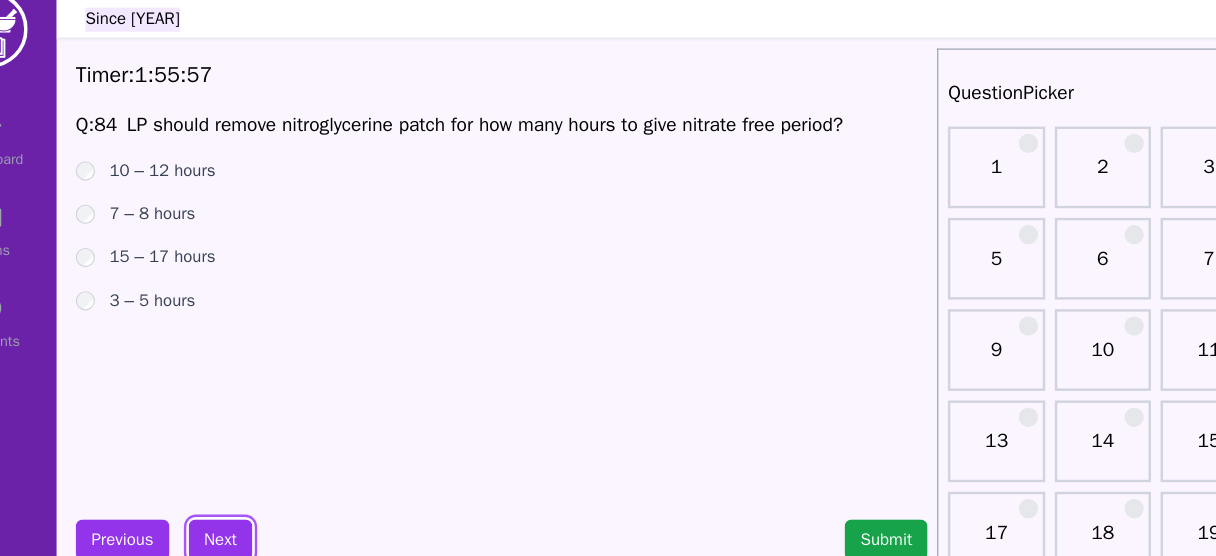 scroll, scrollTop: 31, scrollLeft: 0, axis: vertical 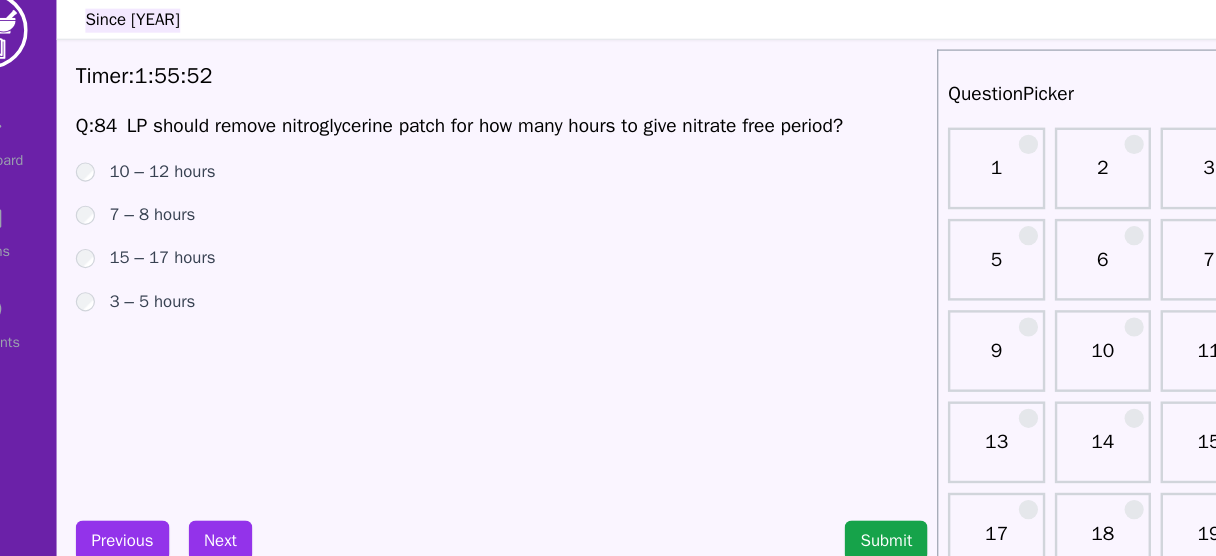 click on "10 – 12 hours" at bounding box center (200, 143) 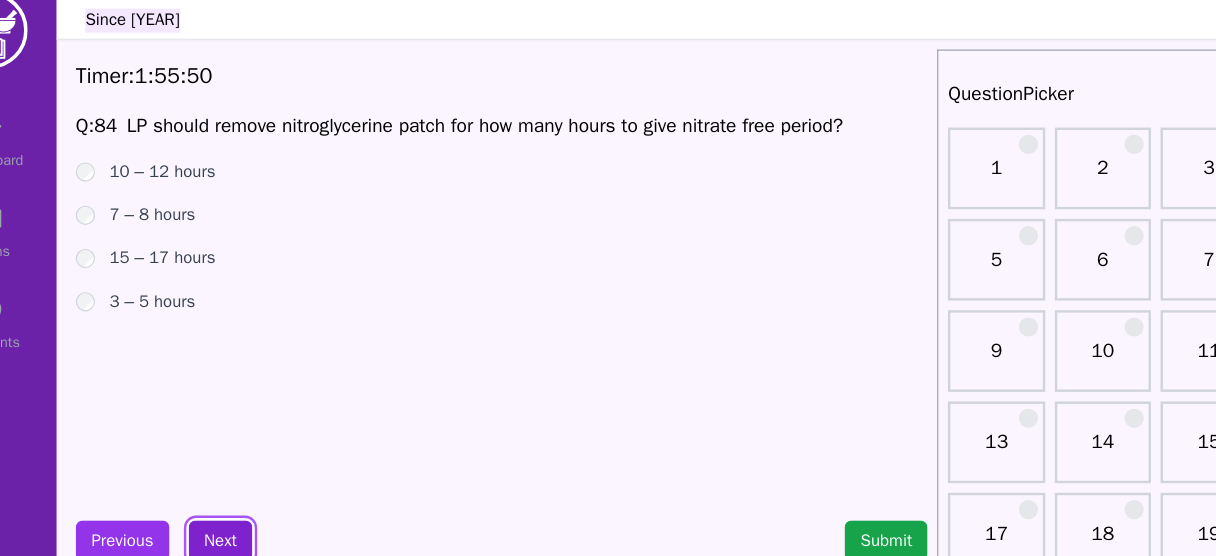 click on "Next" at bounding box center (248, 450) 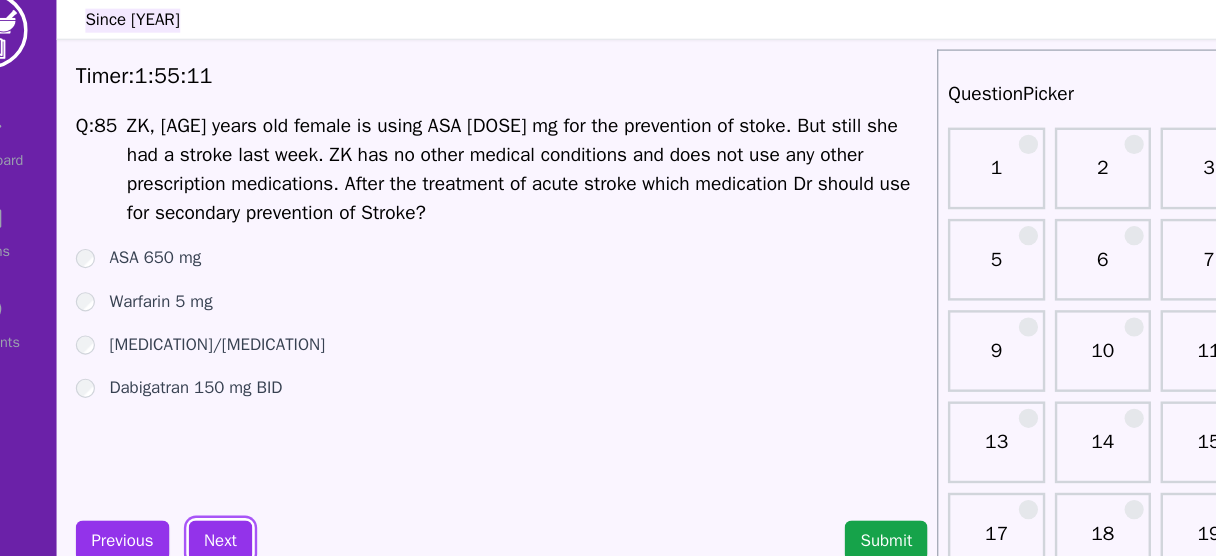 scroll, scrollTop: 31, scrollLeft: 0, axis: vertical 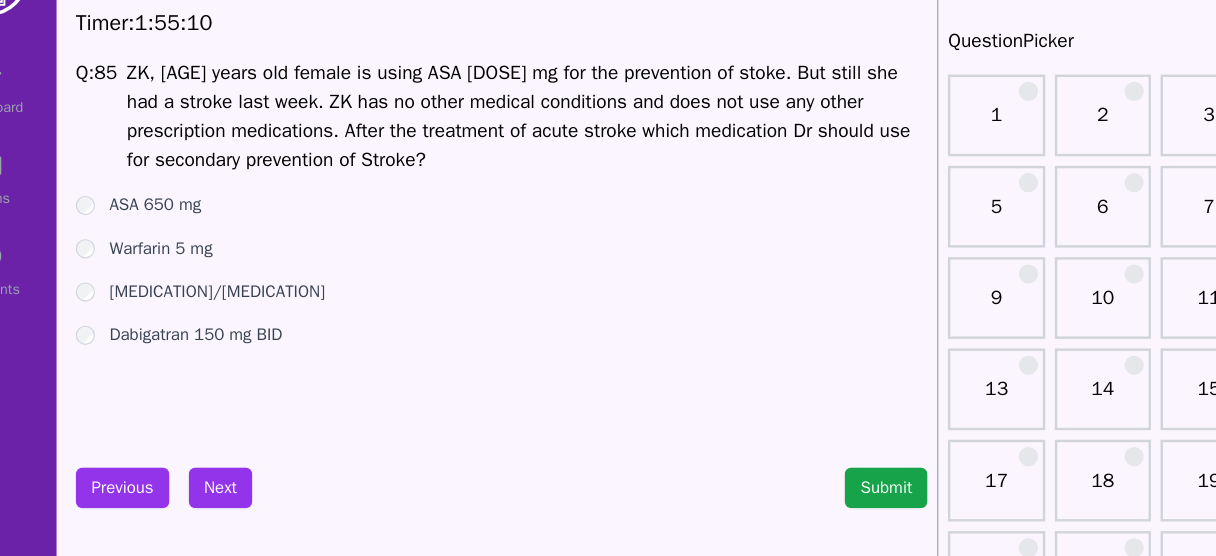 click on "ASA 650 mg Warfarin 5 mg ASA/Dipyridamole 25/200 Dabigatran 150 mg BID" at bounding box center [482, 269] 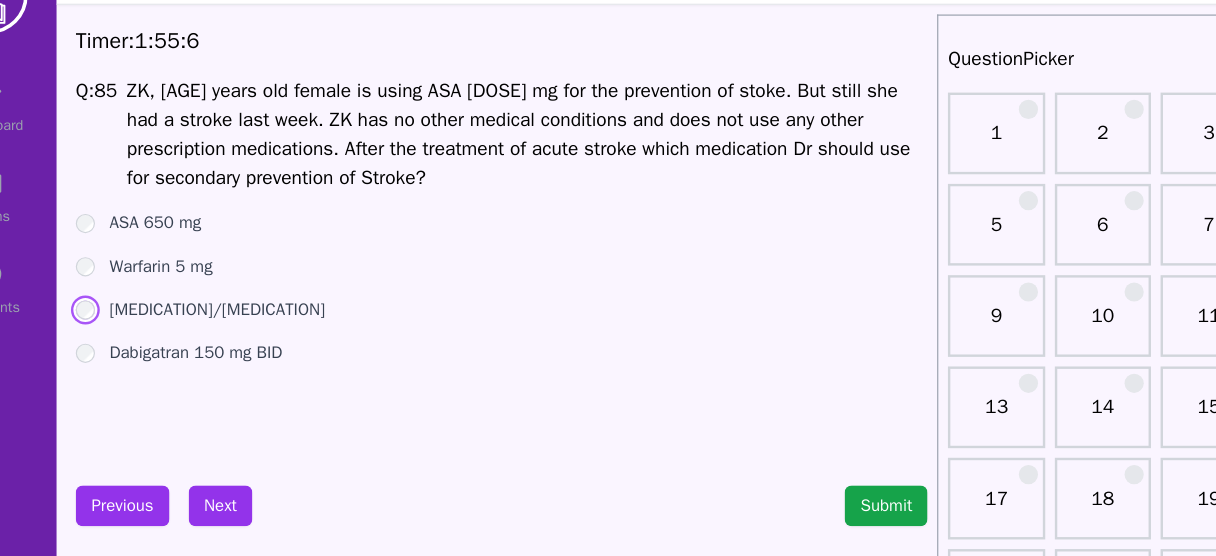 scroll, scrollTop: 31, scrollLeft: 0, axis: vertical 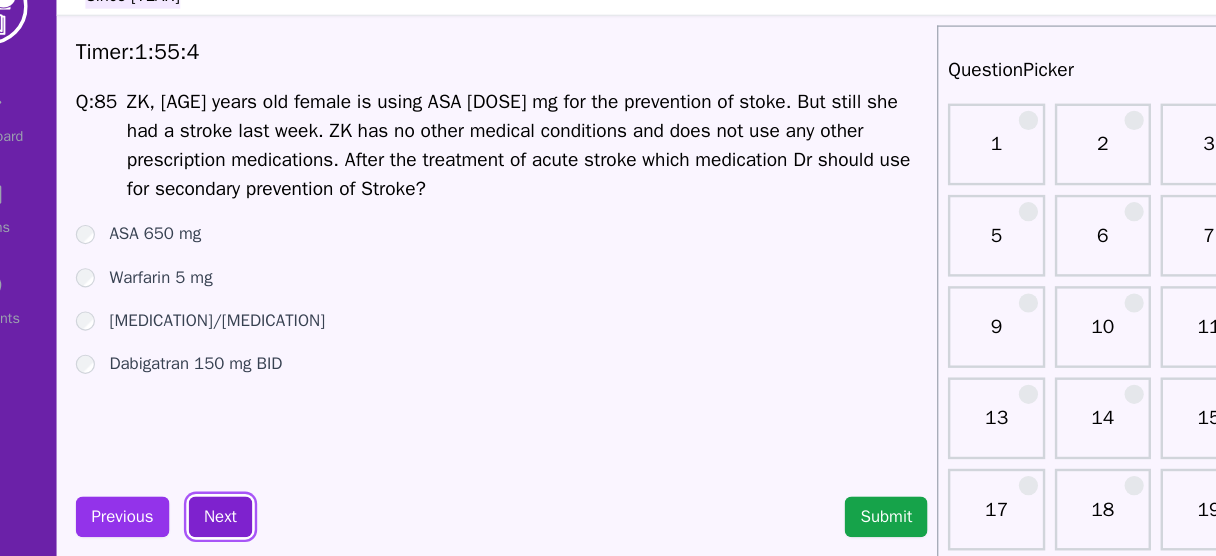 click on "Next" at bounding box center (248, 450) 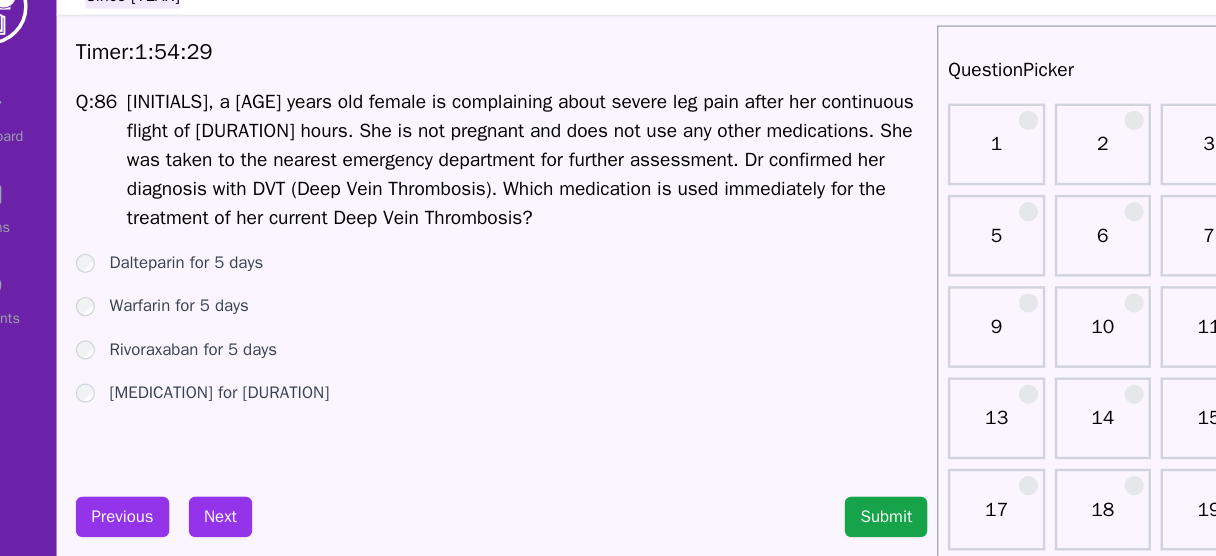 click on "Rivoraxaban for 5 days" at bounding box center [226, 311] 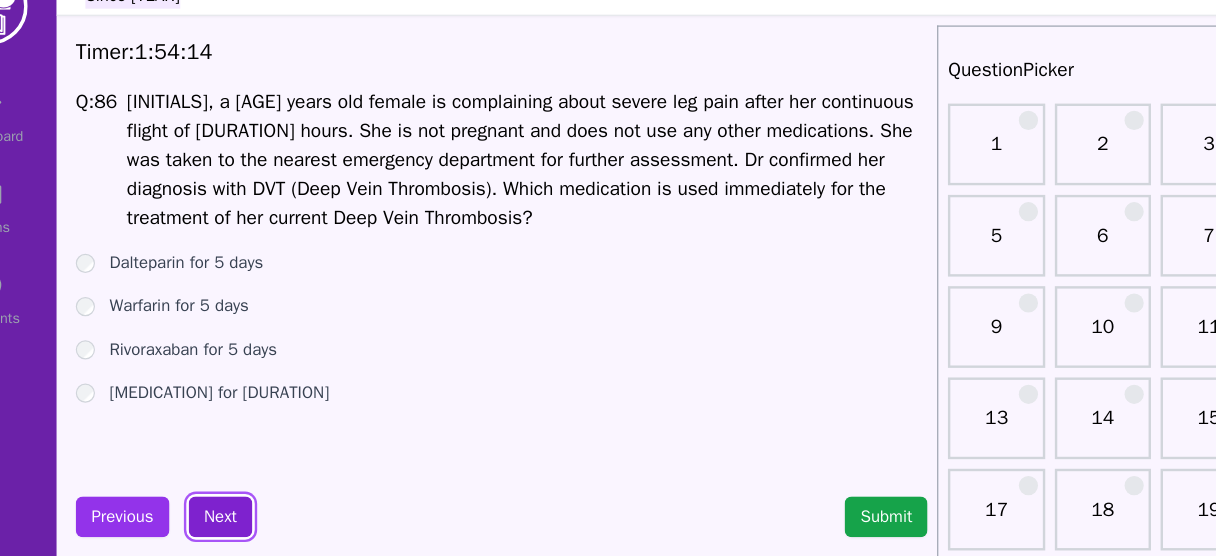 click on "Next" at bounding box center [248, 450] 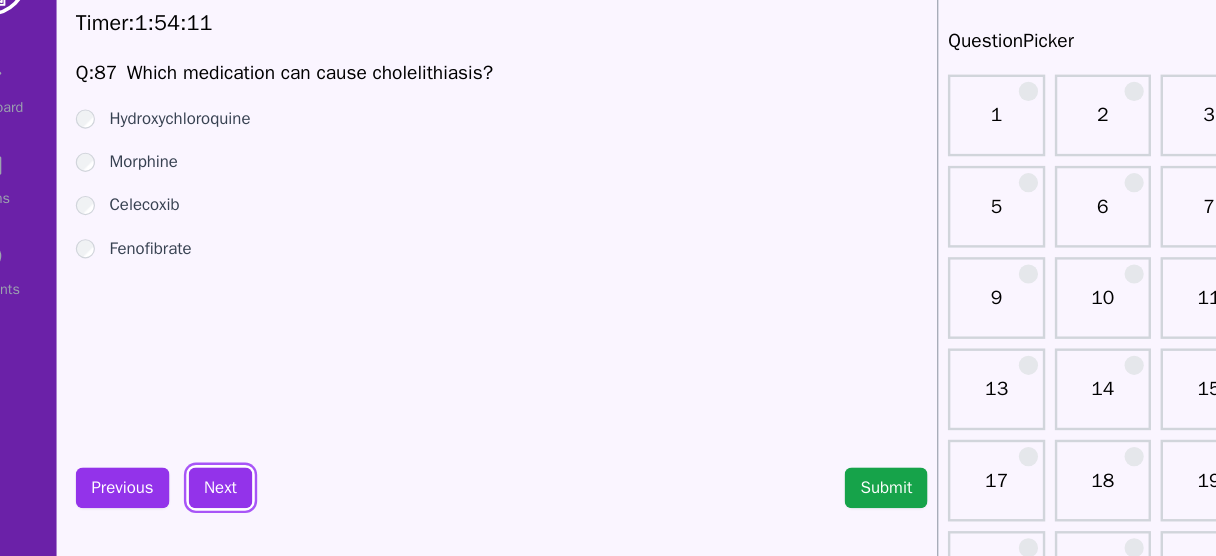 scroll, scrollTop: 31, scrollLeft: 0, axis: vertical 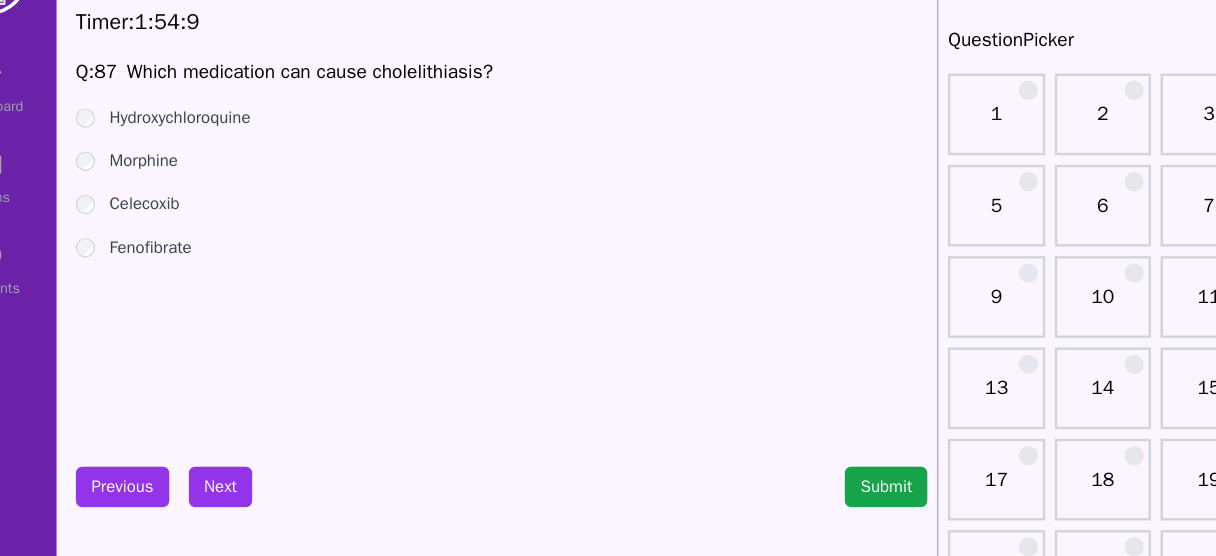 click on "Fenofibrate" at bounding box center [190, 251] 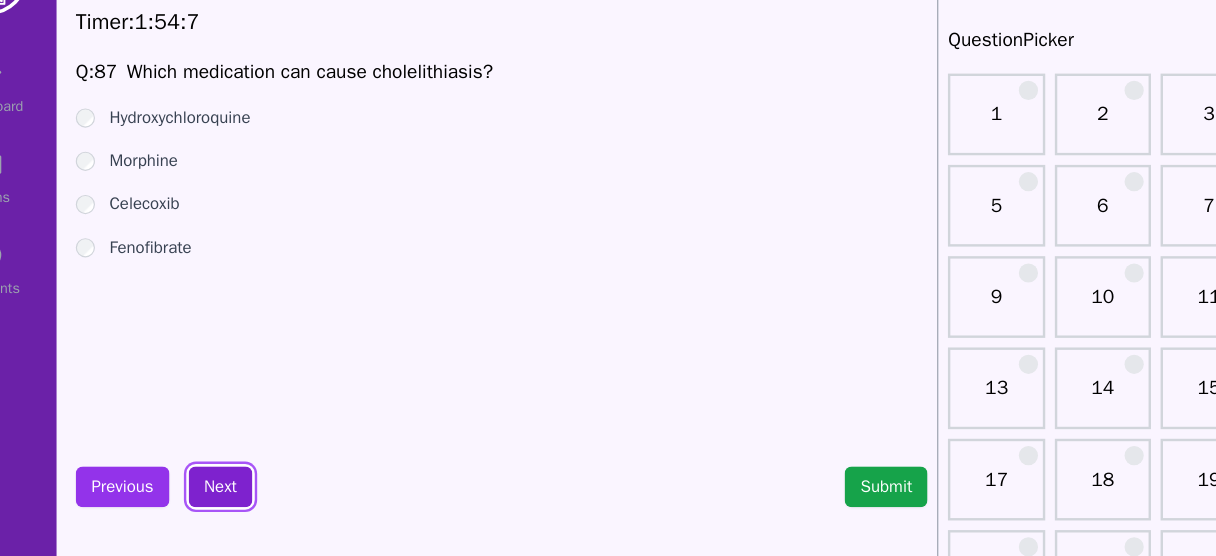 click on "Next" at bounding box center (248, 450) 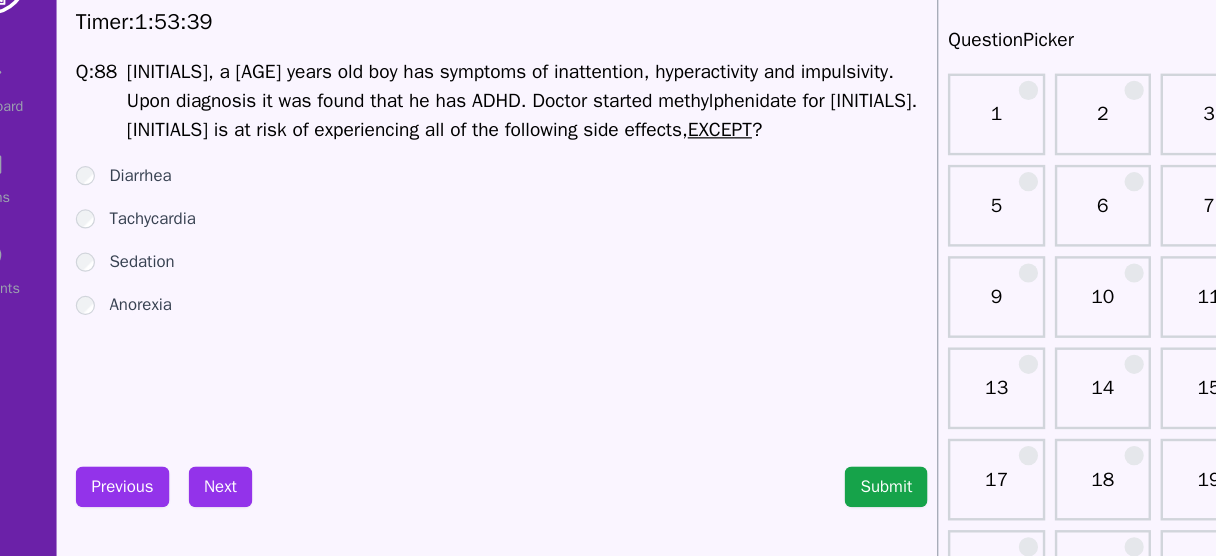 click on "Sedation" at bounding box center (183, 263) 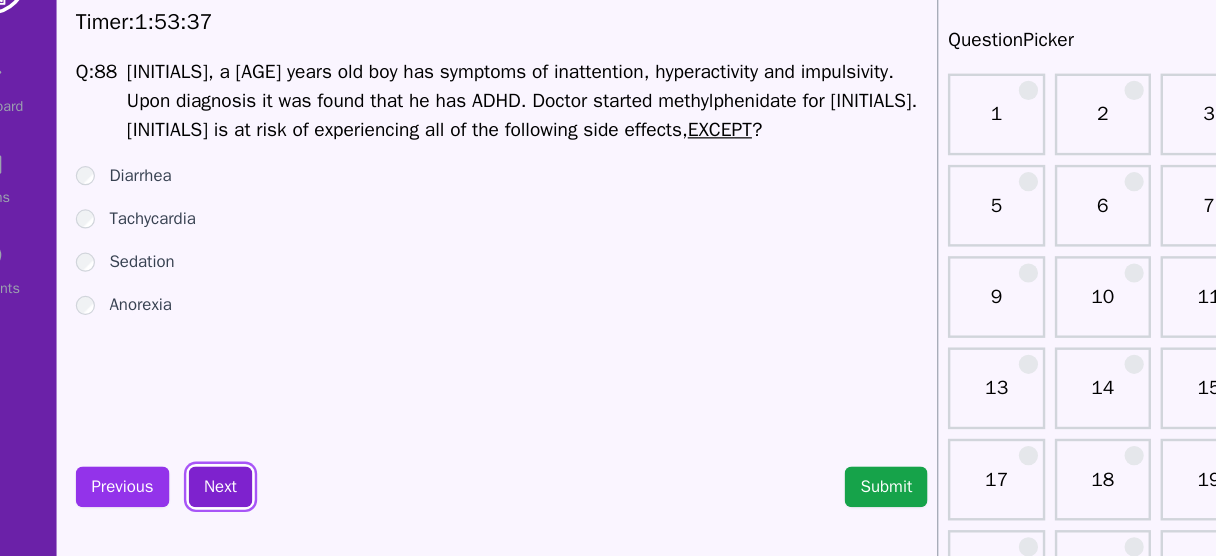 click on "Next" at bounding box center [248, 450] 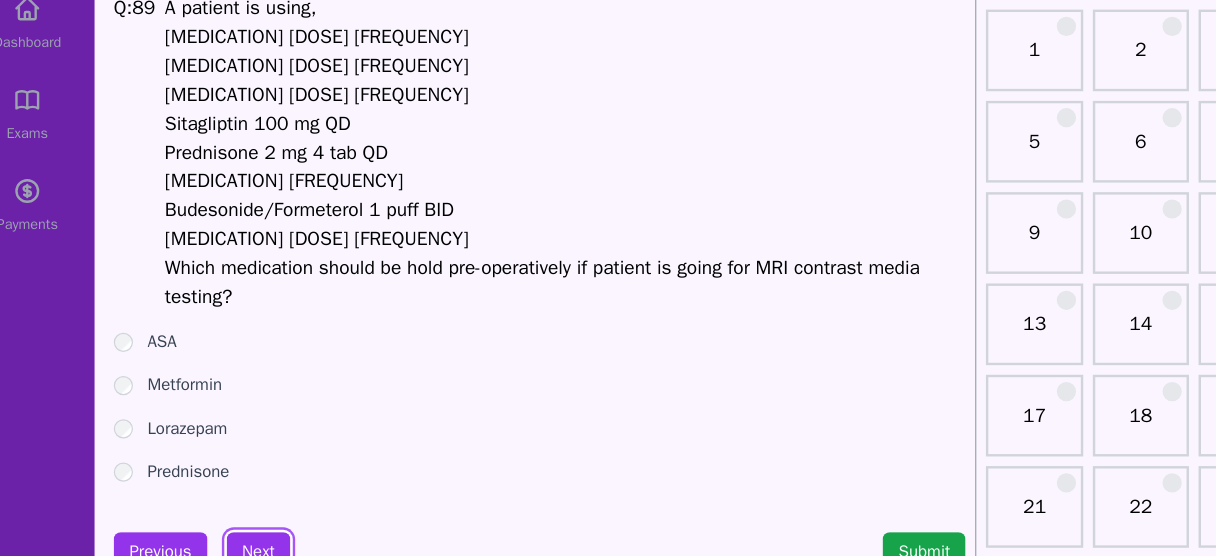 scroll, scrollTop: 49, scrollLeft: 0, axis: vertical 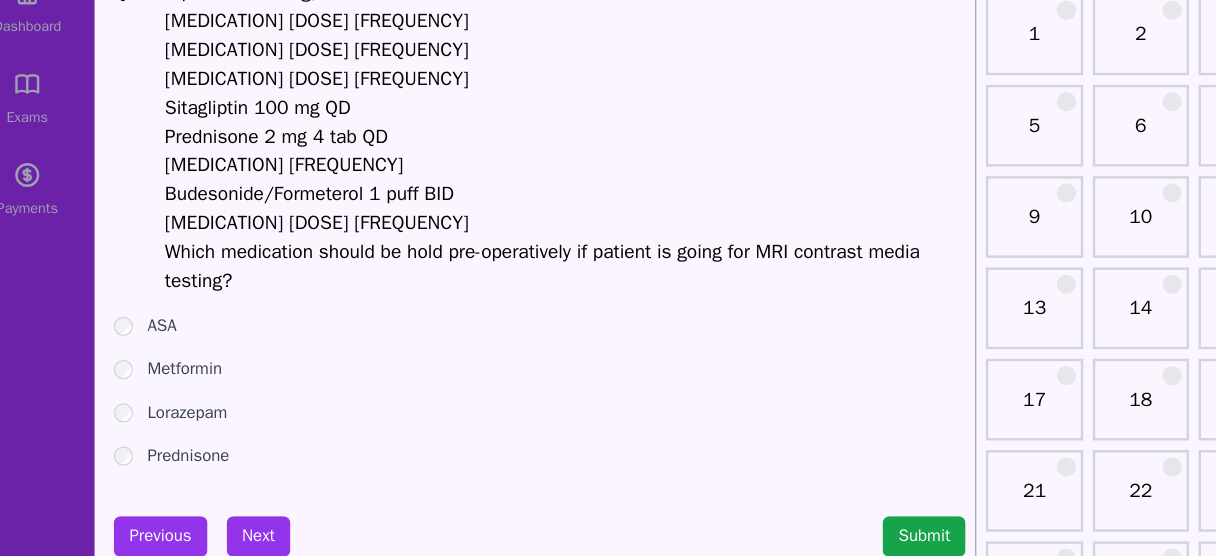 click on "Metformin" at bounding box center [187, 401] 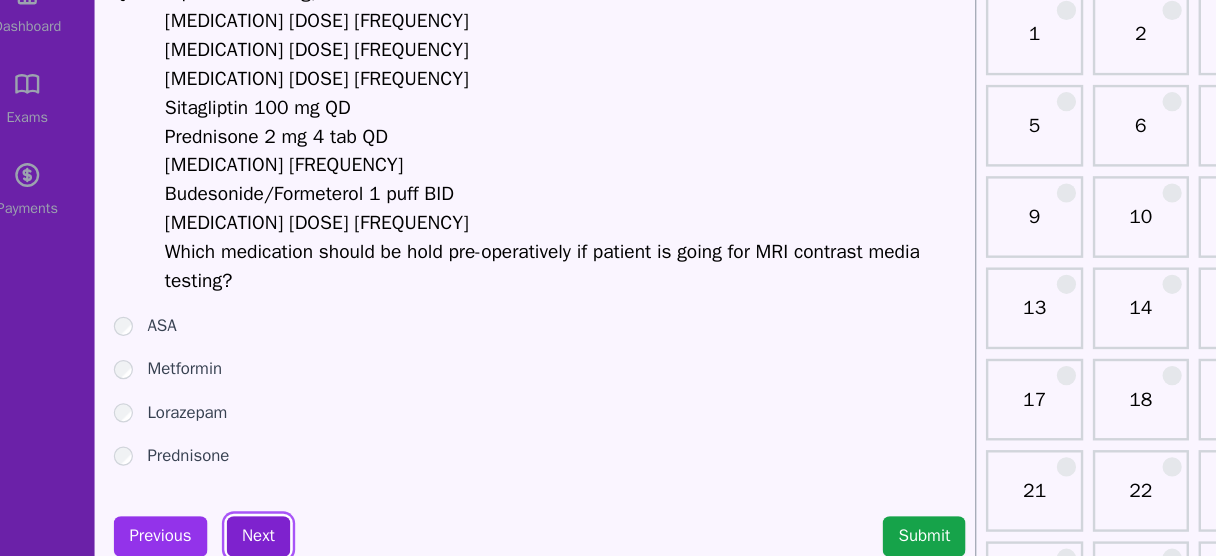click on "Next" at bounding box center [248, 540] 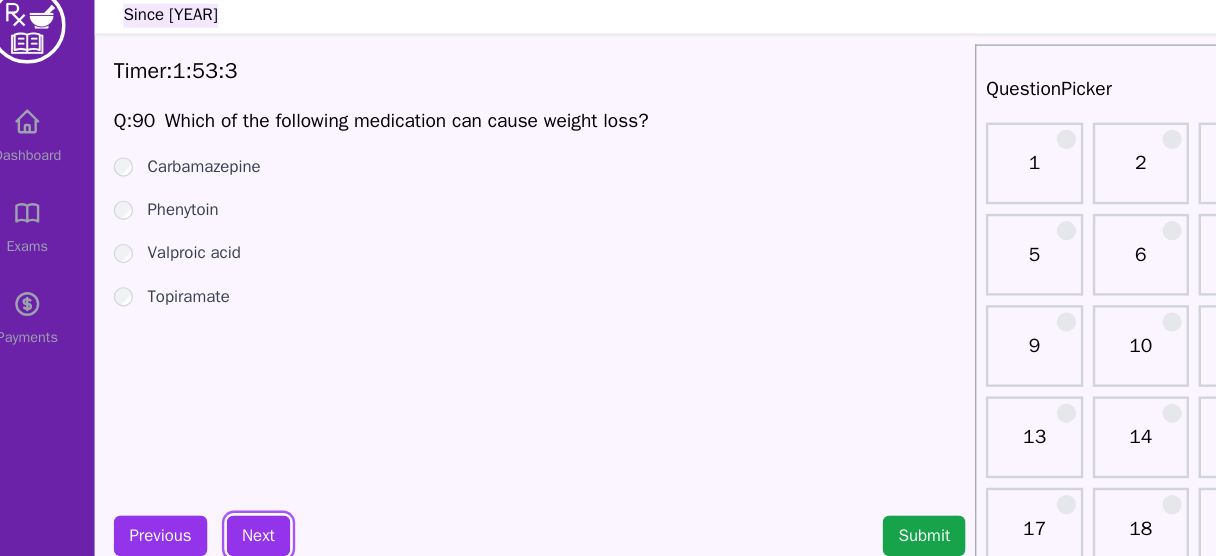 scroll, scrollTop: 35, scrollLeft: 0, axis: vertical 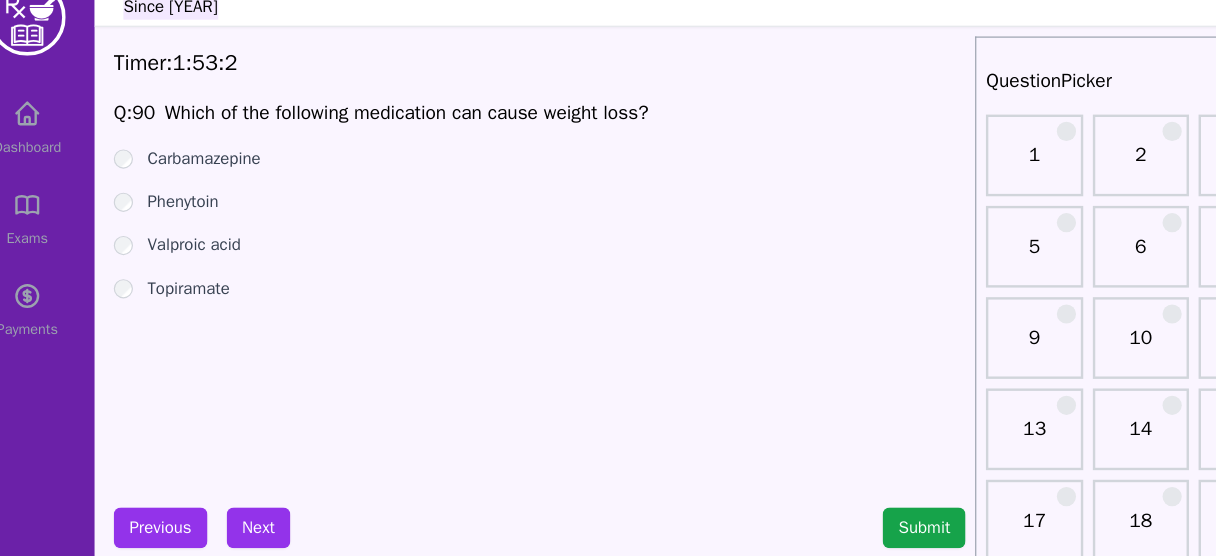 click on "Topiramate" at bounding box center [190, 247] 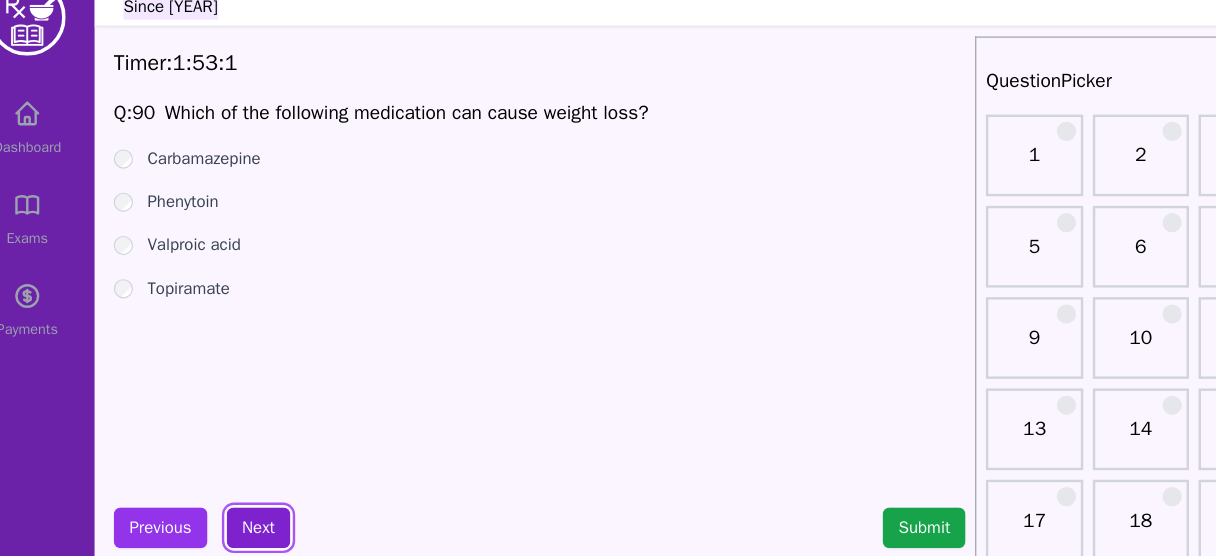 click on "Next" at bounding box center (248, 446) 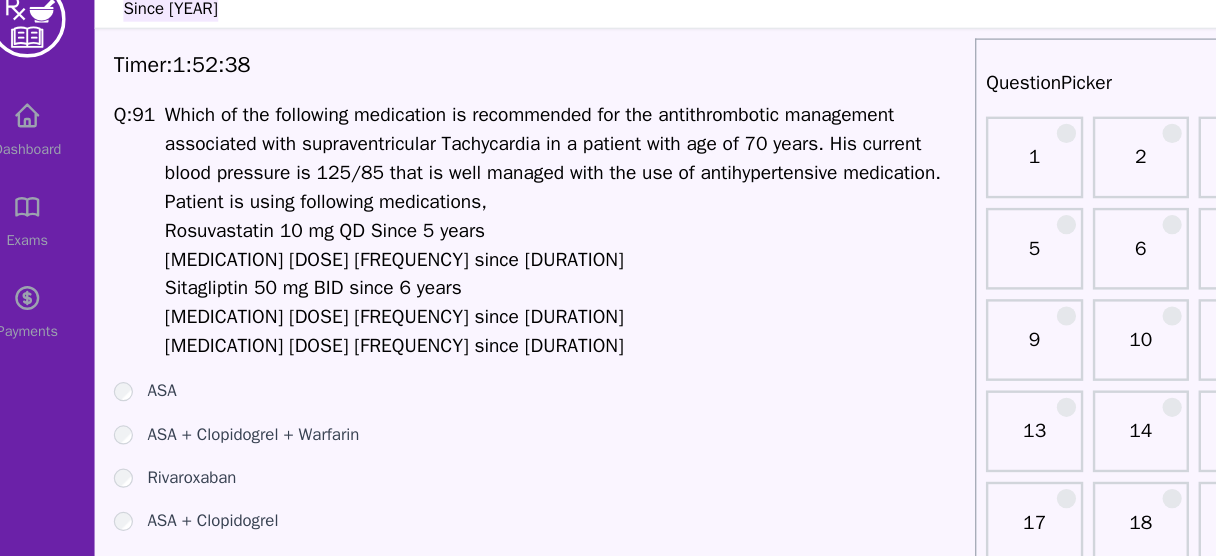 scroll, scrollTop: 35, scrollLeft: 0, axis: vertical 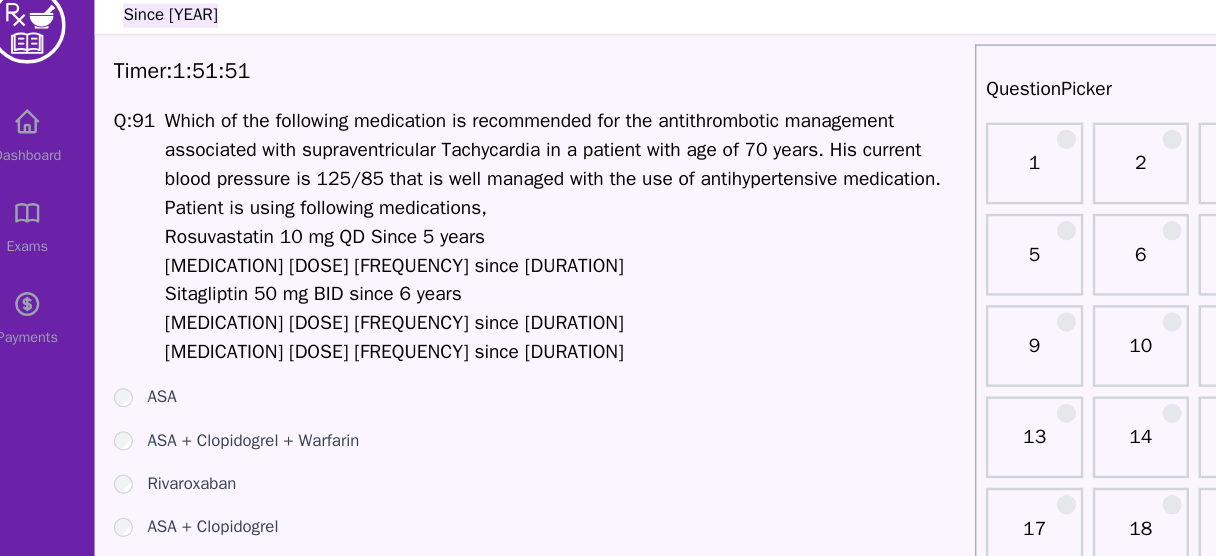 click on "[MEDICATION] [DOSE] [FREQUENCY] since [DURATION]" at bounding box center [504, 269] 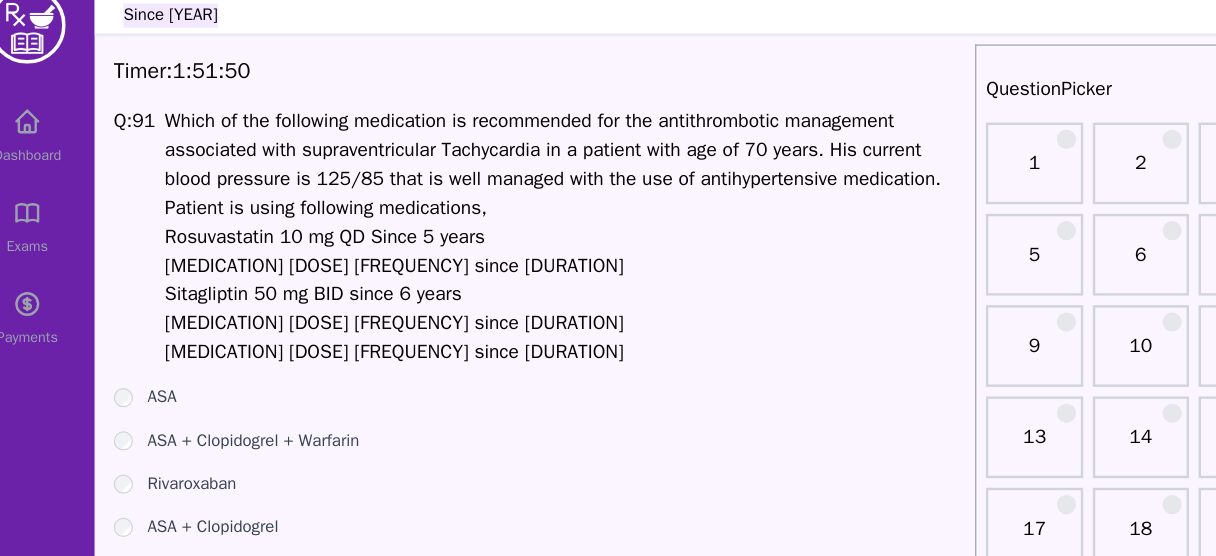 click on "[MEDICATION] [DOSE] [FREQUENCY] since [DURATION]" at bounding box center (504, 269) 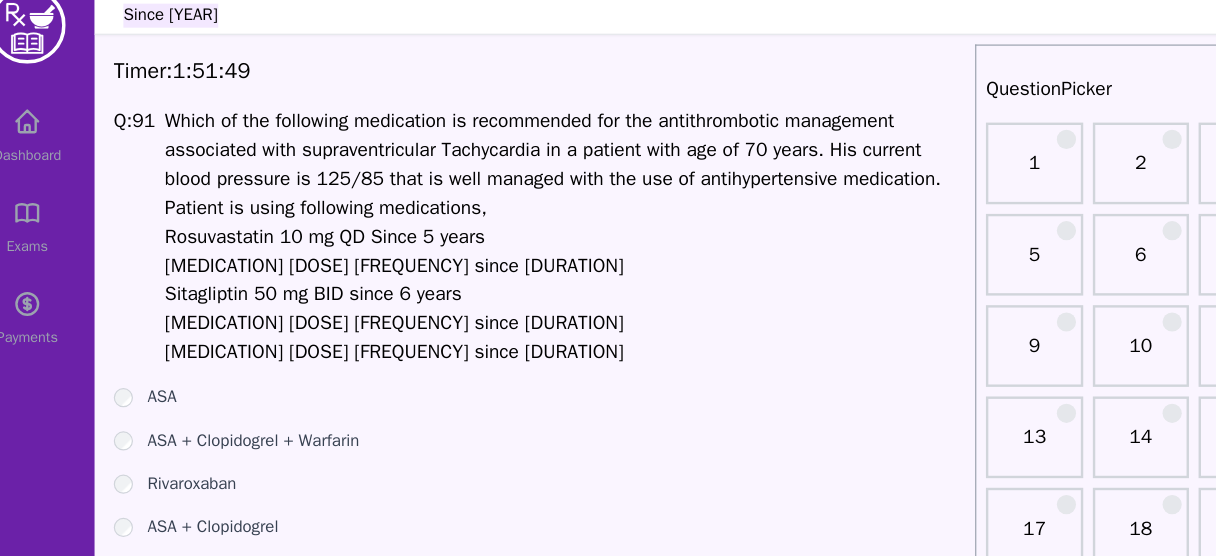 click on "[MEDICATION] [DOSE] [FREQUENCY] since [DURATION]" at bounding box center (504, 293) 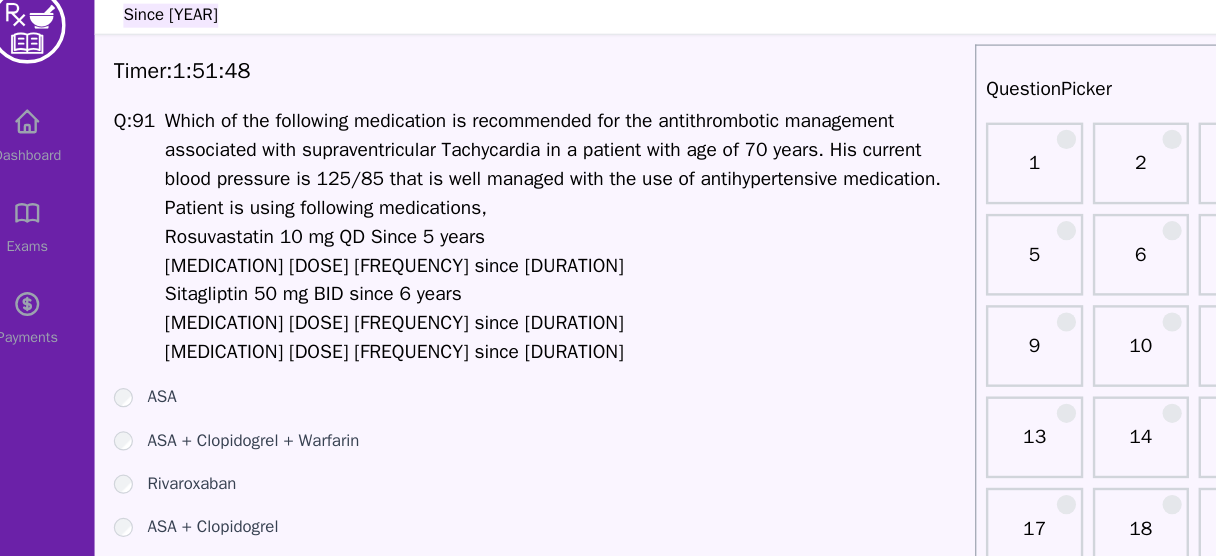 click on "Sitagliptin 50 mg BID since 6 years" at bounding box center (504, 245) 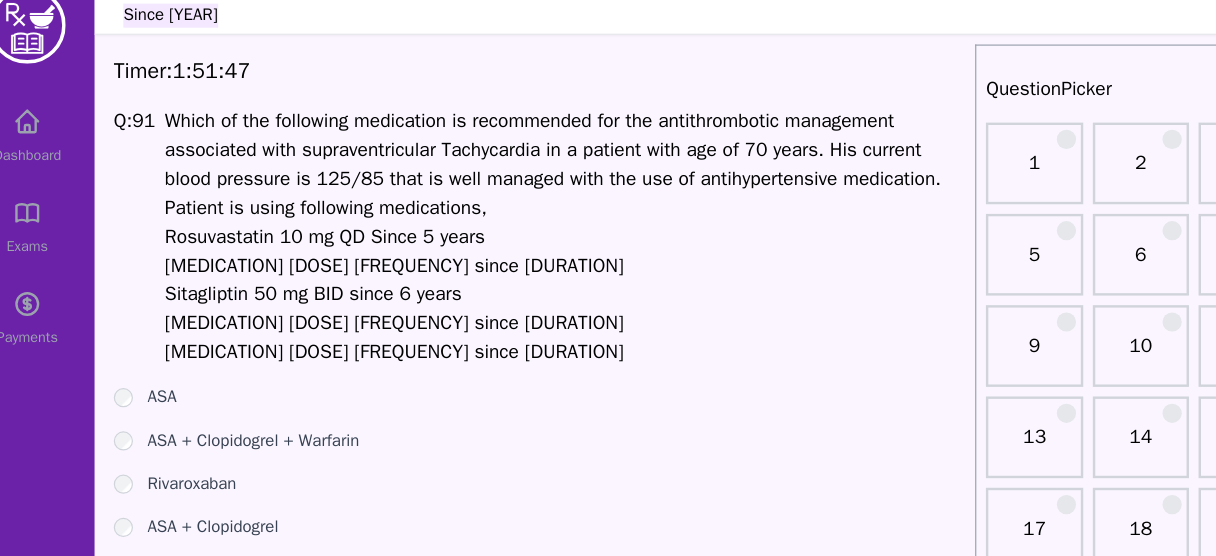 click on "Sitagliptin 50 mg BID since 6 years" at bounding box center [504, 245] 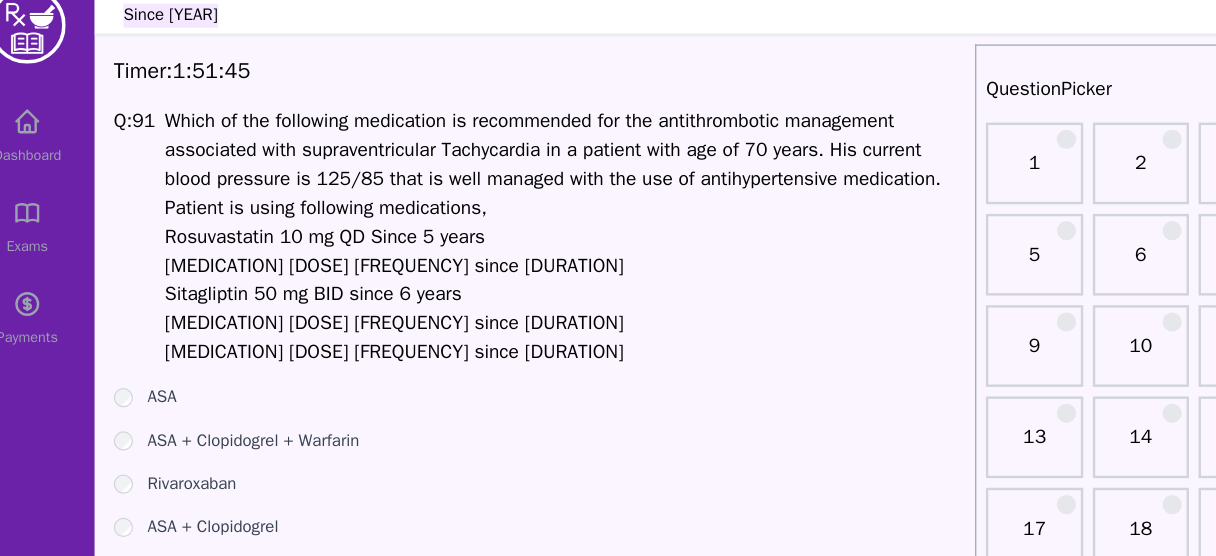 click on "[MEDICATION] [DOSE] [FREQUENCY] since [DURATION]" at bounding box center (504, 221) 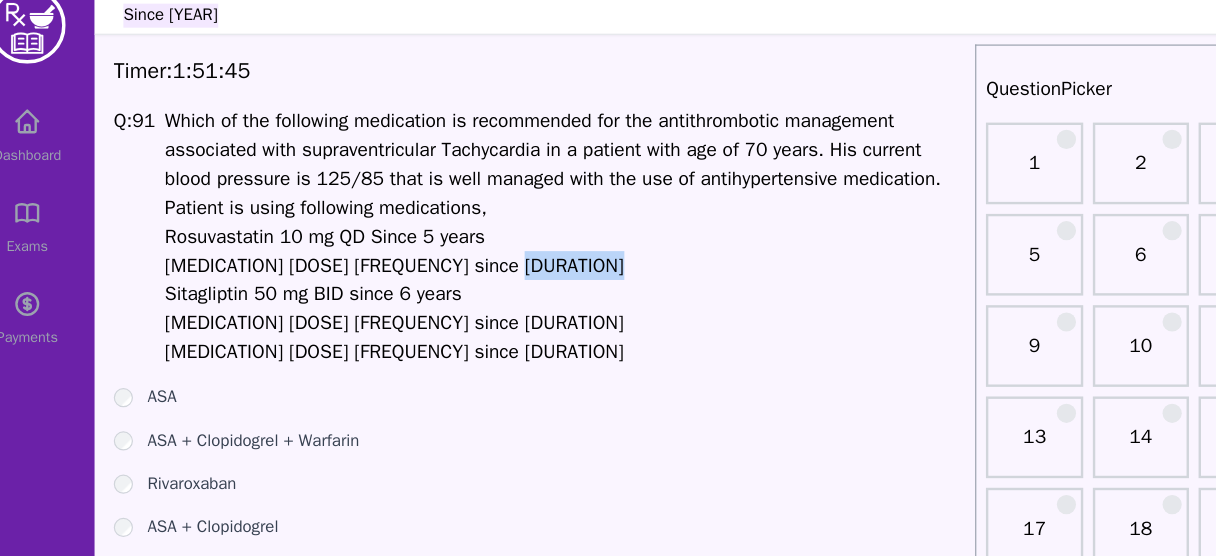 click on "[MEDICATION] [DOSE] [FREQUENCY] since [DURATION]" at bounding box center (504, 221) 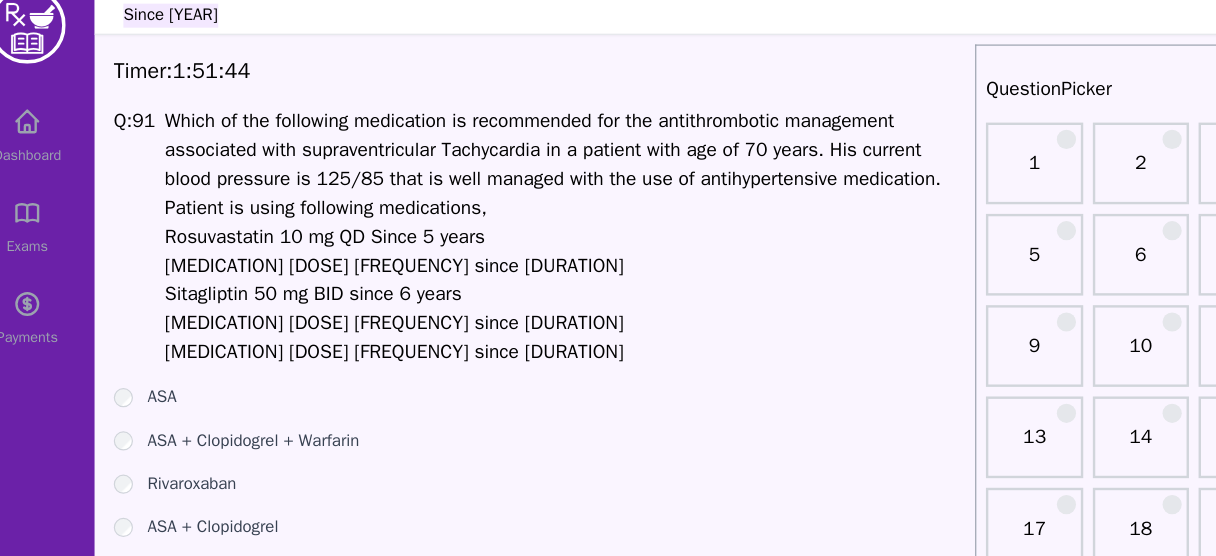 click on "Rosuvastatin 10 mg QD Since 5 years" at bounding box center [504, 197] 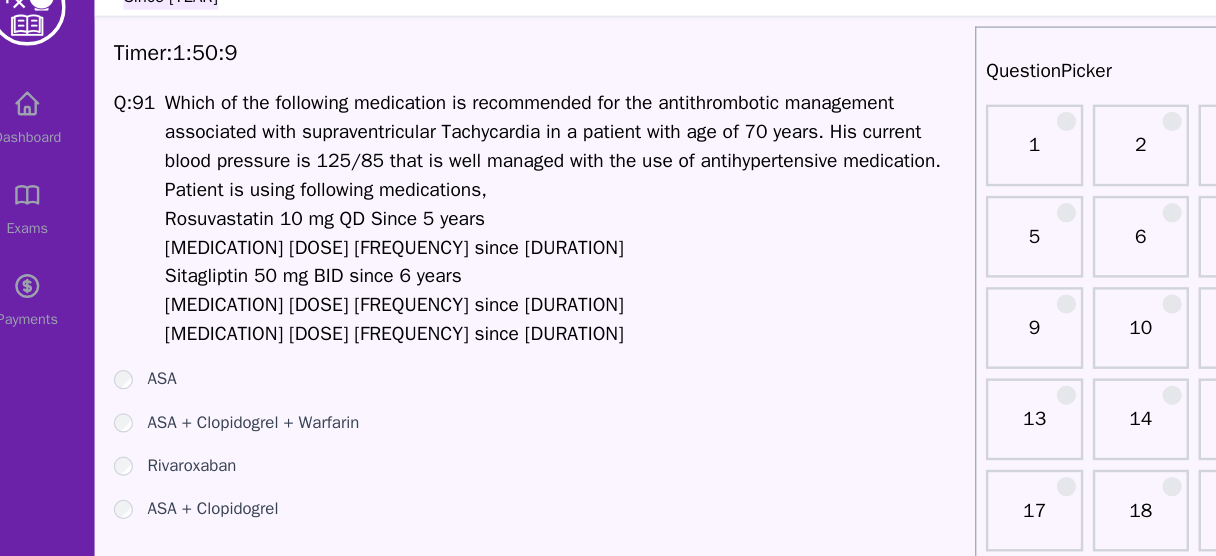 scroll, scrollTop: 35, scrollLeft: 0, axis: vertical 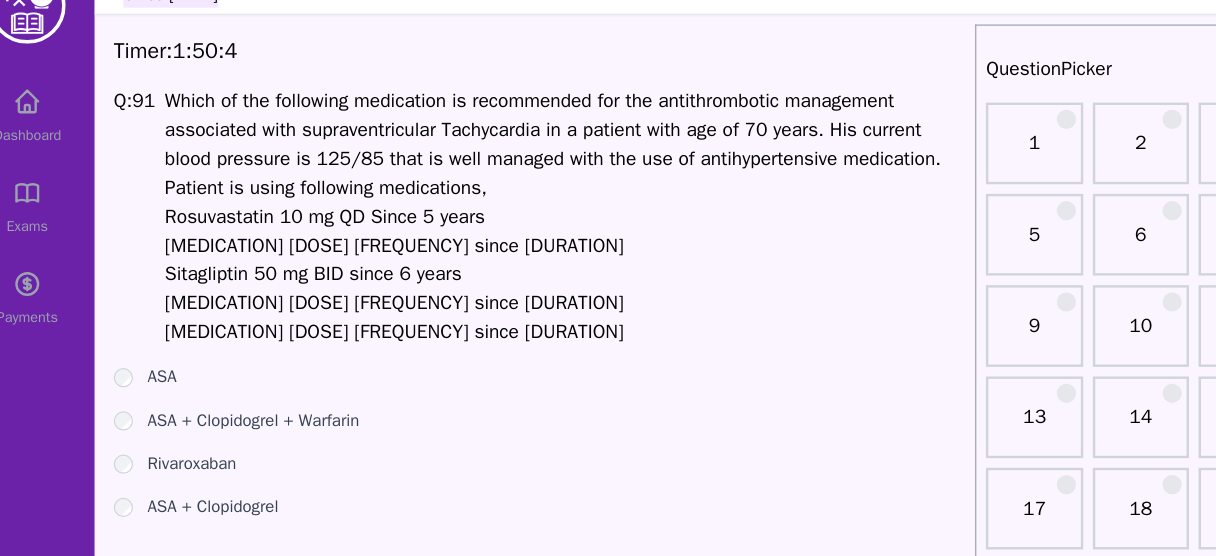 click on "Rivaroxaban" at bounding box center (193, 403) 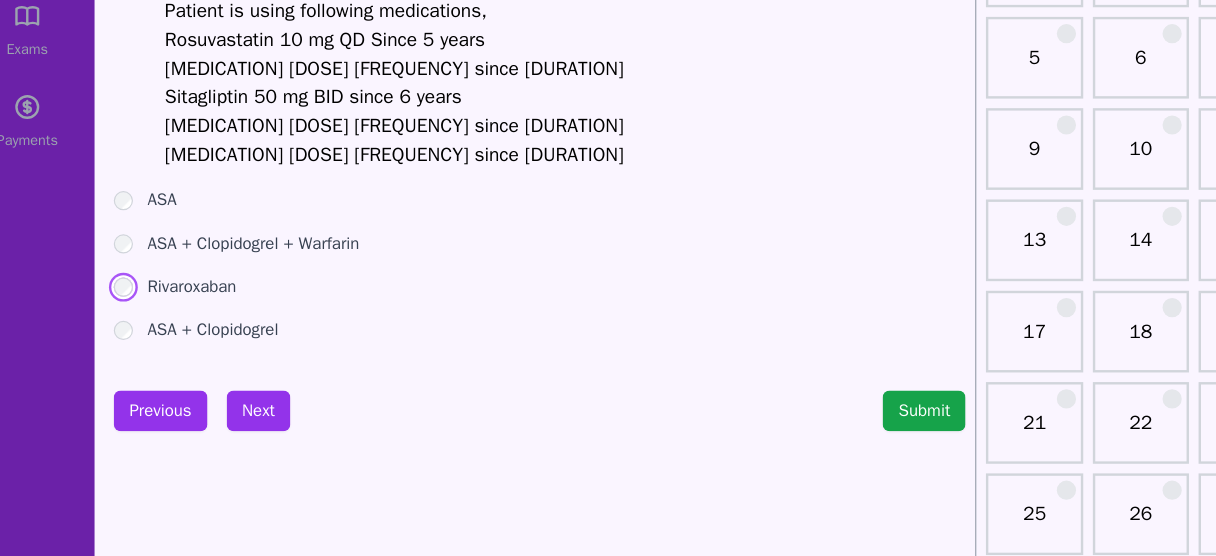 scroll, scrollTop: 109, scrollLeft: 0, axis: vertical 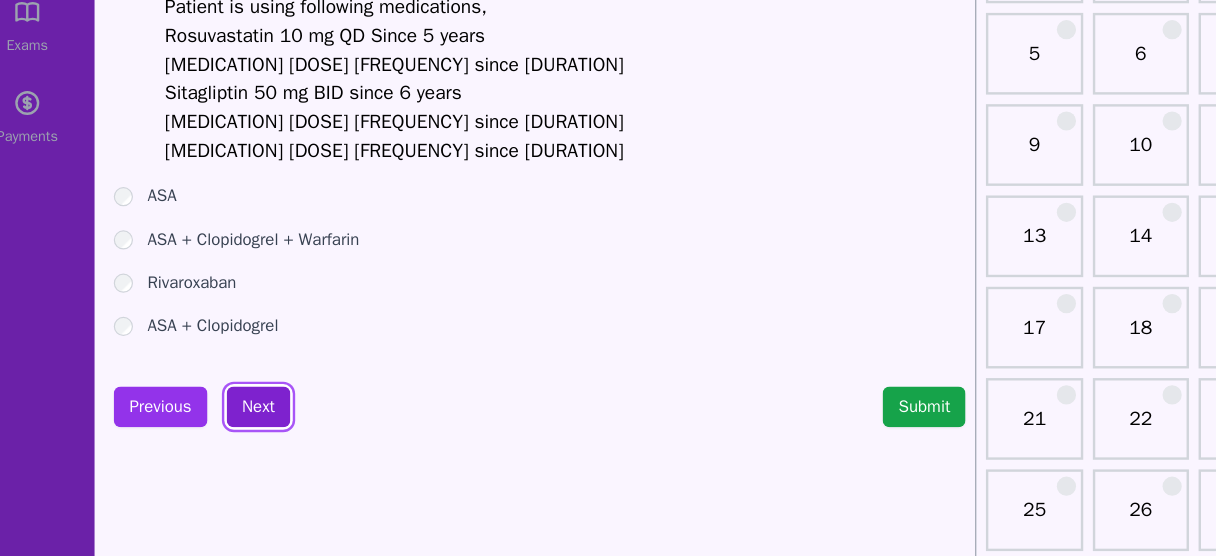 click on "Next" at bounding box center [248, 432] 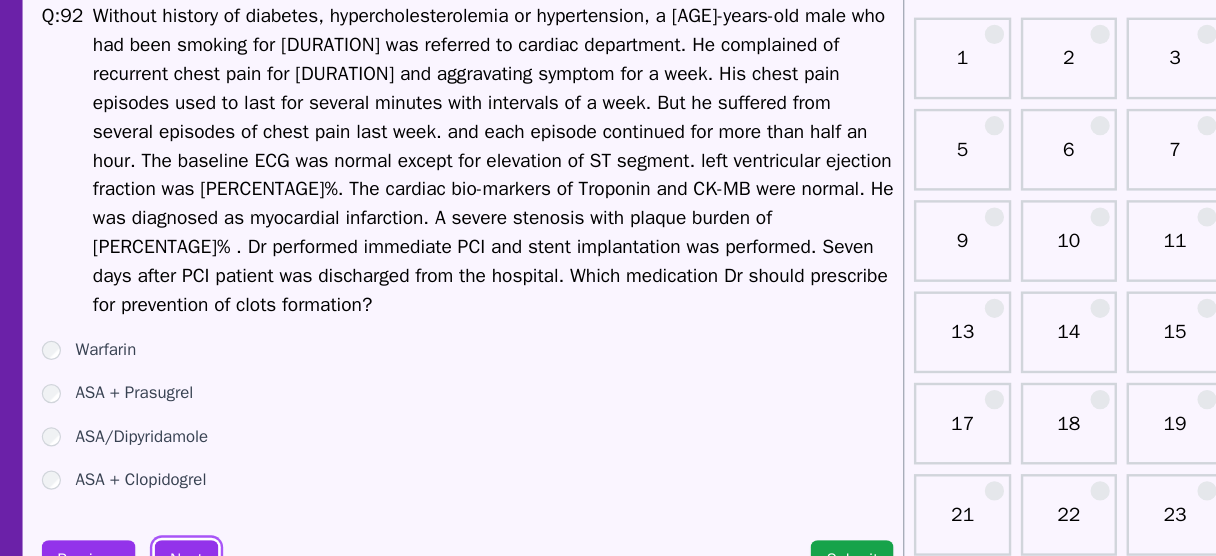 scroll, scrollTop: 46, scrollLeft: 0, axis: vertical 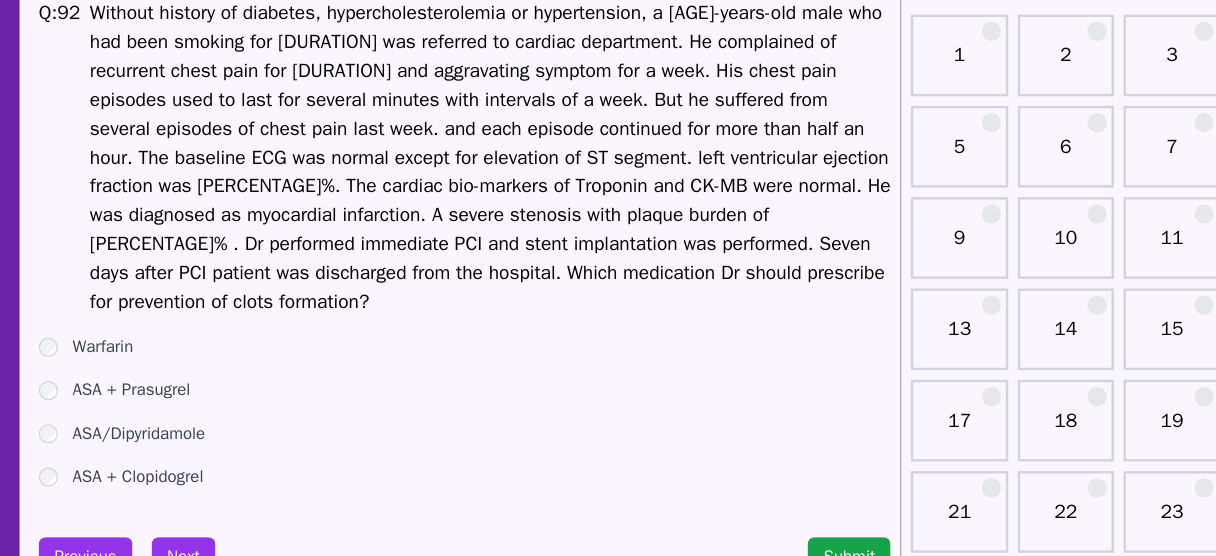 click on "ASA + Prasugrel" at bounding box center [205, 404] 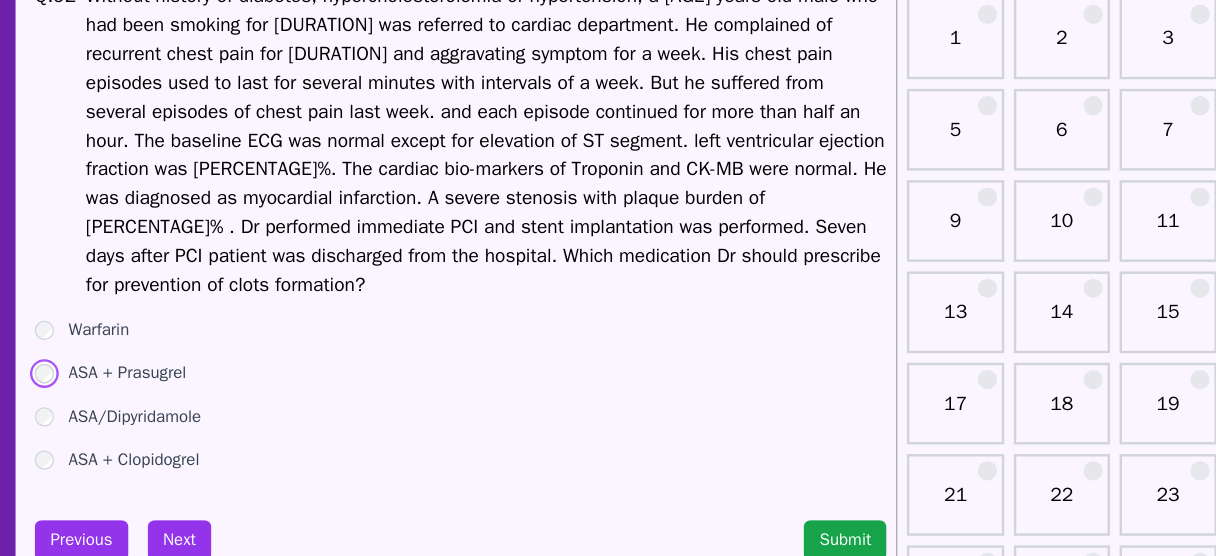 scroll, scrollTop: 56, scrollLeft: 0, axis: vertical 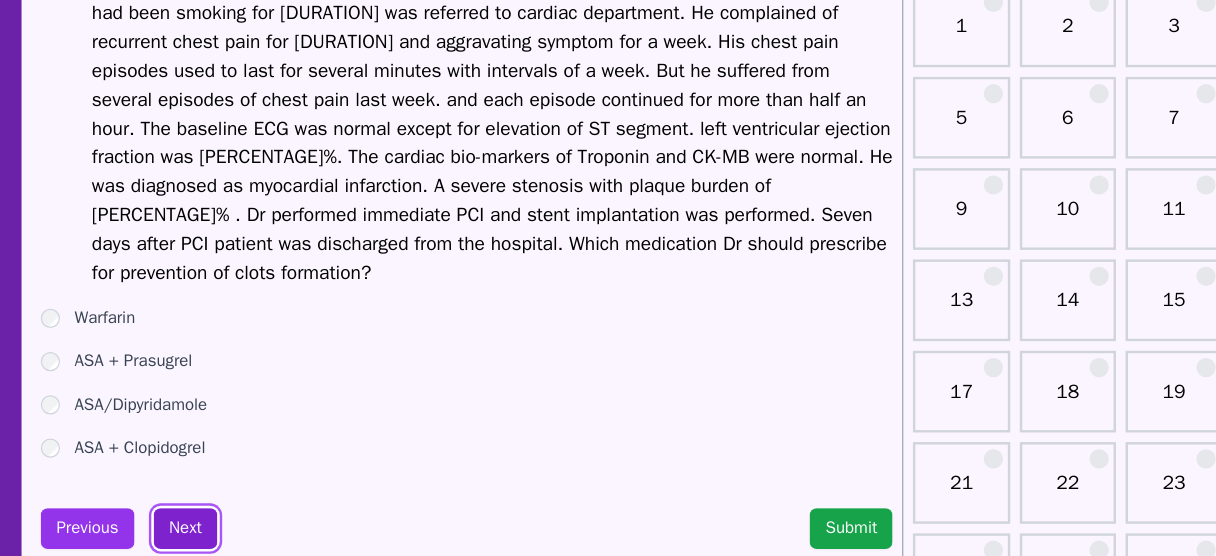 click on "Next" at bounding box center [248, 533] 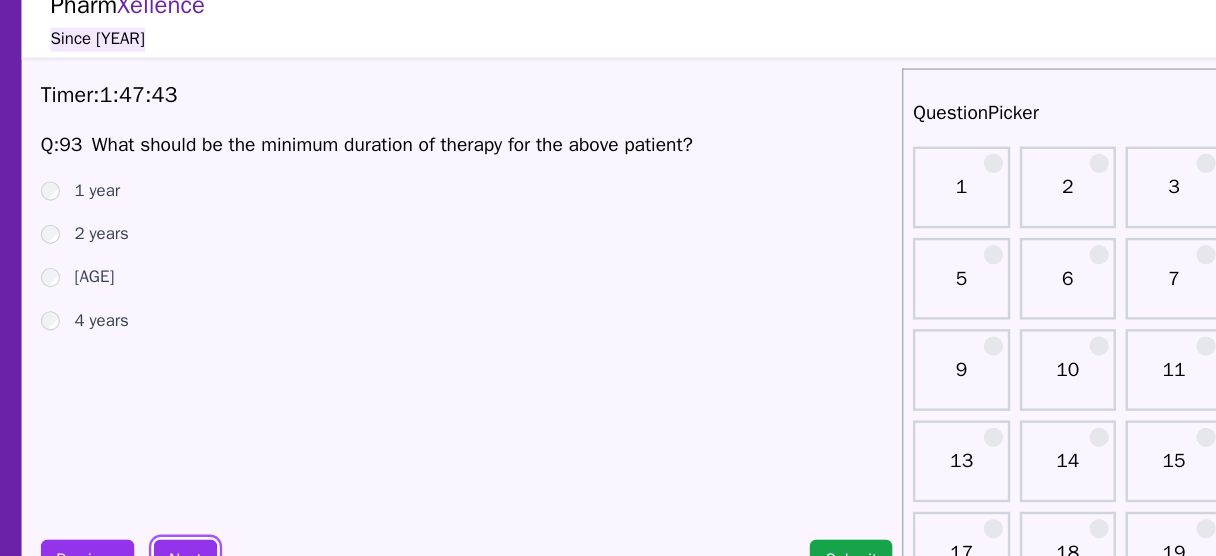 scroll, scrollTop: 0, scrollLeft: 0, axis: both 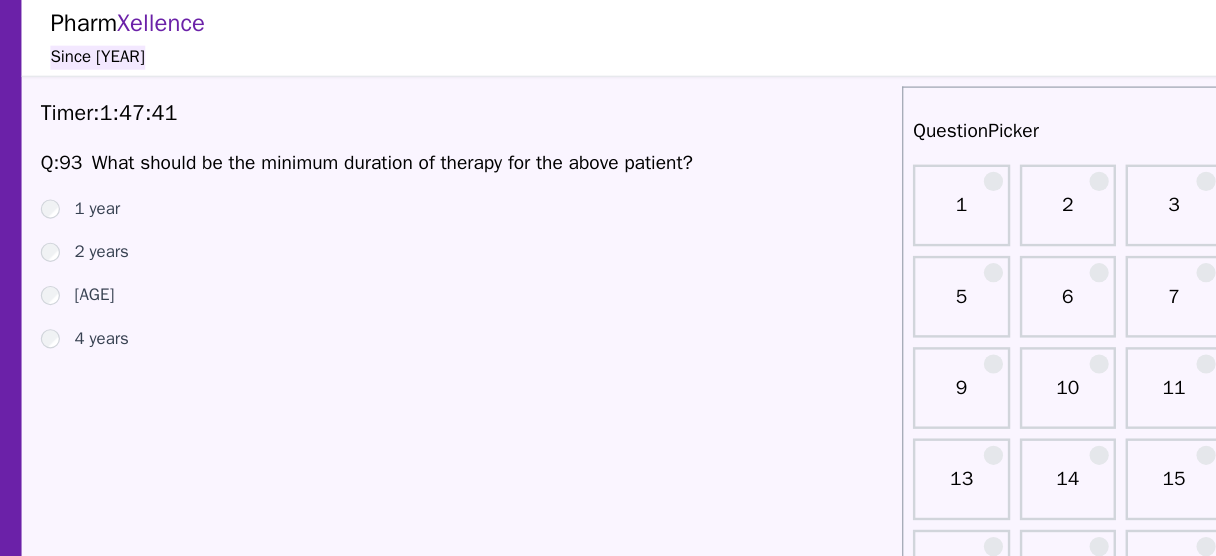 click on "1 year" at bounding box center (175, 174) 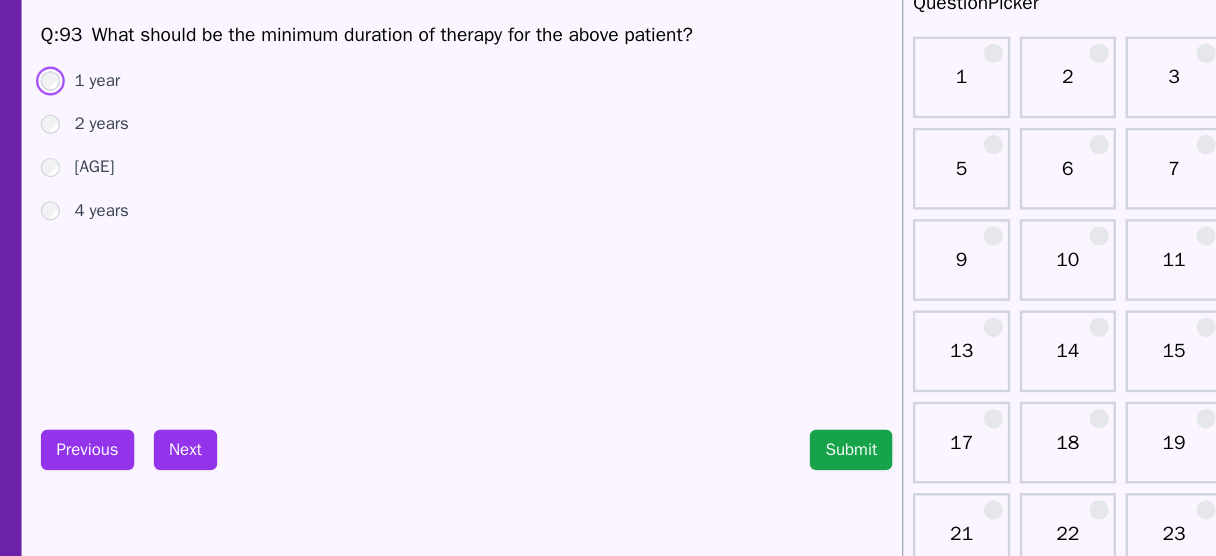 scroll, scrollTop: 53, scrollLeft: 0, axis: vertical 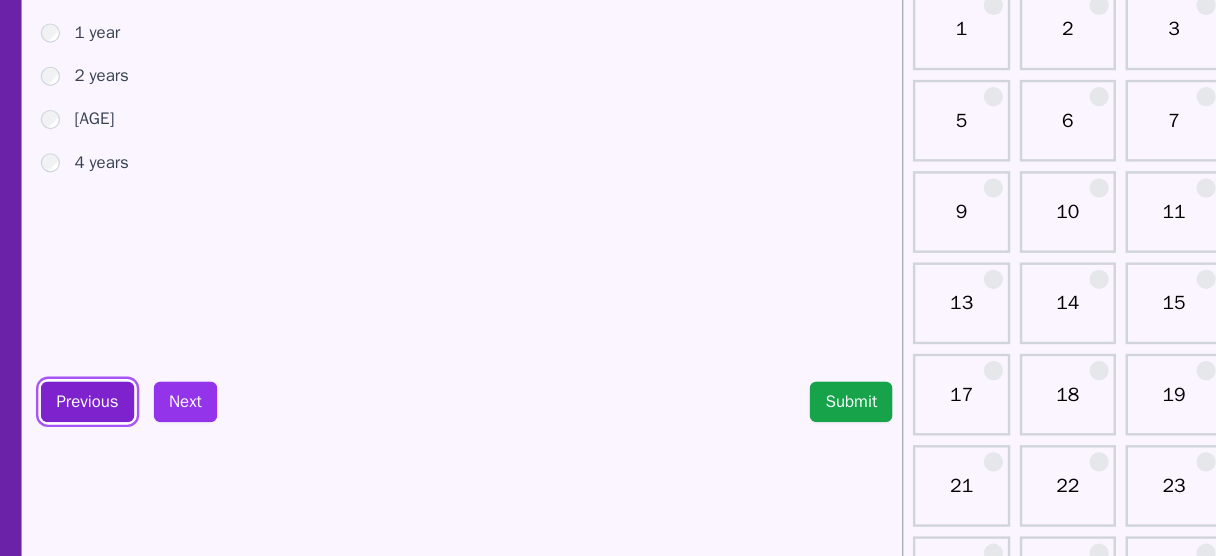 click on "Previous" at bounding box center (167, 428) 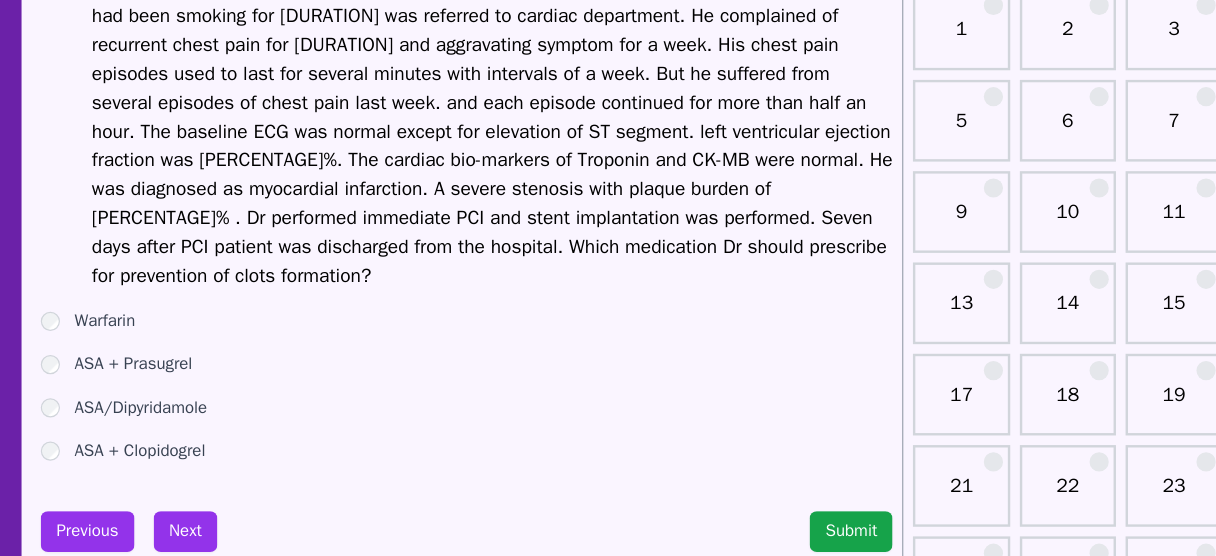 click on "ASA + Clopidogrel" at bounding box center (210, 469) 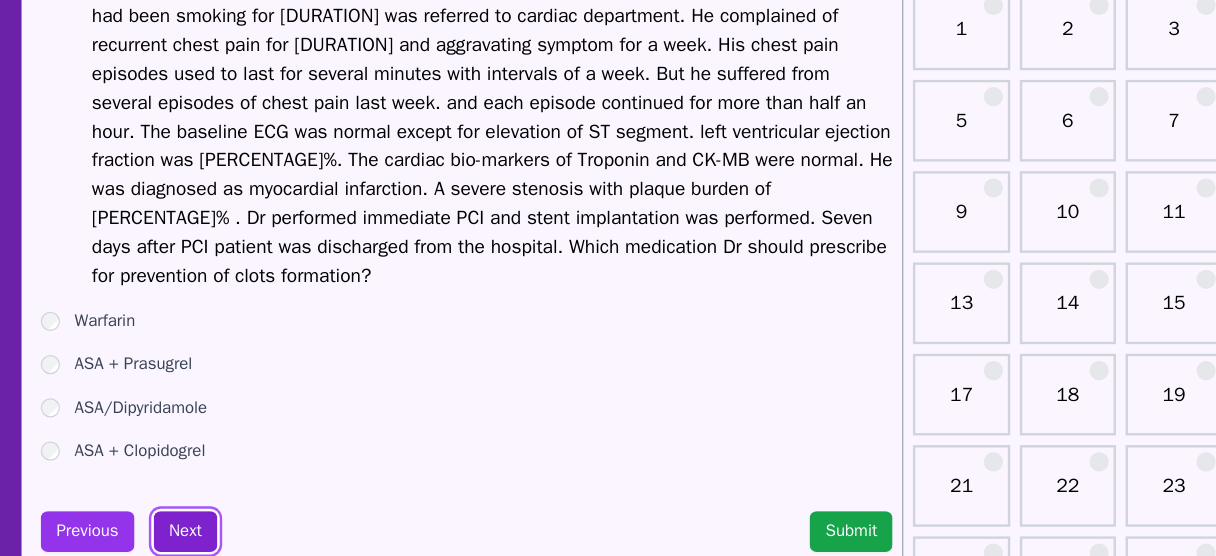 click on "Next" at bounding box center (248, 536) 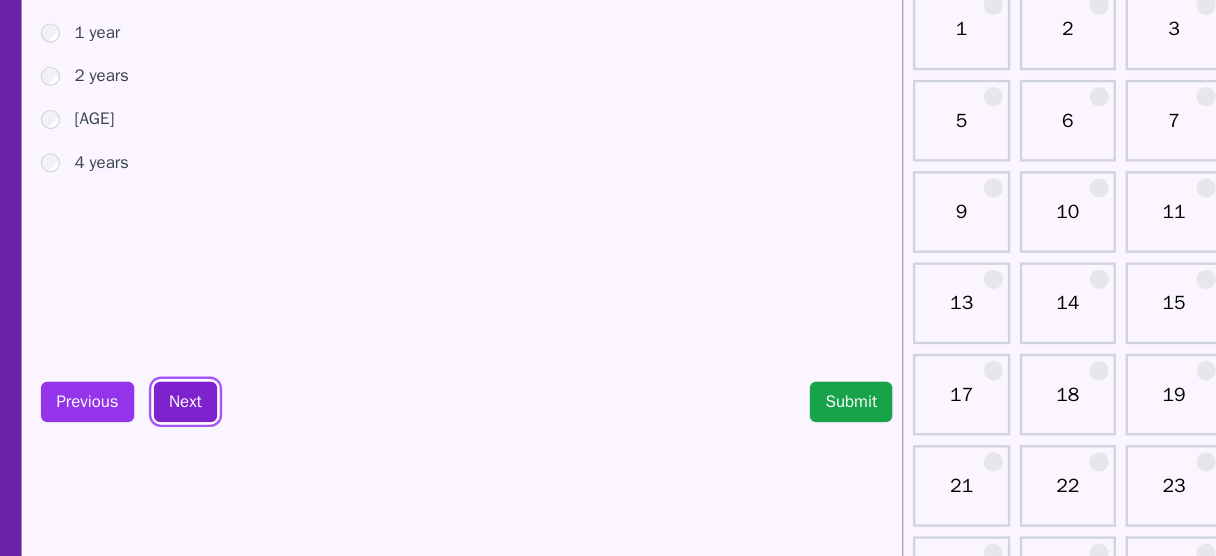 click on "Next" at bounding box center [248, 428] 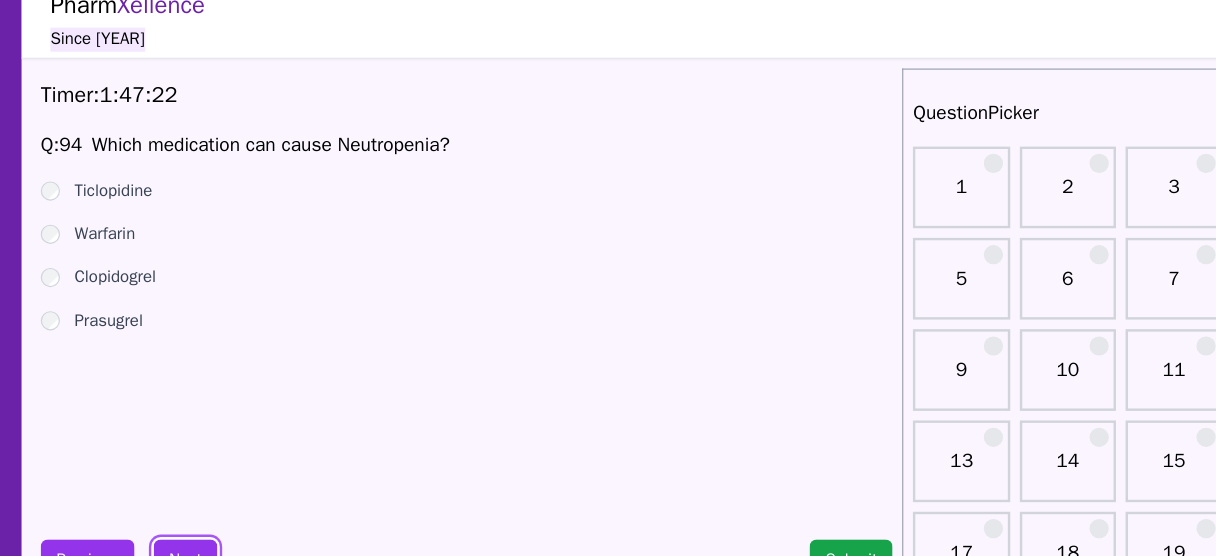 scroll, scrollTop: 14, scrollLeft: 0, axis: vertical 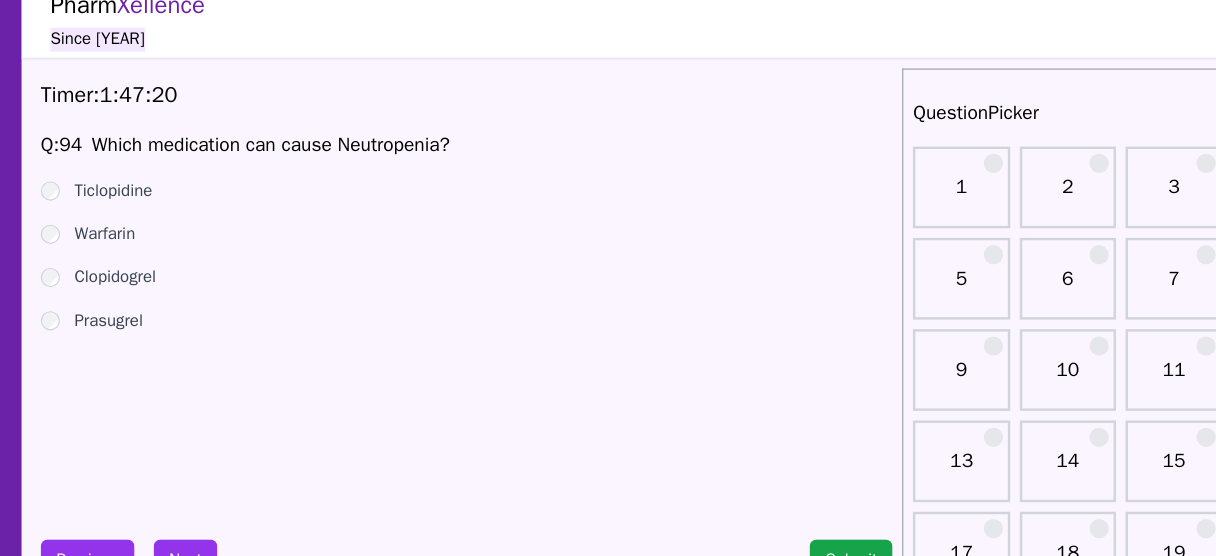 click on "Which medication can cause Neutropenia?" at bounding box center (320, 122) 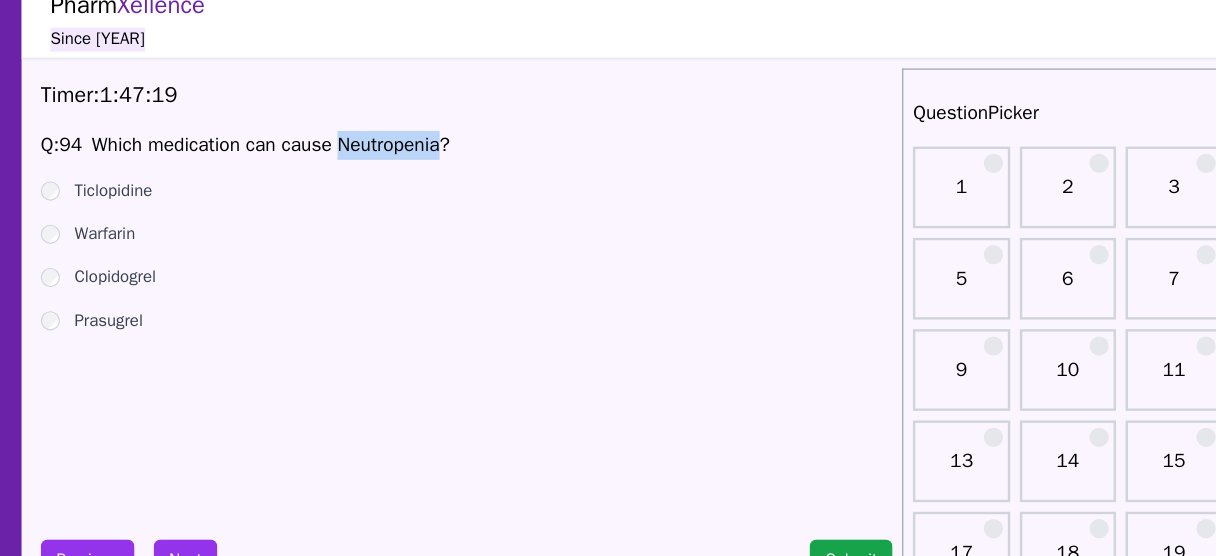 click on "Which medication can cause Neutropenia?" at bounding box center [320, 122] 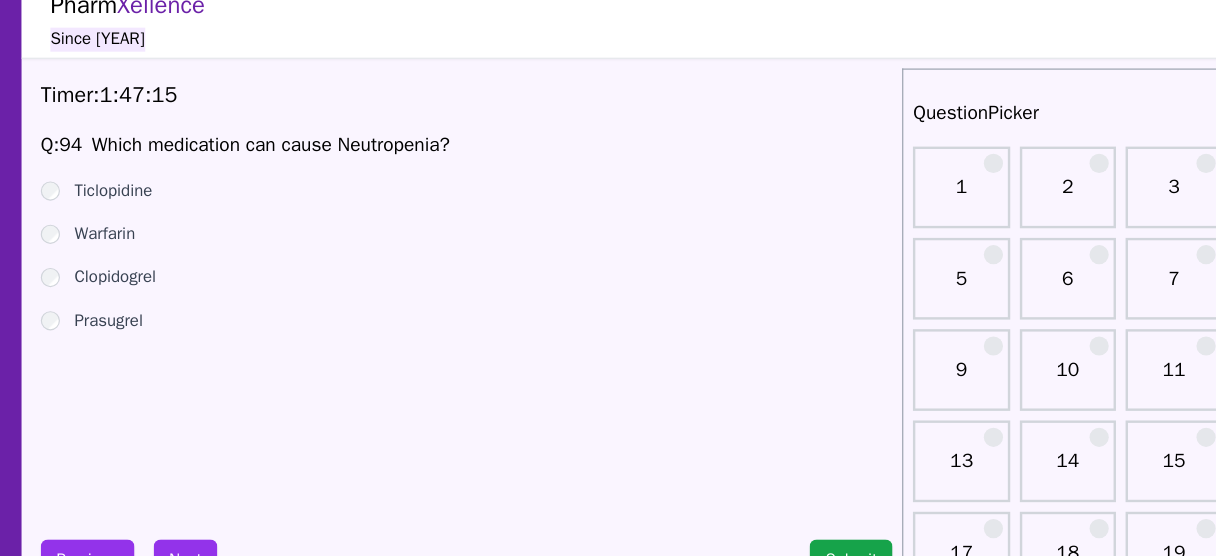 click on "Ticlopidine" at bounding box center [188, 160] 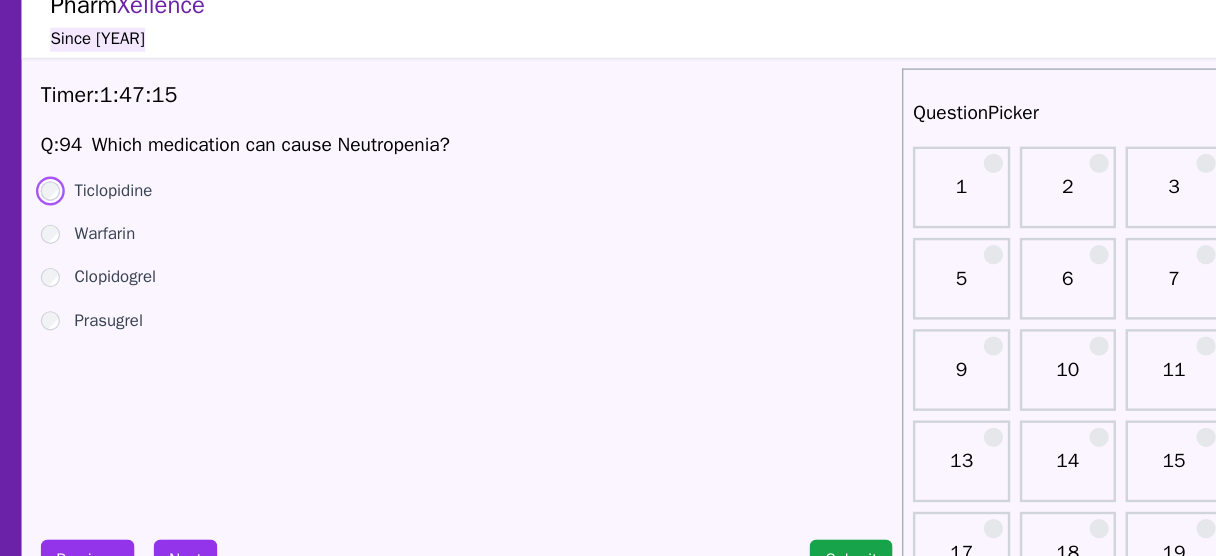 scroll, scrollTop: 14, scrollLeft: 0, axis: vertical 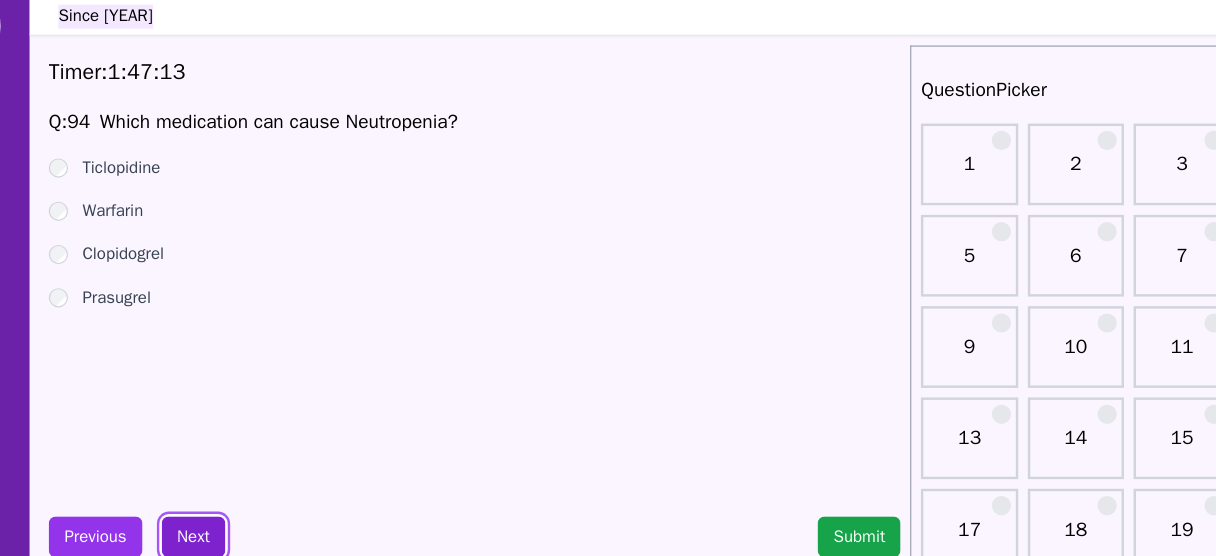 click on "Next" at bounding box center (248, 467) 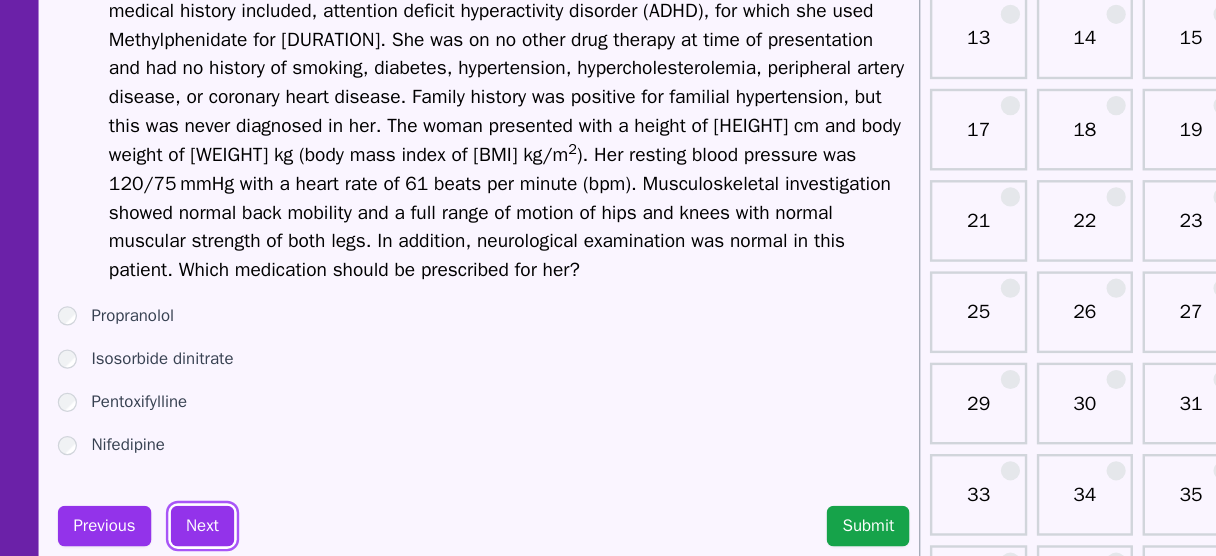 scroll, scrollTop: 277, scrollLeft: 0, axis: vertical 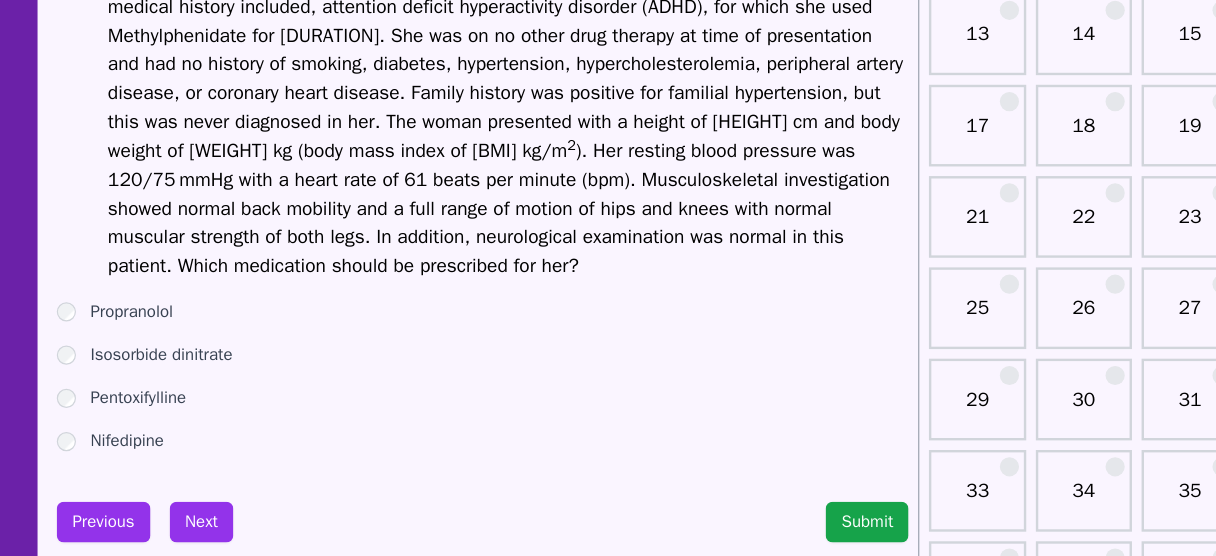 click on "Pentoxifylline" at bounding box center [196, 425] 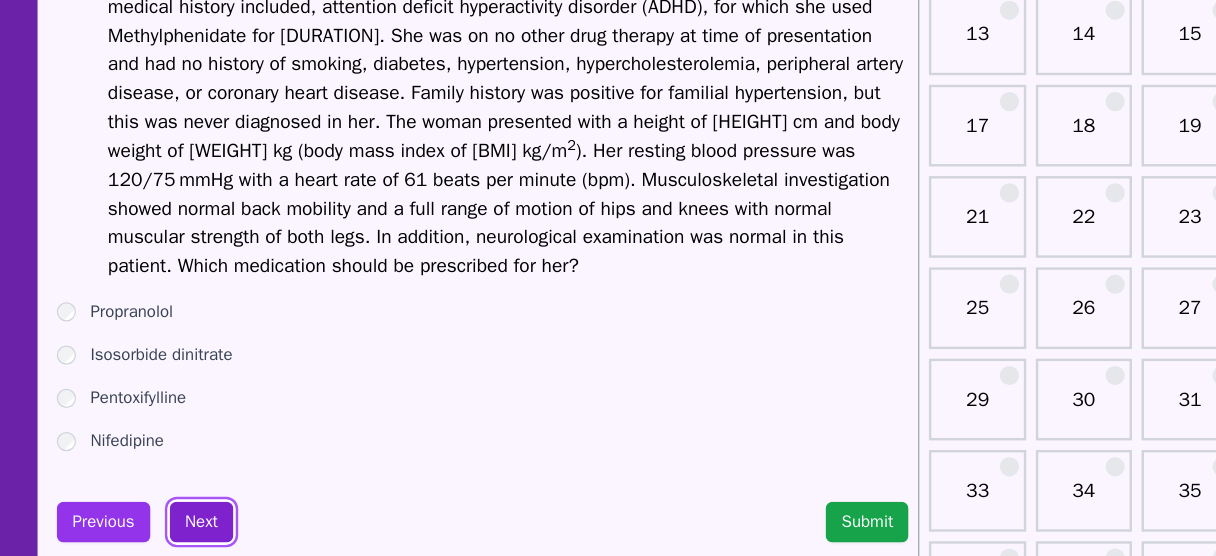 click on "Next" at bounding box center (248, 528) 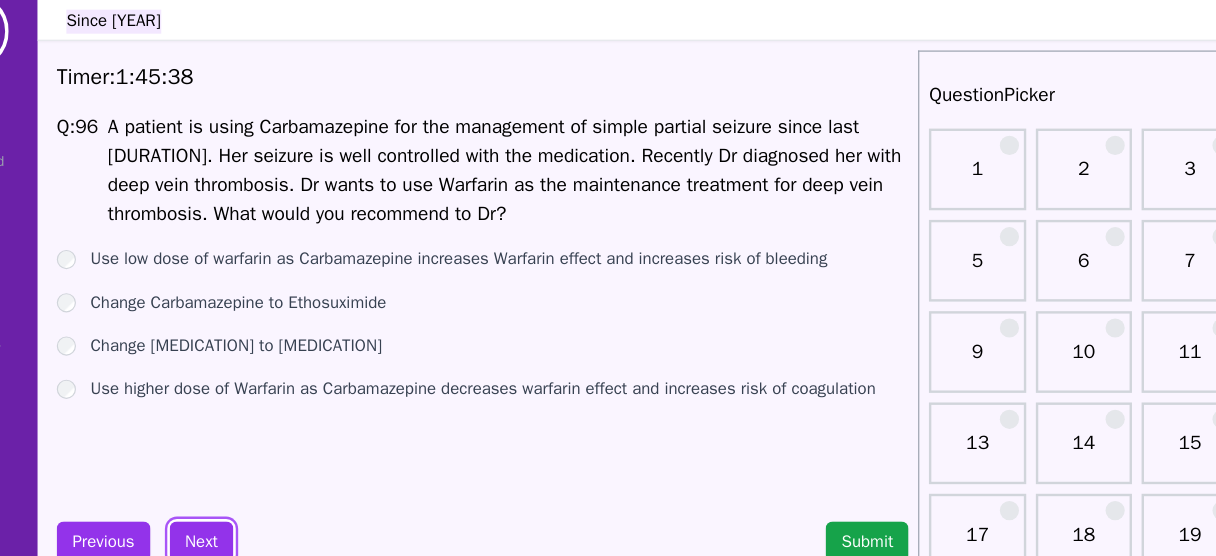 scroll, scrollTop: 0, scrollLeft: 0, axis: both 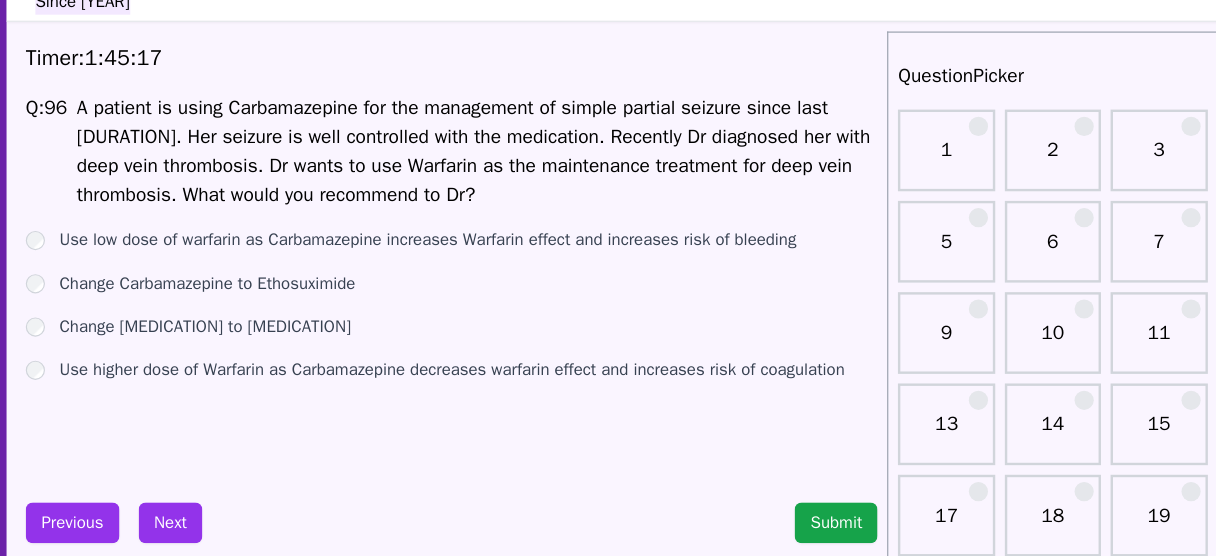 click on "Use low dose of warfarin as Carbamazepine increases Warfarin effect and increases risk of bleeding" at bounding box center (462, 246) 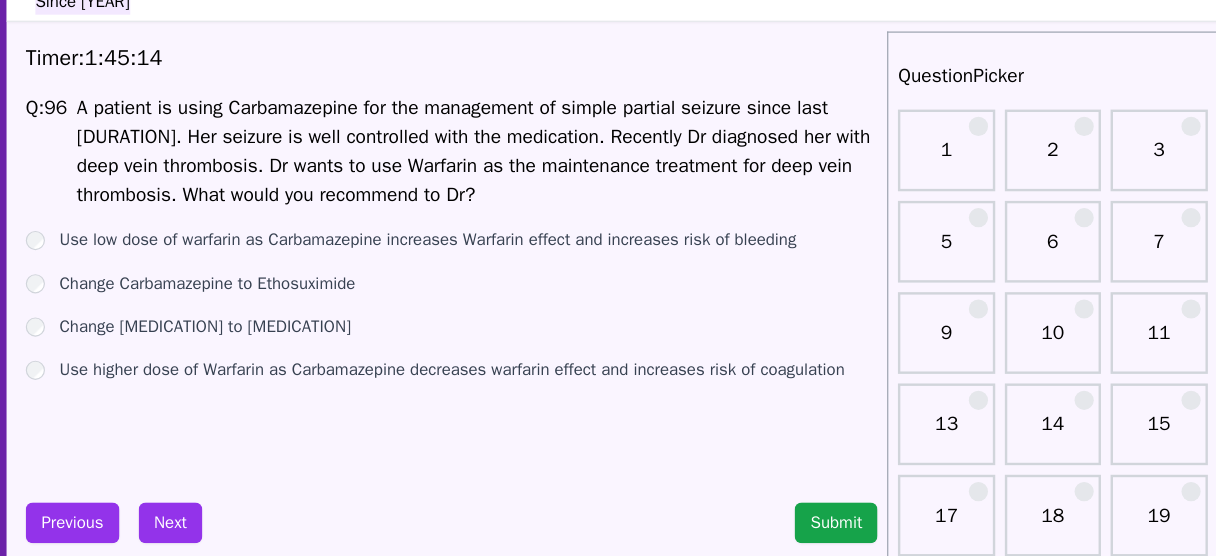click on "Q: 96 A patient is using Carbamazepine for the management of simple partial seizure since last [DURATION]. Her seizure is well controlled with the medication. Recently Dr diagnosed her with deep vein thrombosis. Dr wants to use Warfarin as the maintenance treatment for deep vein thrombosis. What would you recommend to Dr? Use low dose of warfarin as Carbamazepine increases Warfarin effect and increases risk of bleeding Change Carbamazepine to Ethosuximide Change Carbamazepine to Phenytoin Use higher dose of Warfarin as Carbamazepine decreases warfarin effect and increases risk of coagulation" at bounding box center [482, 274] 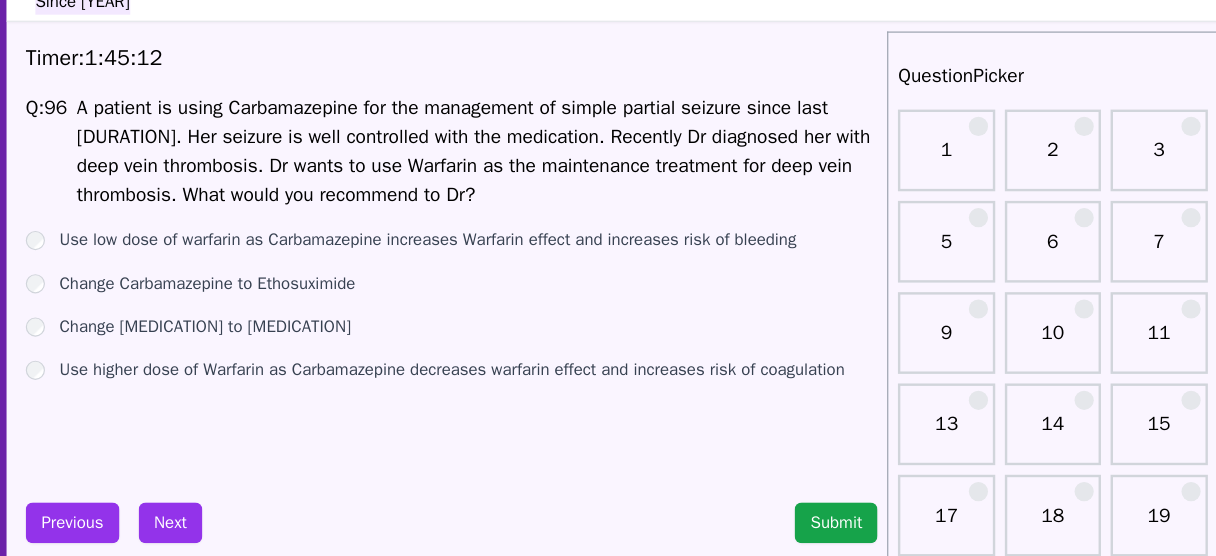 click on "Use higher dose of Warfarin as Carbamazepine decreases warfarin effect and increases risk of coagulation" at bounding box center [483, 354] 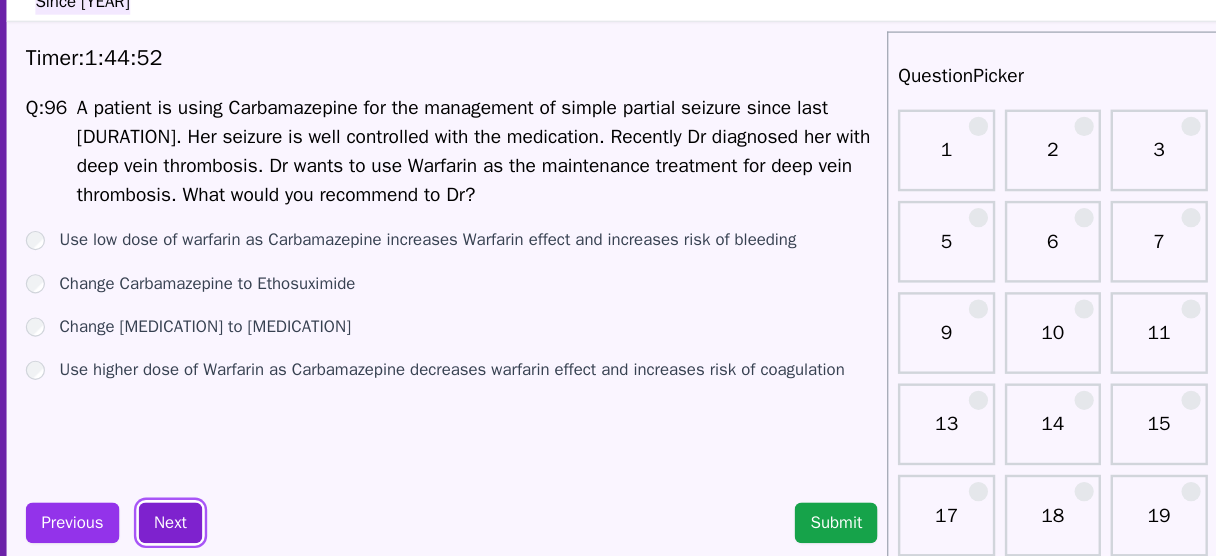 click on "Next" at bounding box center [248, 481] 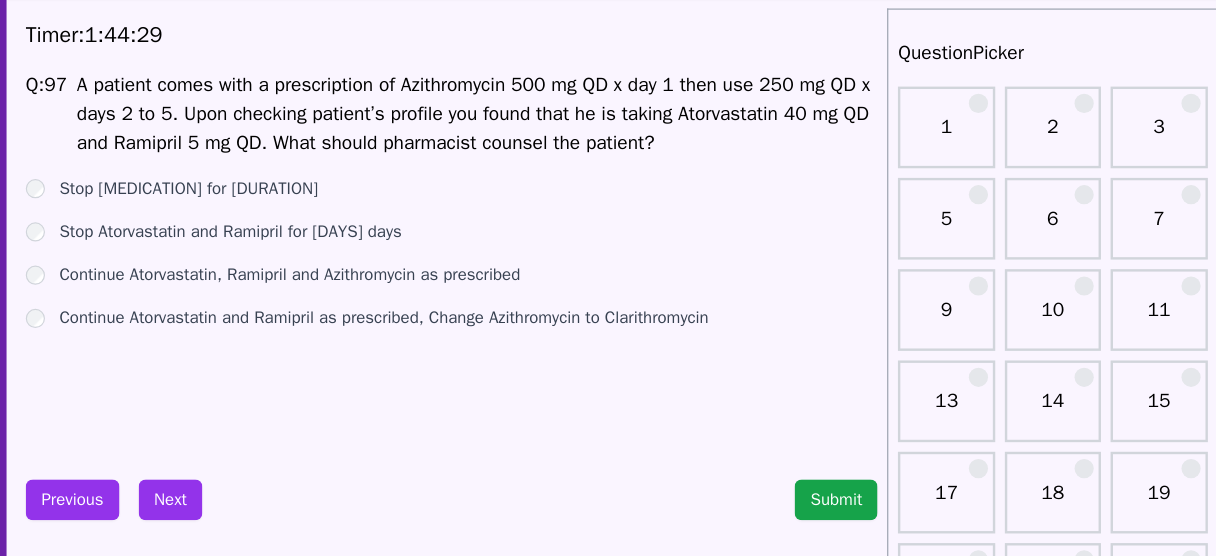 click on "Stop [MEDICATION] for [DURATION]" at bounding box center (263, 222) 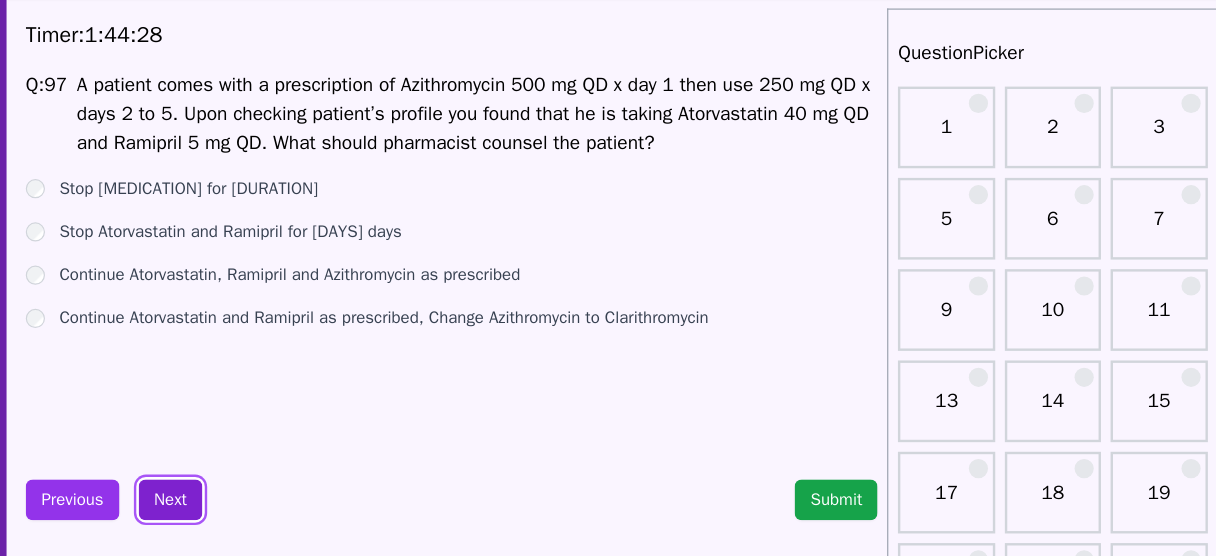 click on "Next" at bounding box center (248, 481) 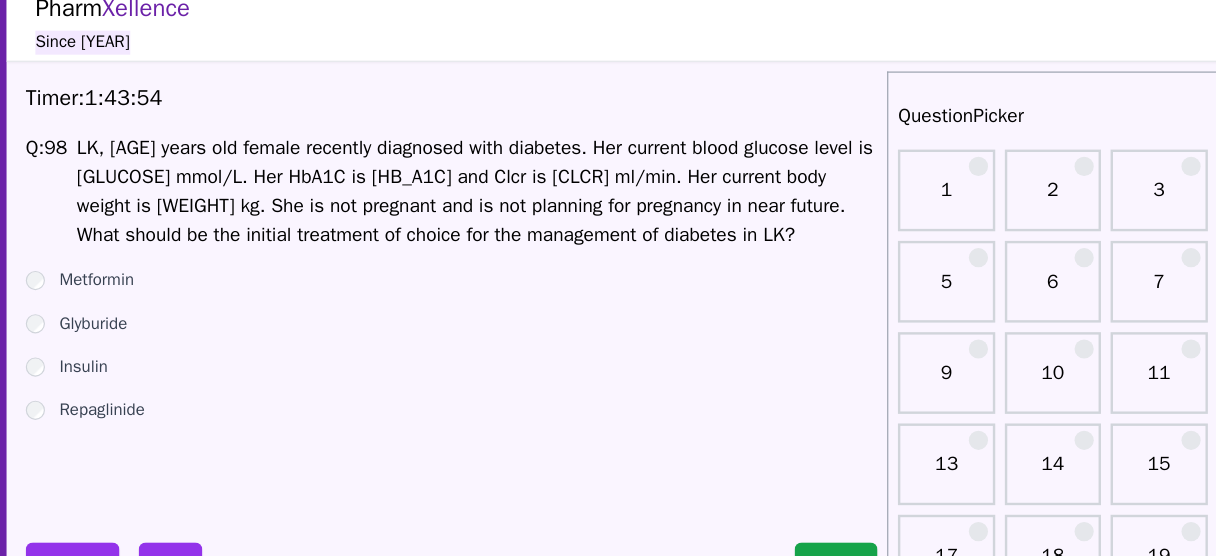 click on "Insulin" at bounding box center (176, 318) 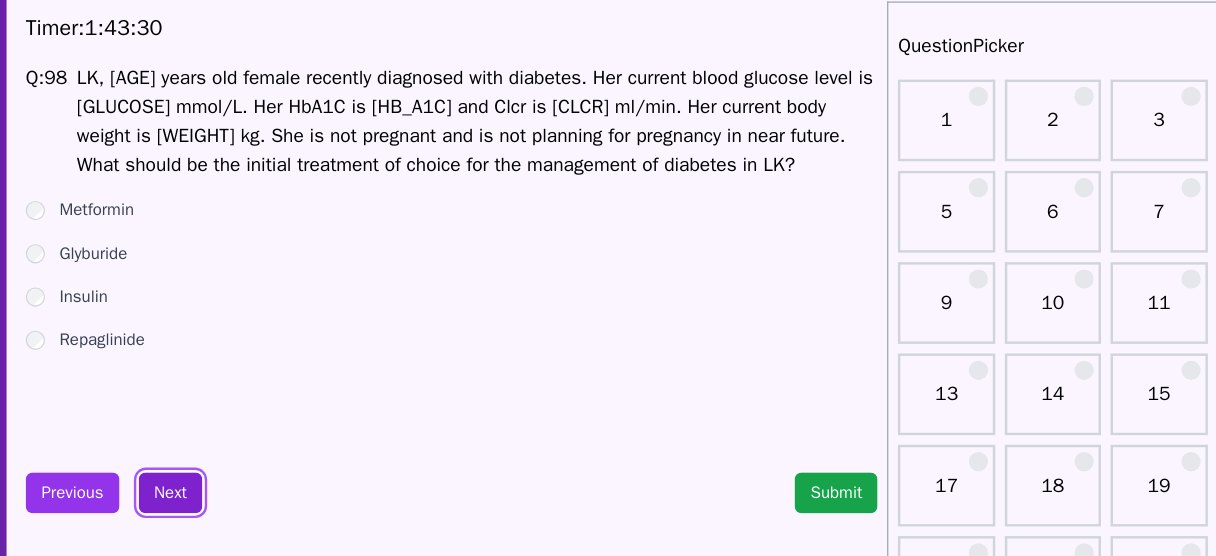 click on "Next" at bounding box center (248, 481) 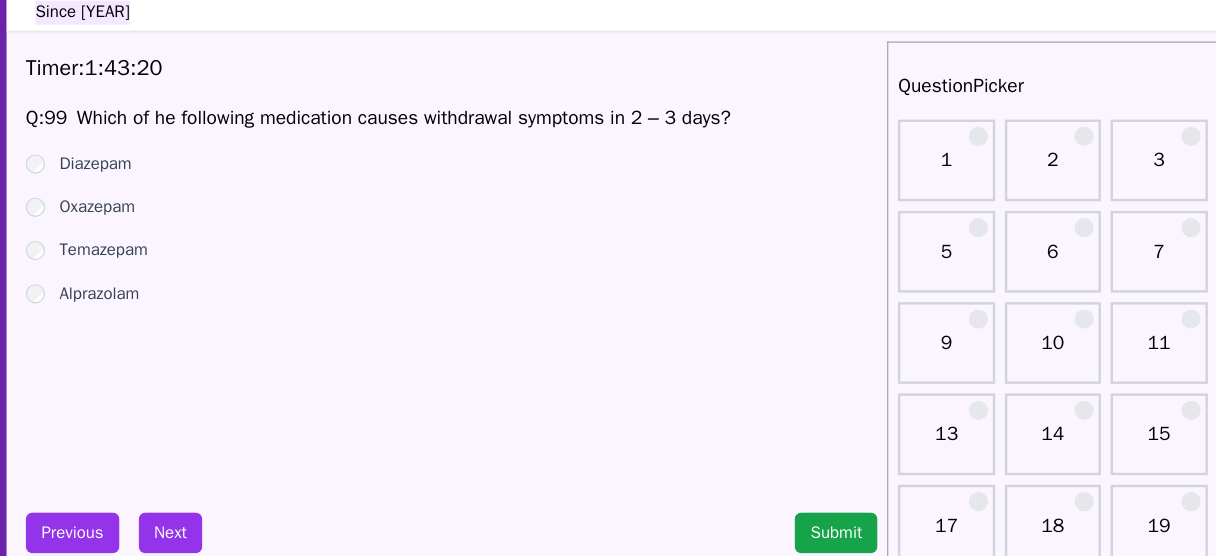 click on "Diazepam" at bounding box center [186, 174] 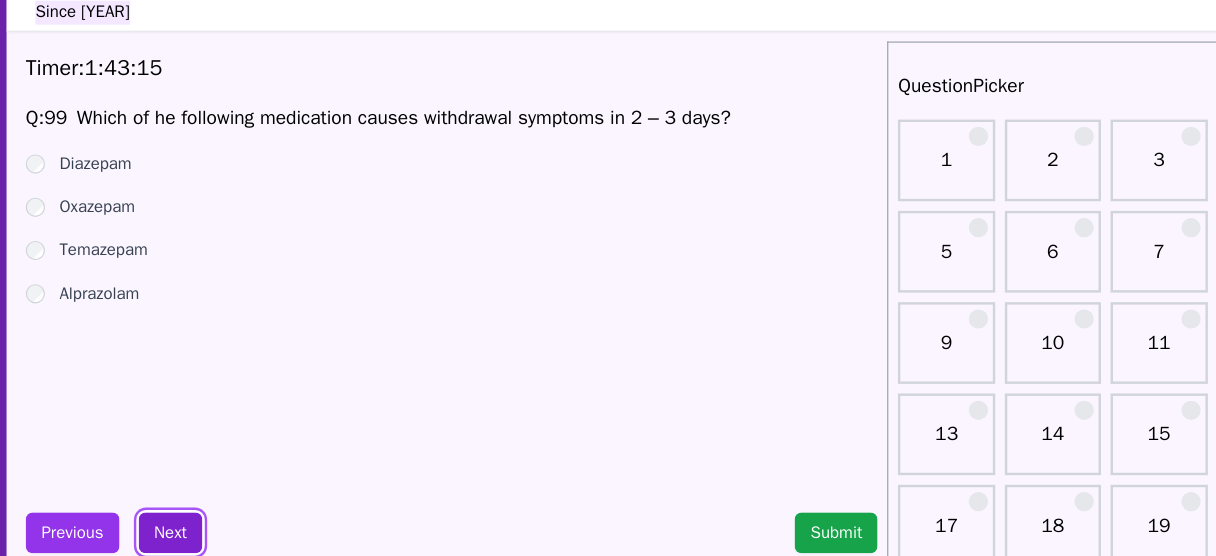 click on "Next" at bounding box center (248, 481) 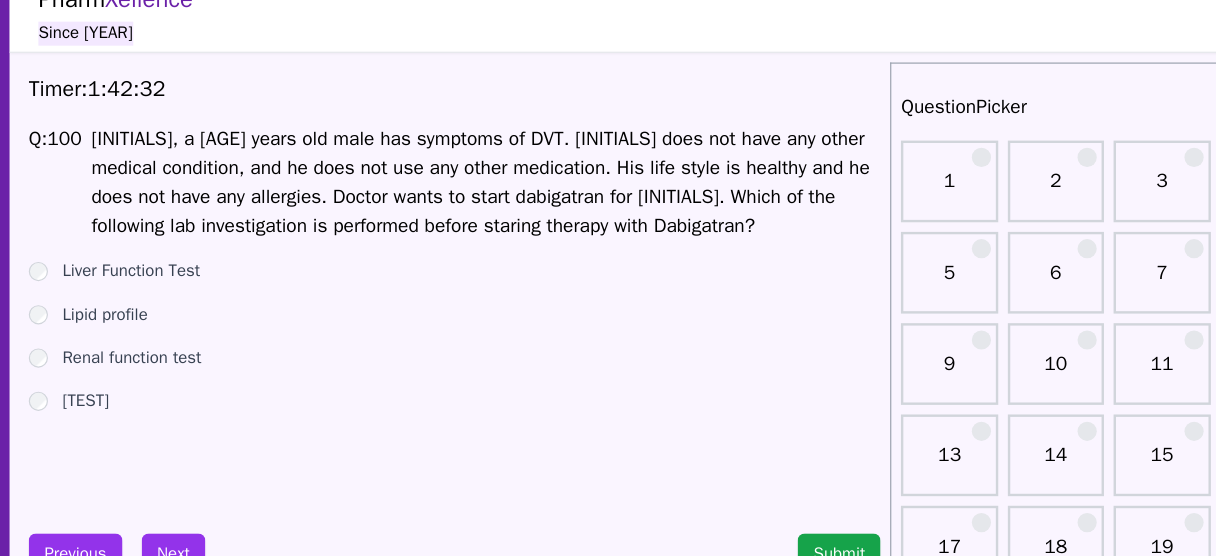 click on "Renal function test" at bounding box center [214, 318] 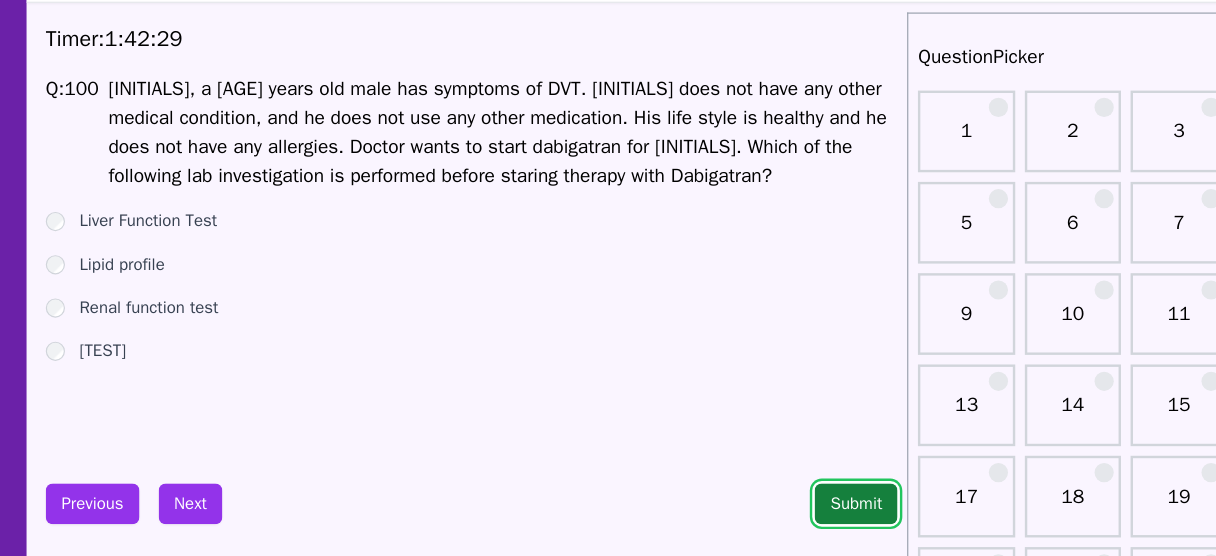 click on "Submit" at bounding box center (802, 481) 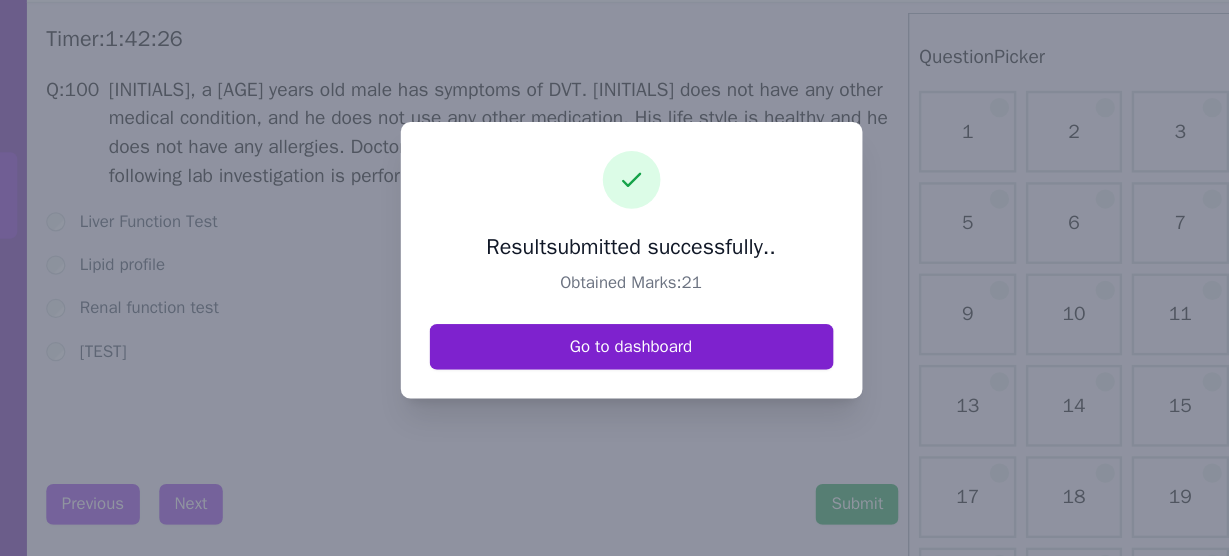 click on "Go to dashboard" at bounding box center (615, 350) 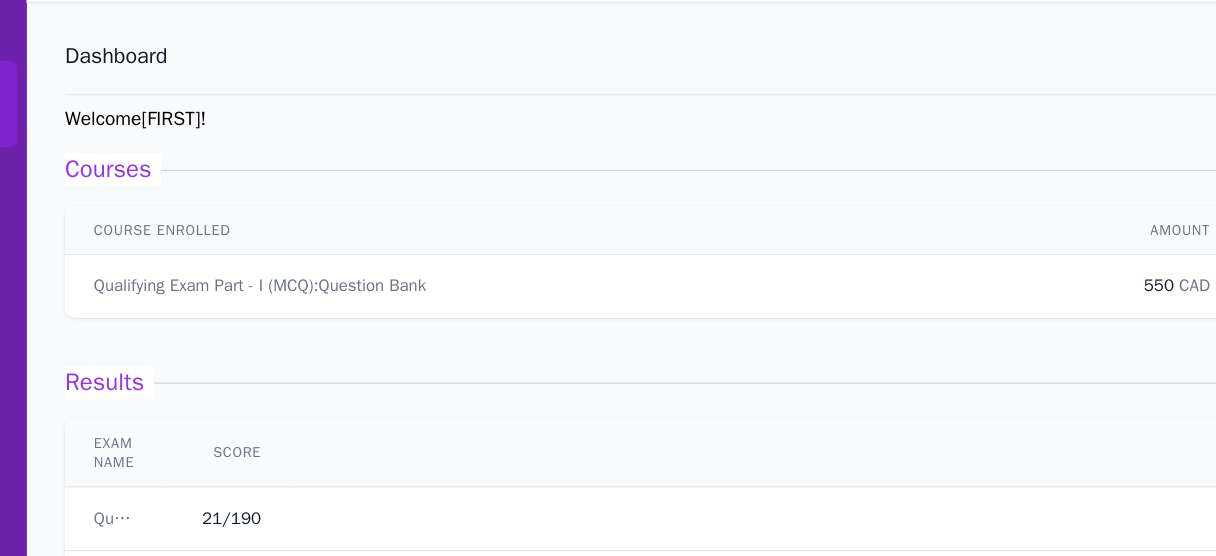 scroll, scrollTop: 138, scrollLeft: 0, axis: vertical 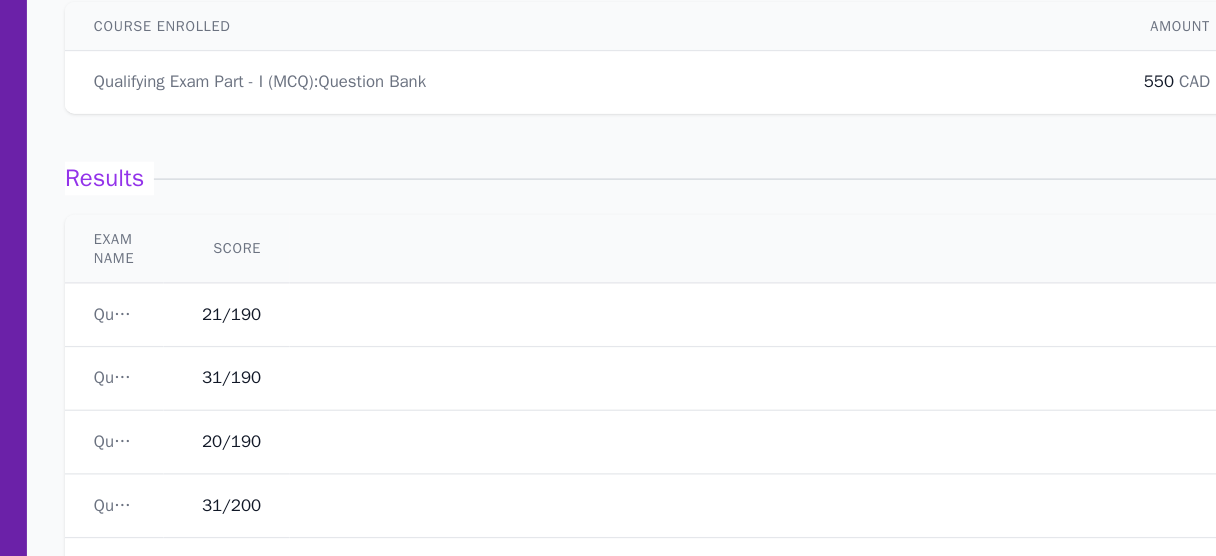 click on "Review" at bounding box center [2764, 354] 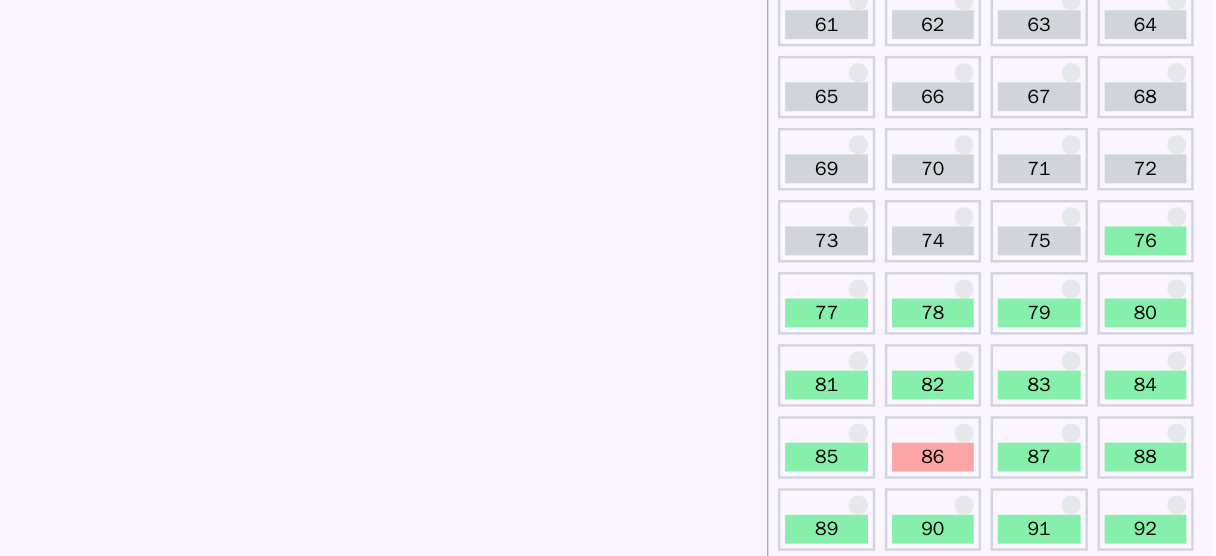 scroll, scrollTop: 1039, scrollLeft: 0, axis: vertical 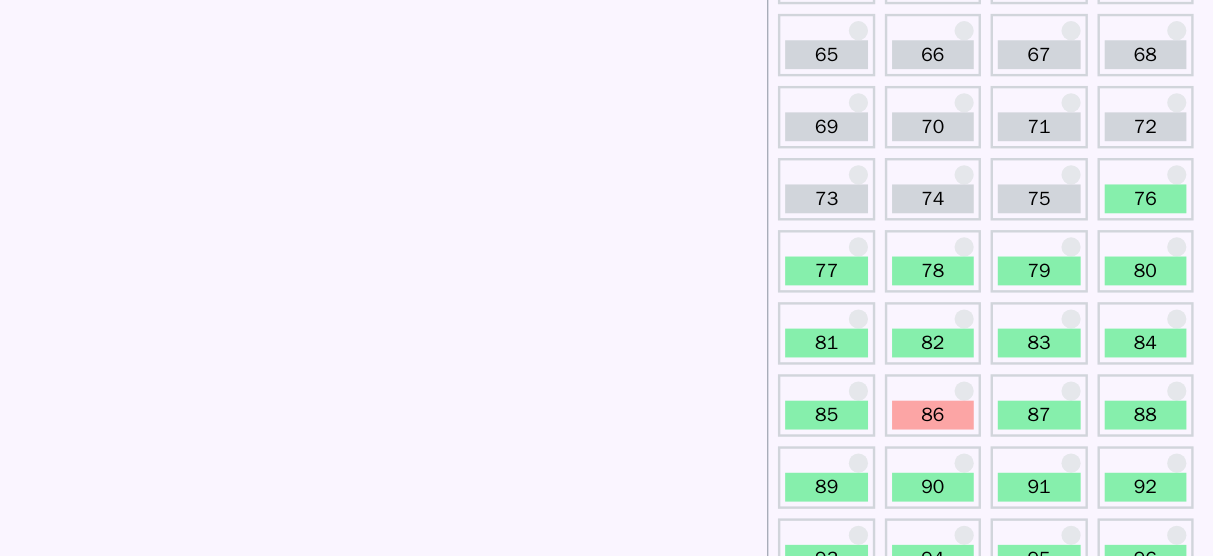 click on "76" at bounding box center [1160, 211] 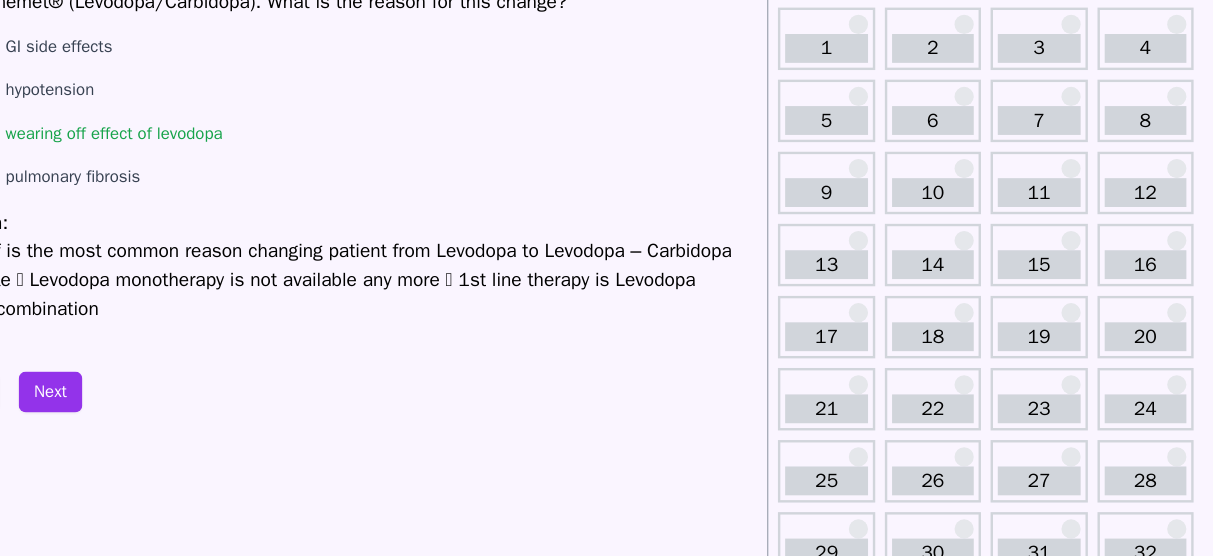 scroll, scrollTop: 131, scrollLeft: 0, axis: vertical 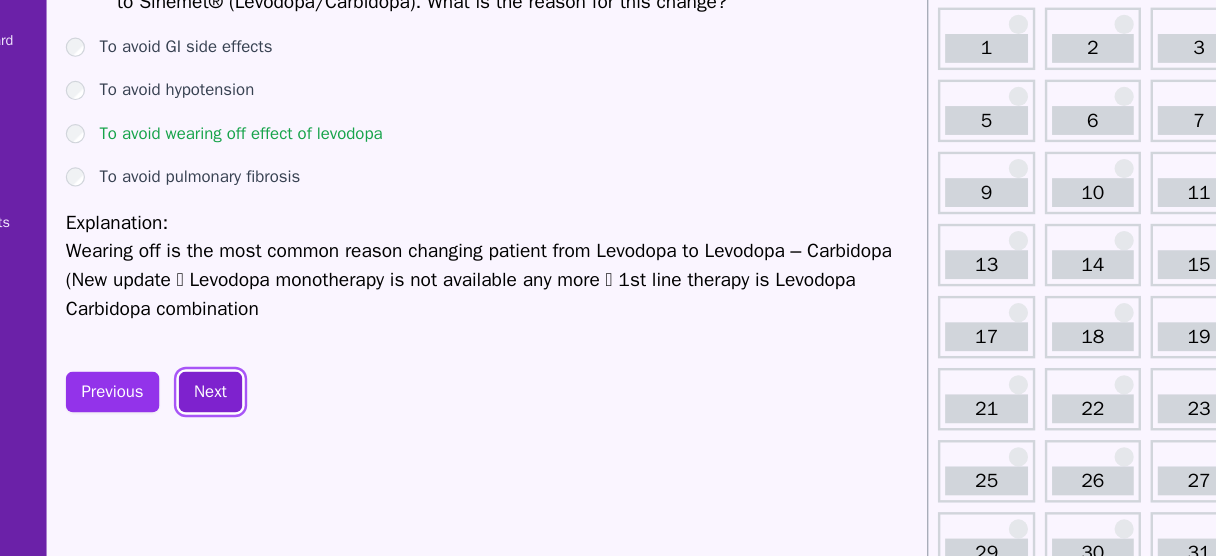 click on "Next" at bounding box center (248, 326) 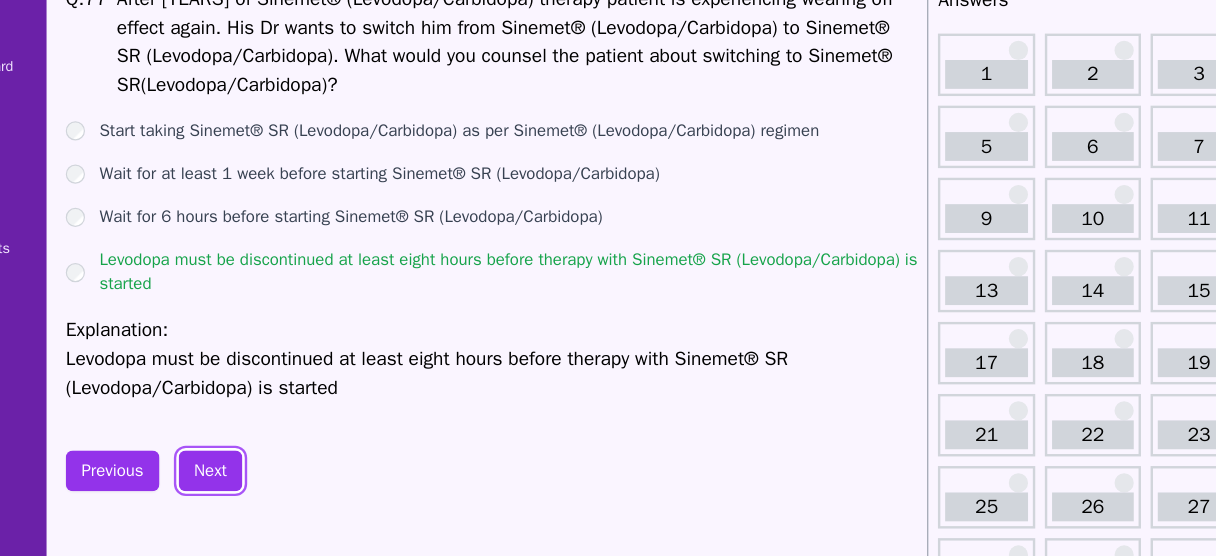 scroll, scrollTop: 108, scrollLeft: 0, axis: vertical 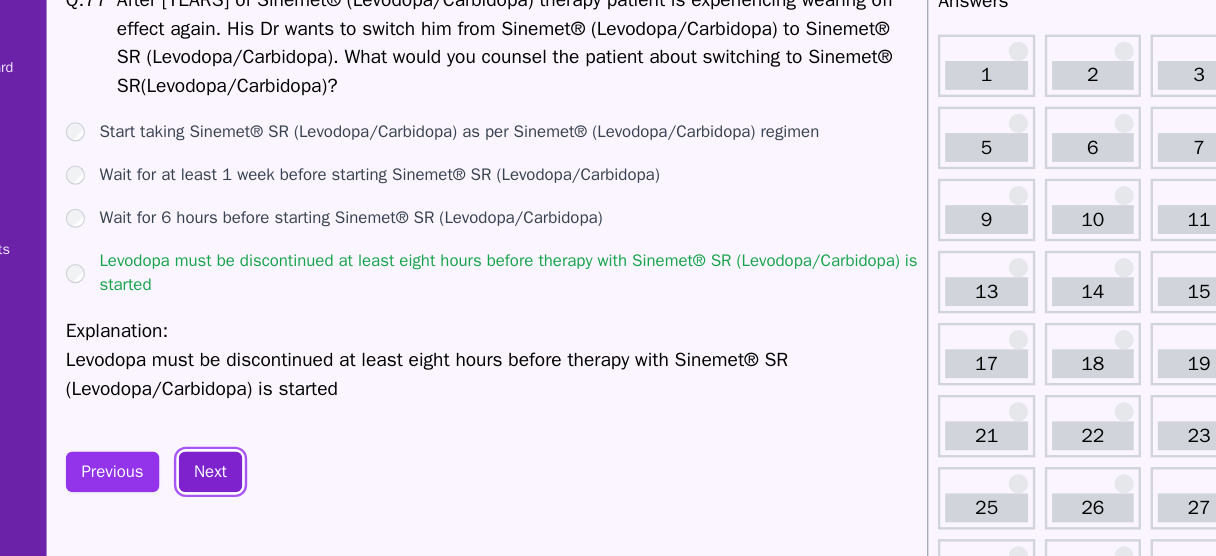 click on "Next" at bounding box center [248, 393] 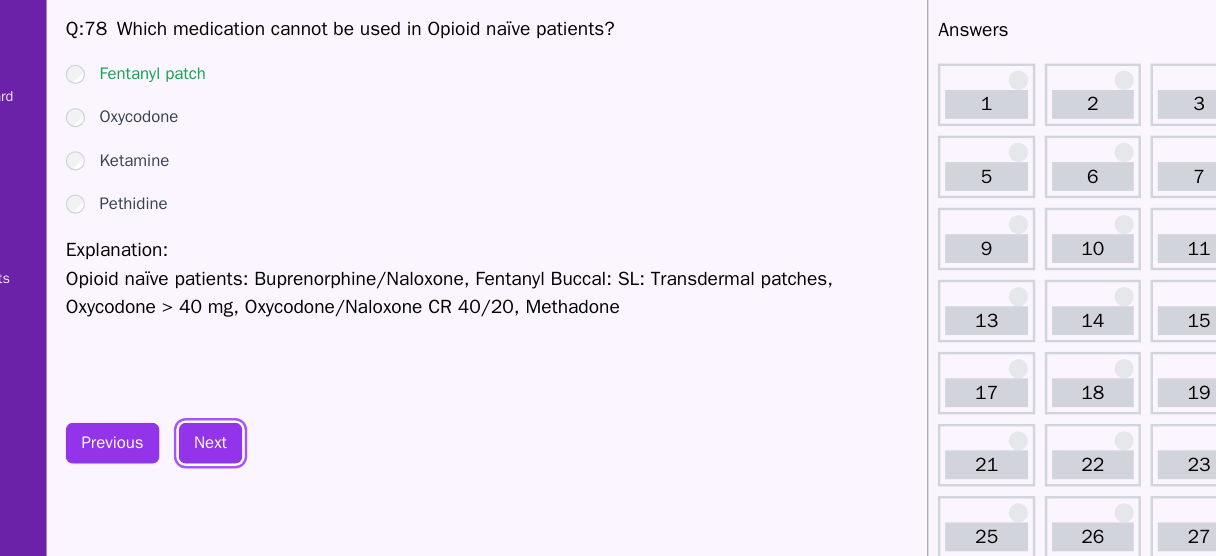 scroll, scrollTop: 84, scrollLeft: 0, axis: vertical 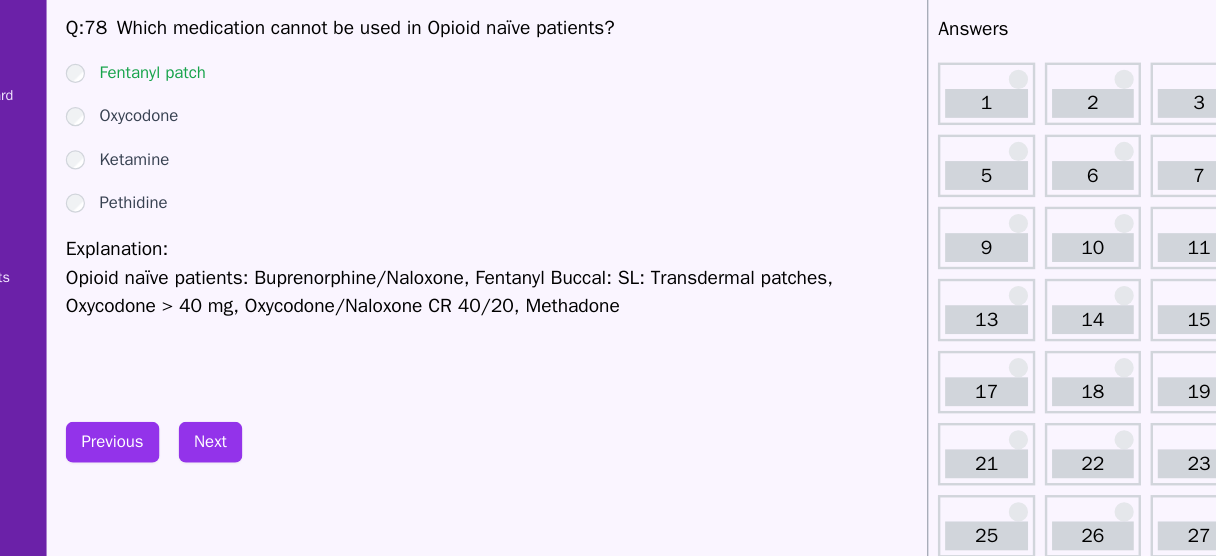 click on "Q: 78 Which medication cannot be used in Opioid naïve patients? Fentanyl patch Oxycodone Ketamine Pethidine Explanation: Opioid naïve patients: Buprenorphine/Naloxone, Fentanyl Buccal: SL: Transdermal patches, Oxycodone > 40 mg, Oxycodone/Naloxone CR 40/20, Methadone" at bounding box center (482, 162) 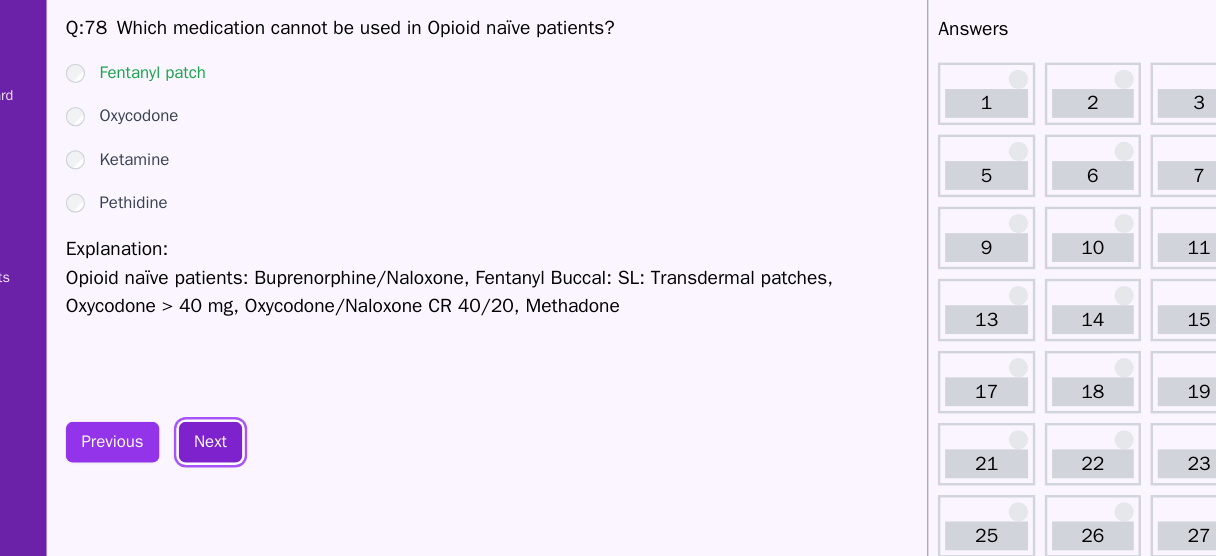 click on "Next" at bounding box center [248, 369] 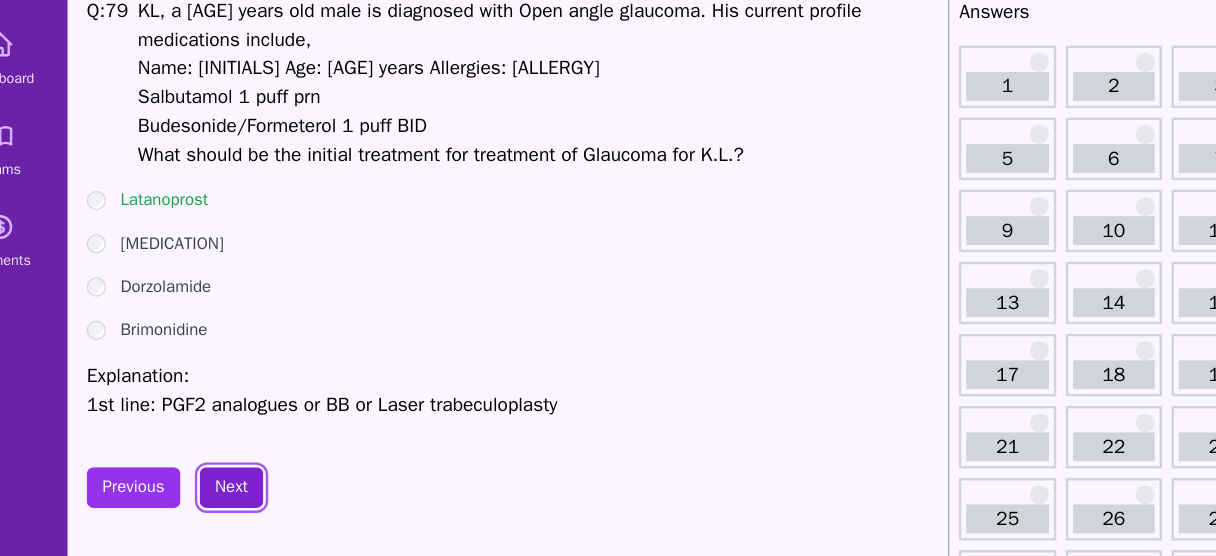 scroll, scrollTop: 48, scrollLeft: 0, axis: vertical 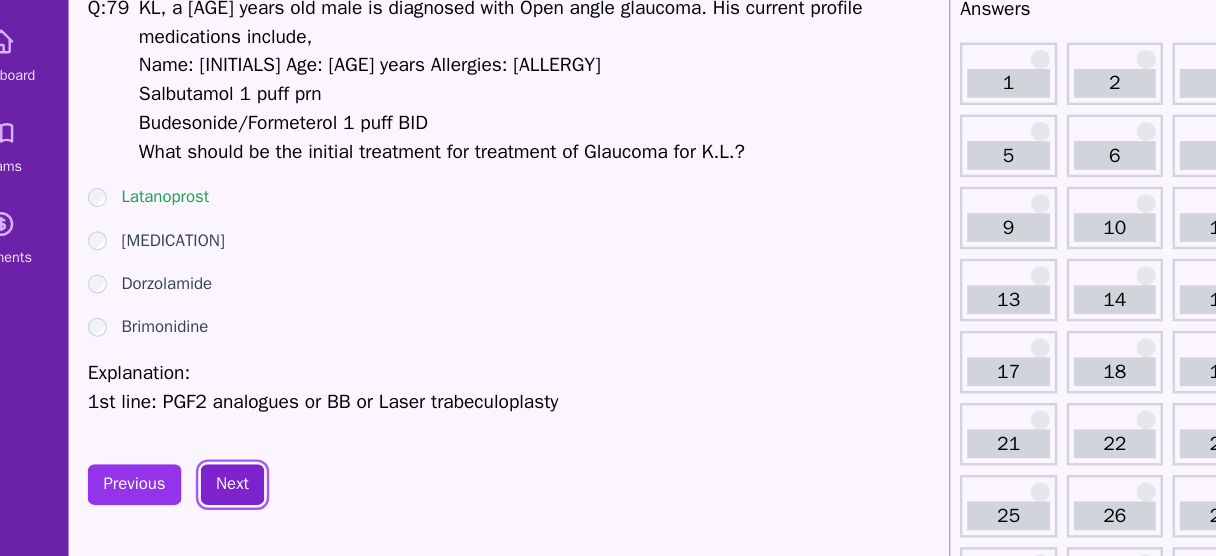 click on "Next" at bounding box center (248, 457) 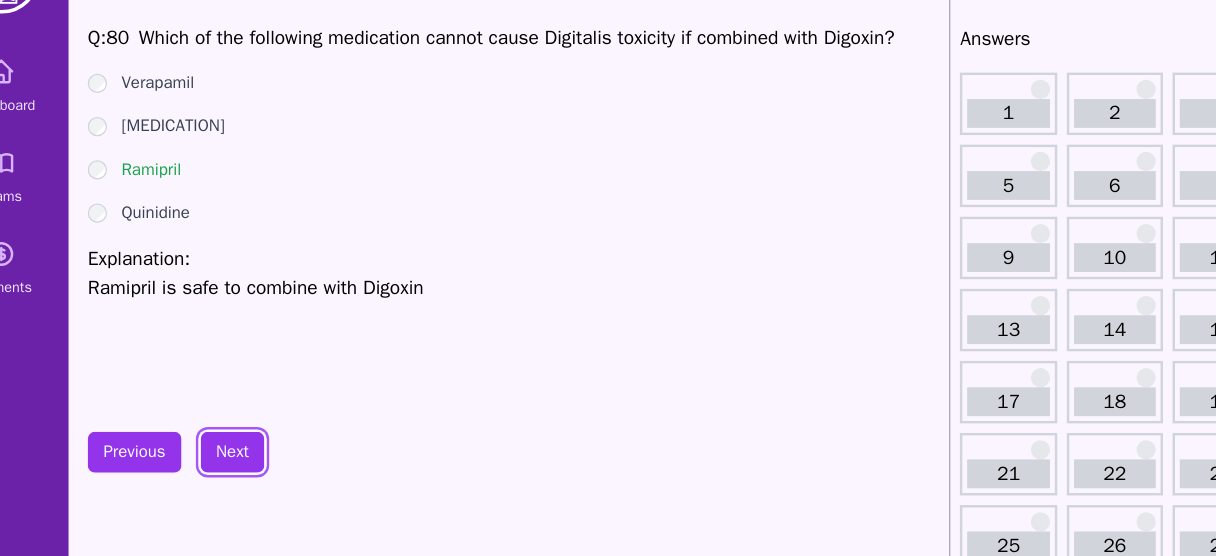scroll, scrollTop: 48, scrollLeft: 0, axis: vertical 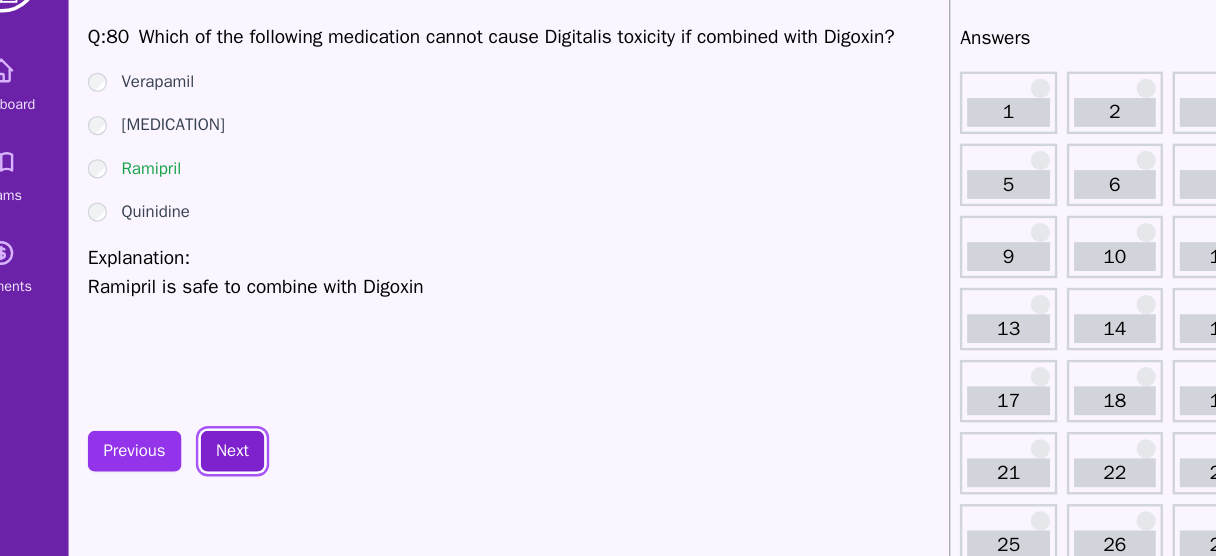 click on "Next" at bounding box center (248, 405) 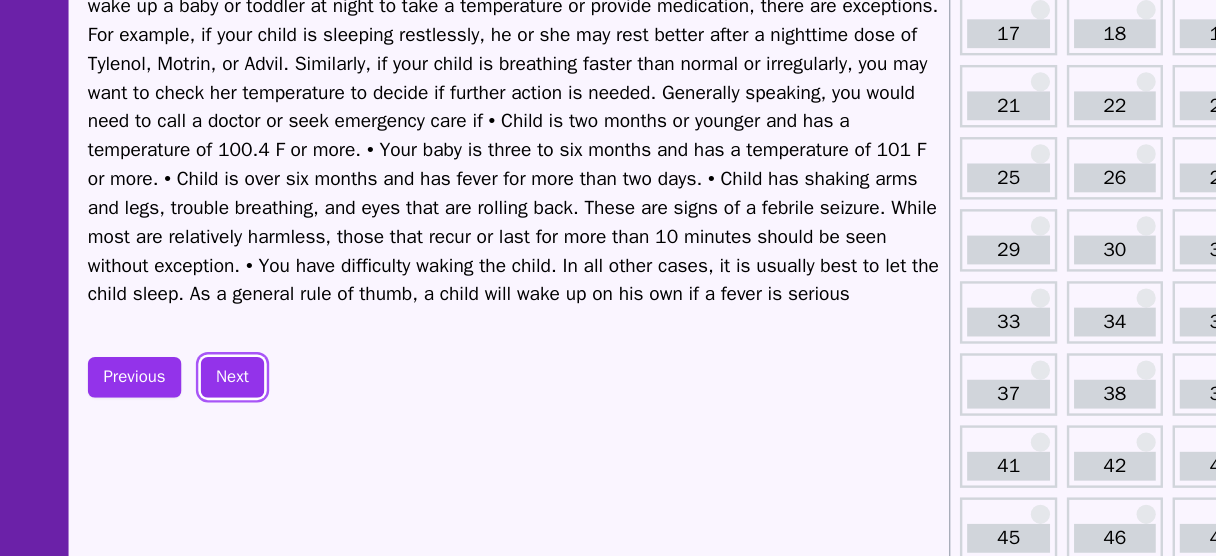 scroll, scrollTop: 291, scrollLeft: 0, axis: vertical 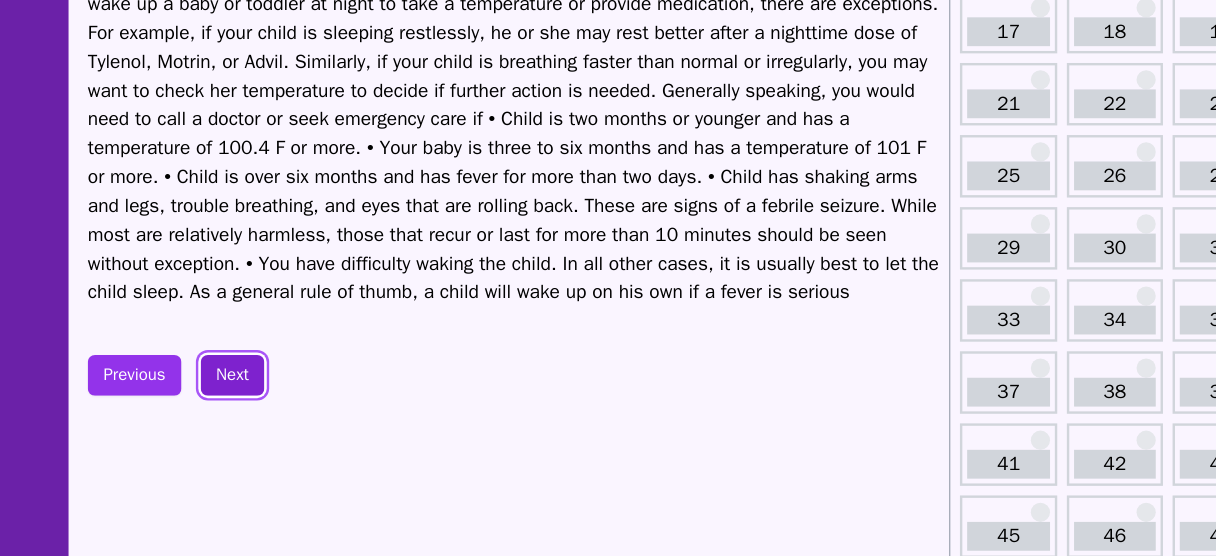 click on "Next" at bounding box center (248, 406) 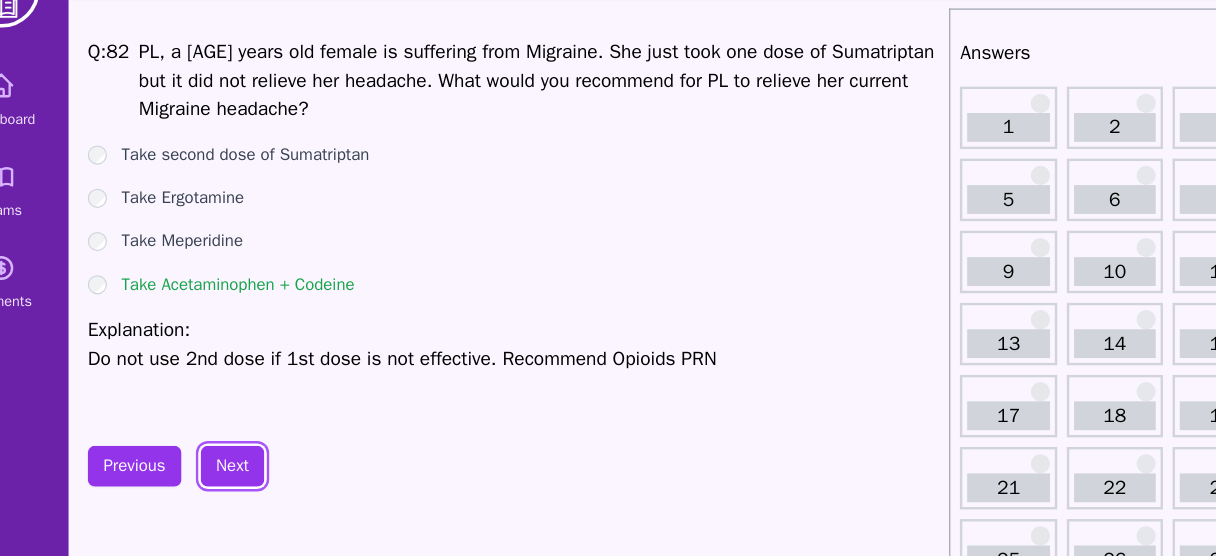 scroll, scrollTop: 35, scrollLeft: 0, axis: vertical 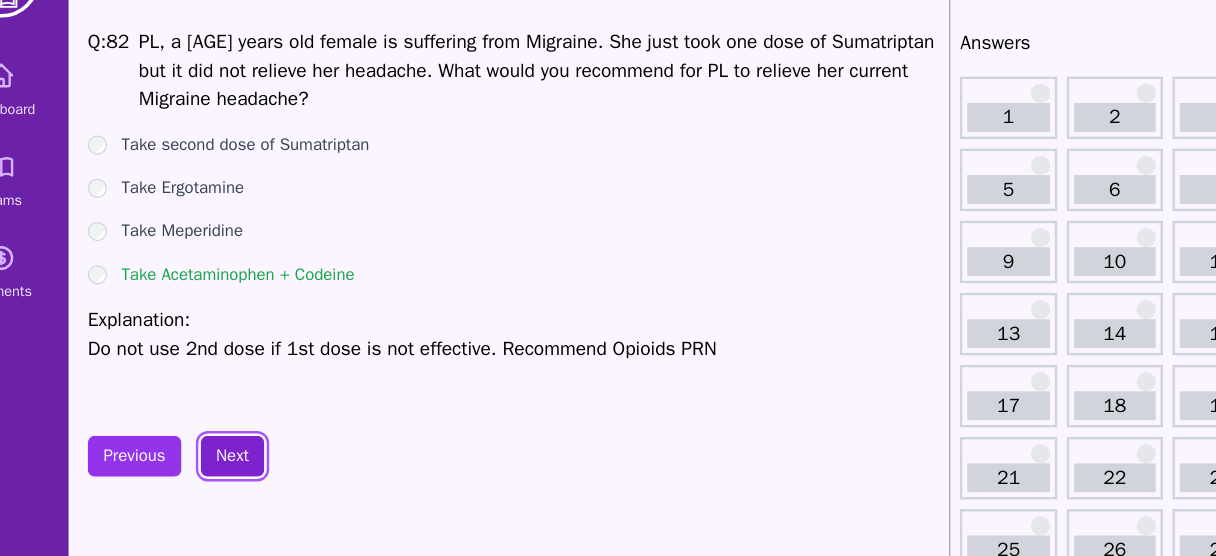 click on "Next" at bounding box center [248, 418] 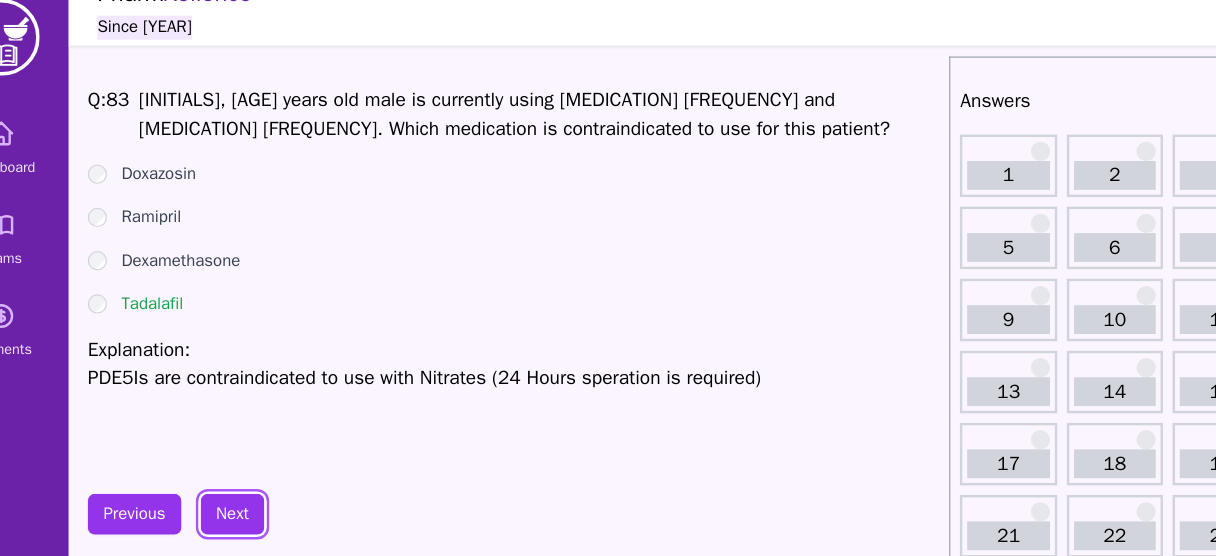 scroll, scrollTop: 25, scrollLeft: 0, axis: vertical 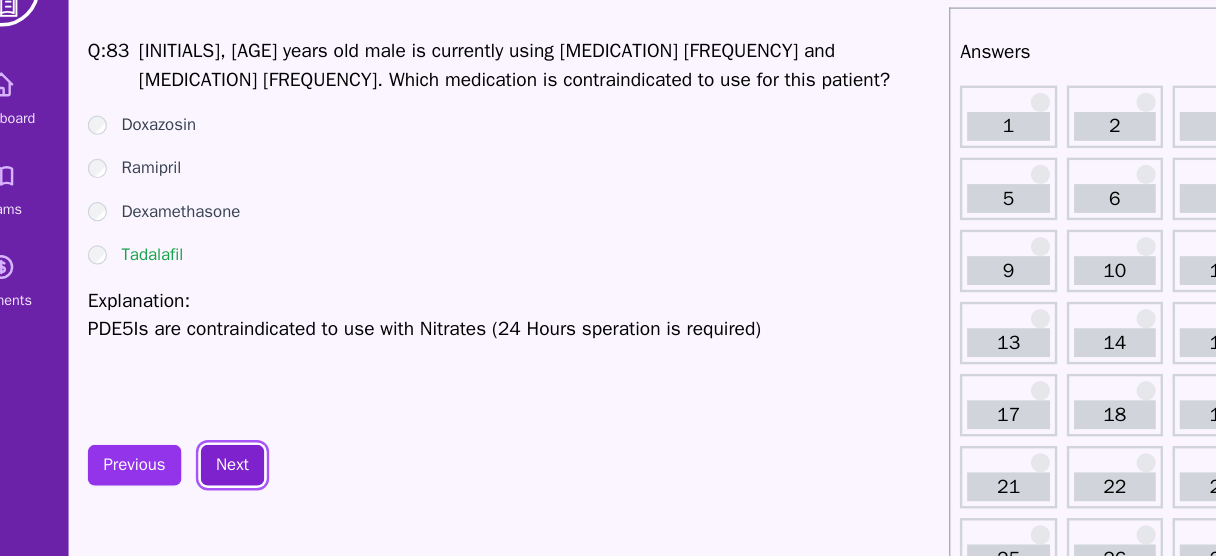 click on "Next" at bounding box center (248, 428) 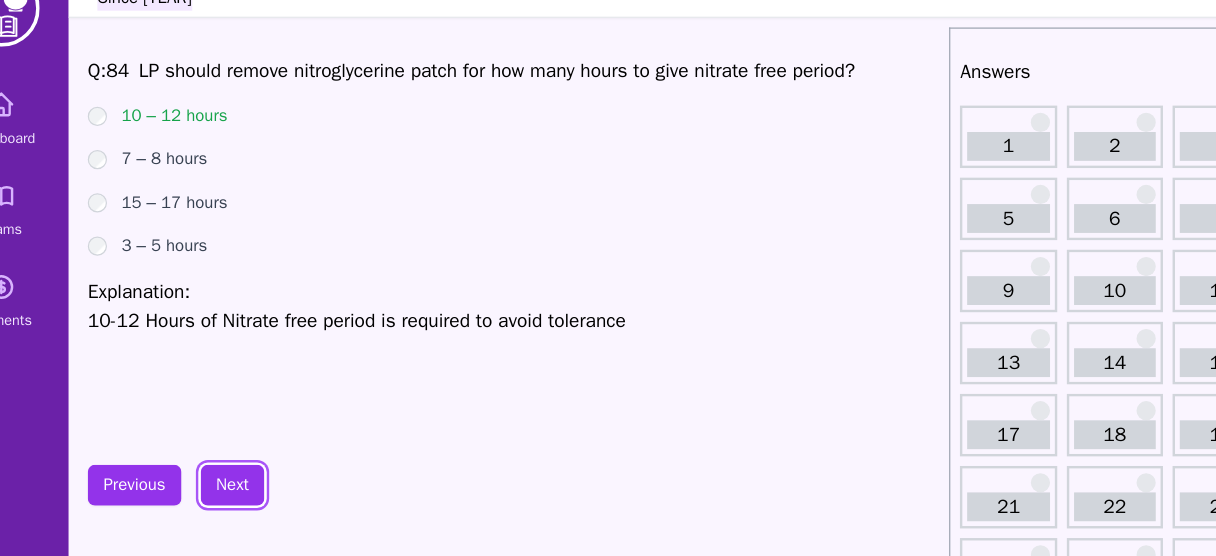 scroll, scrollTop: 25, scrollLeft: 0, axis: vertical 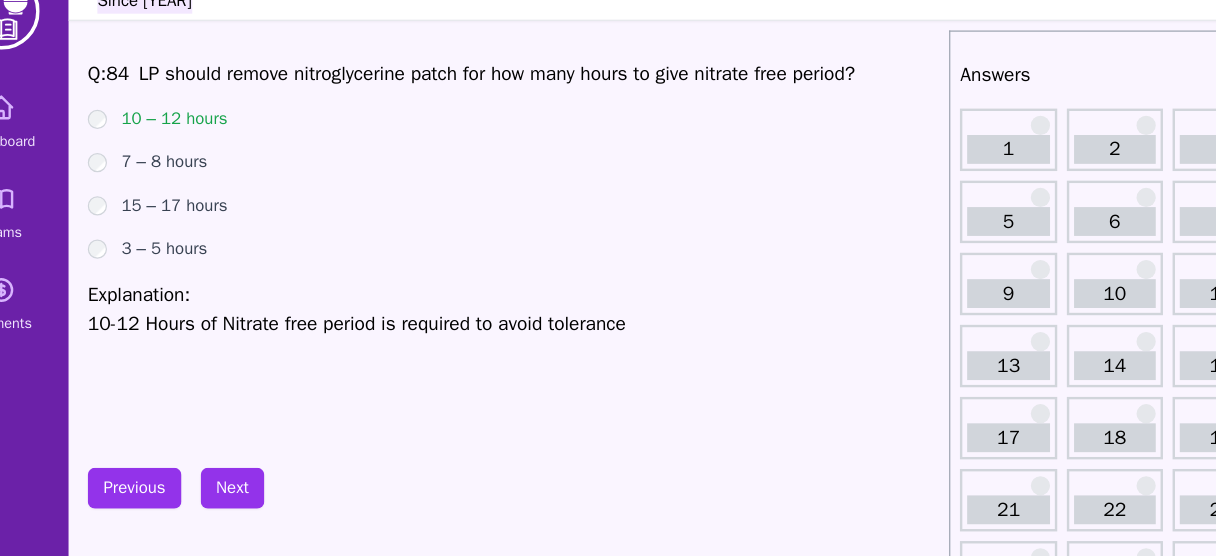 click on "Q: 84 LP should remove nitroglycerine patch for how many hours to give nitrate free period? 10 – 12 hours 7 – 8 hours 15 – 17 hours 3 – 5 hours Explanation: 10-12 Hours of Nitrate free period is required to avoid tolerance Previous Next" at bounding box center [482, 1519] 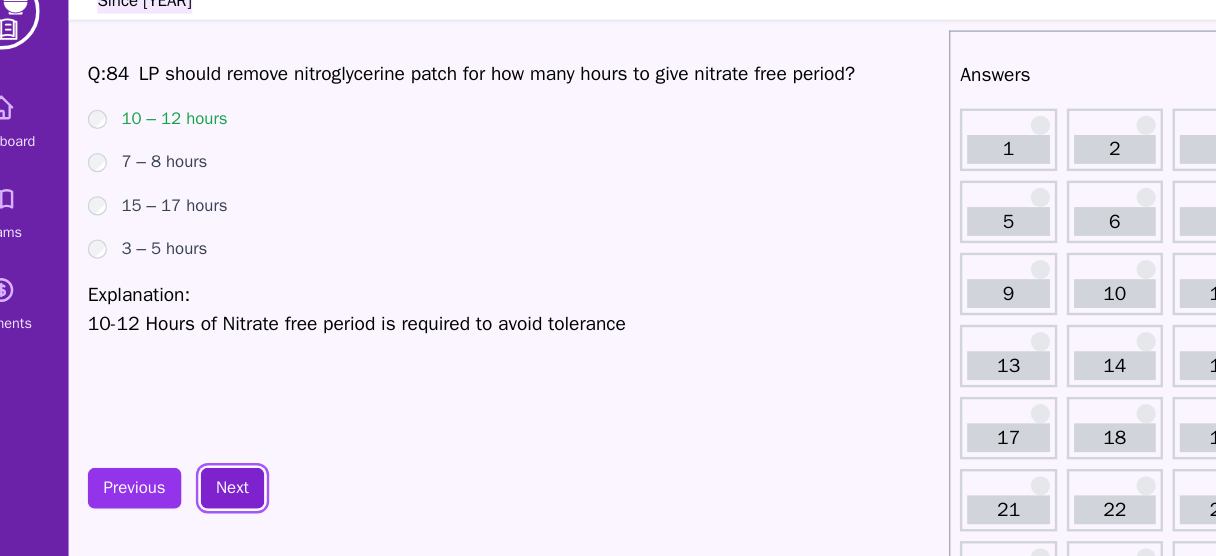 click on "Next" at bounding box center (248, 428) 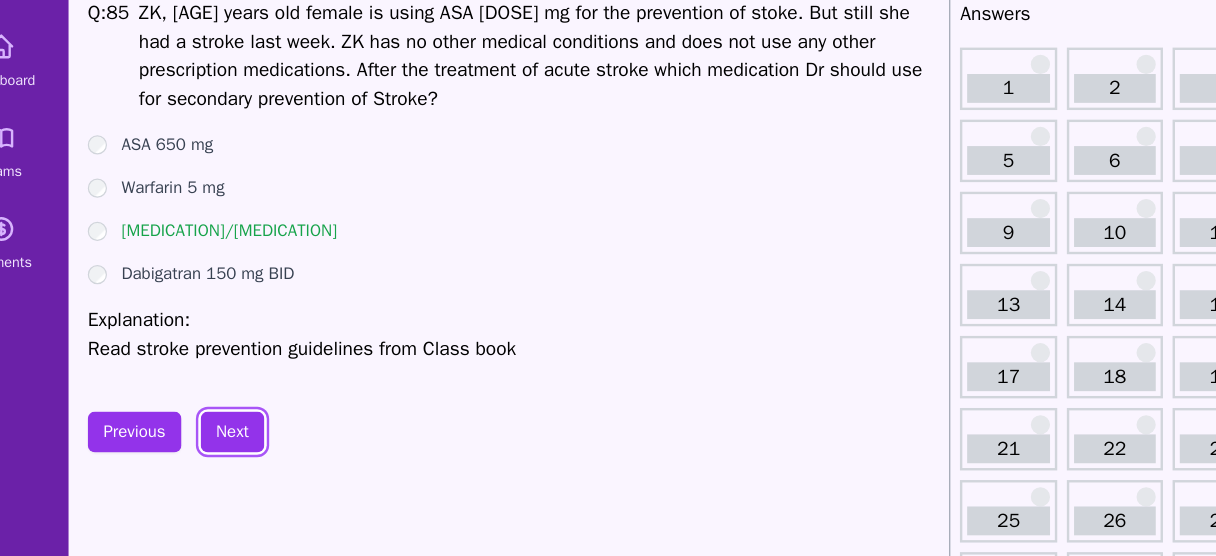scroll, scrollTop: 25, scrollLeft: 0, axis: vertical 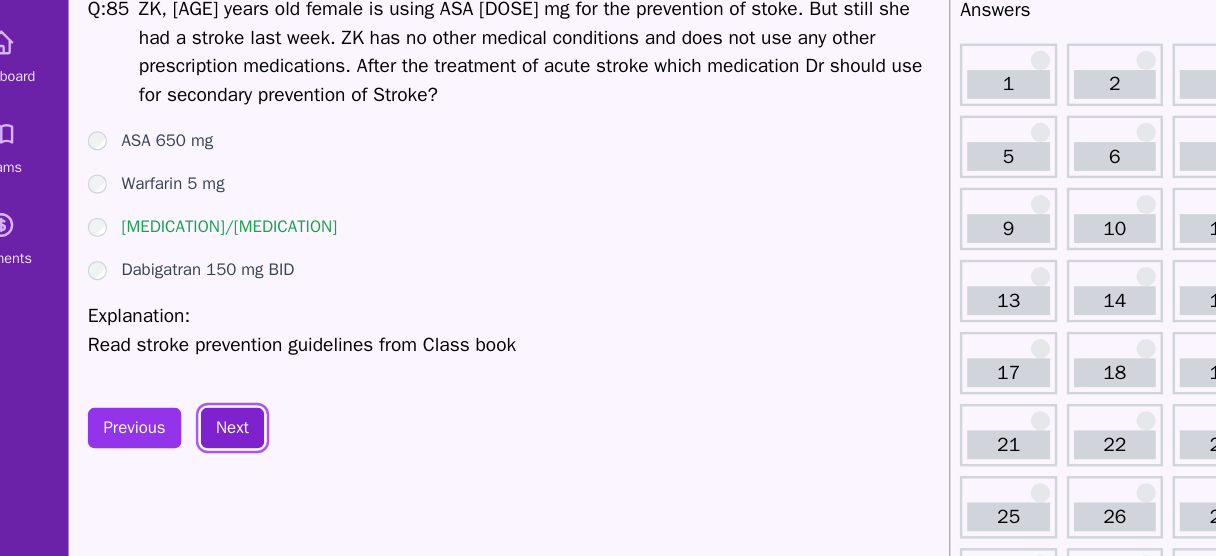 click on "Next" at bounding box center (248, 432) 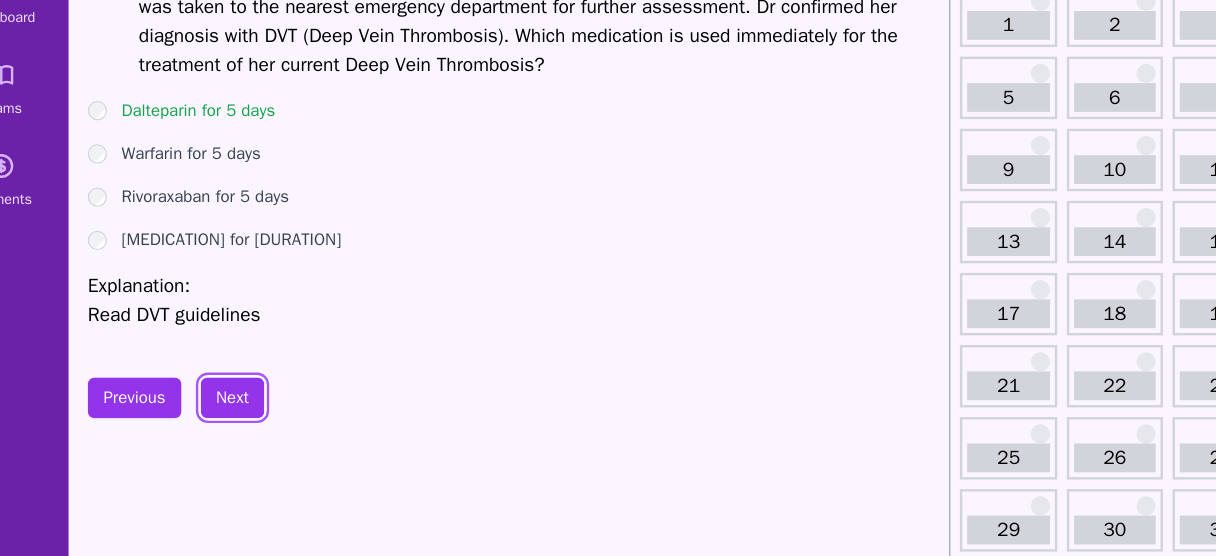 scroll, scrollTop: 59, scrollLeft: 0, axis: vertical 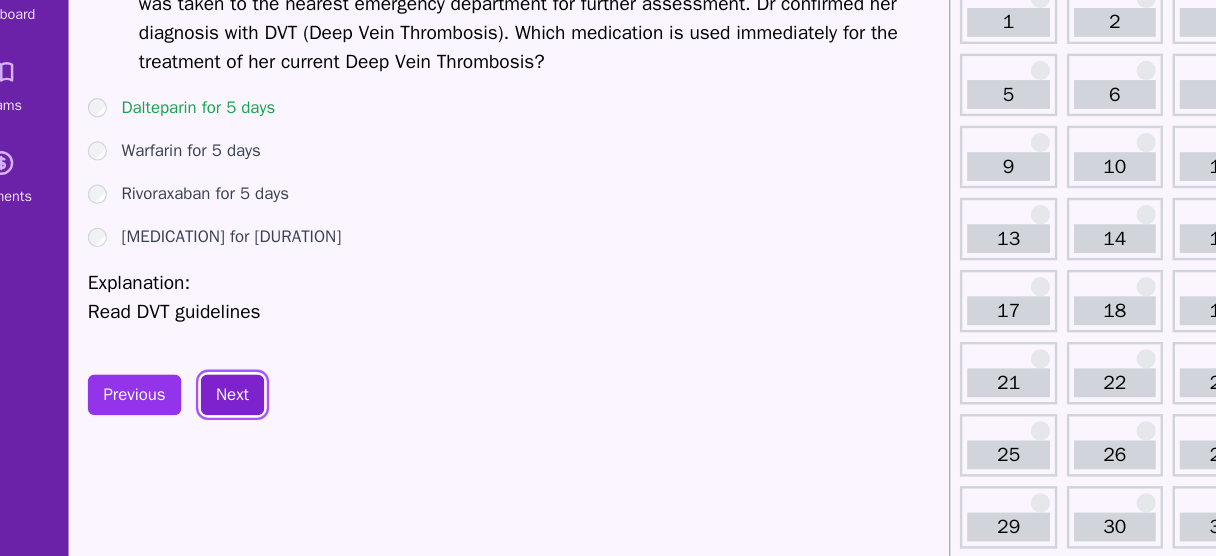 click on "Next" at bounding box center [248, 422] 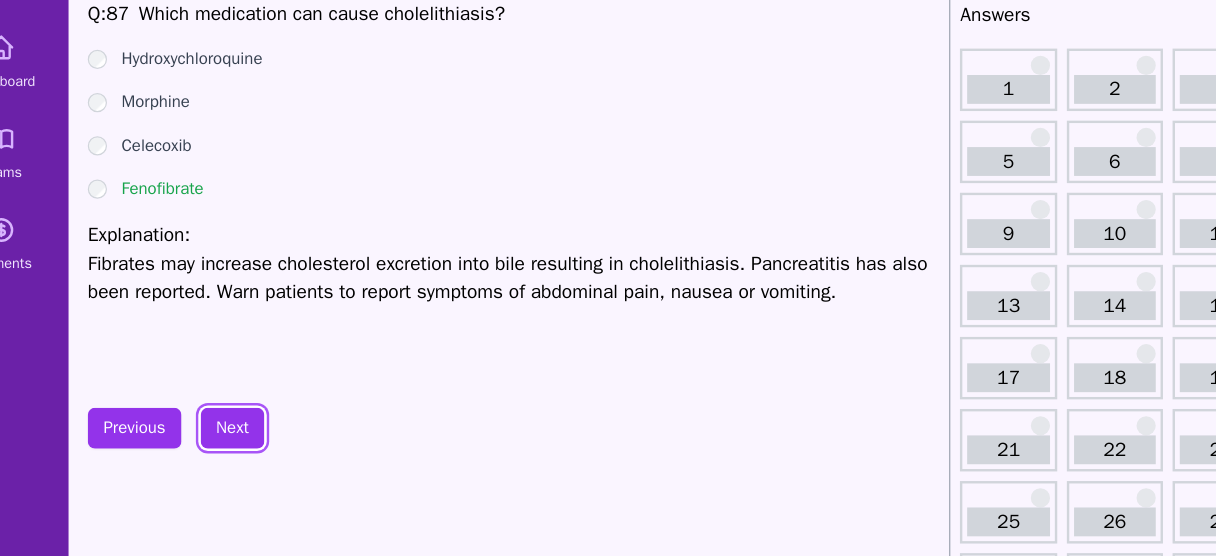 scroll, scrollTop: 58, scrollLeft: 0, axis: vertical 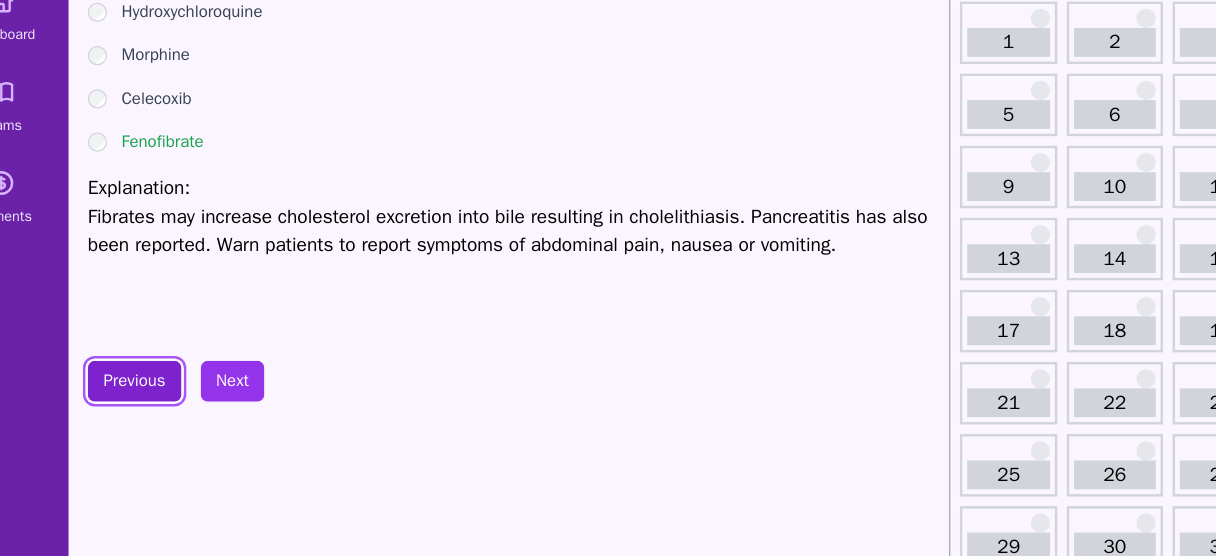 click on "Previous" at bounding box center (167, 395) 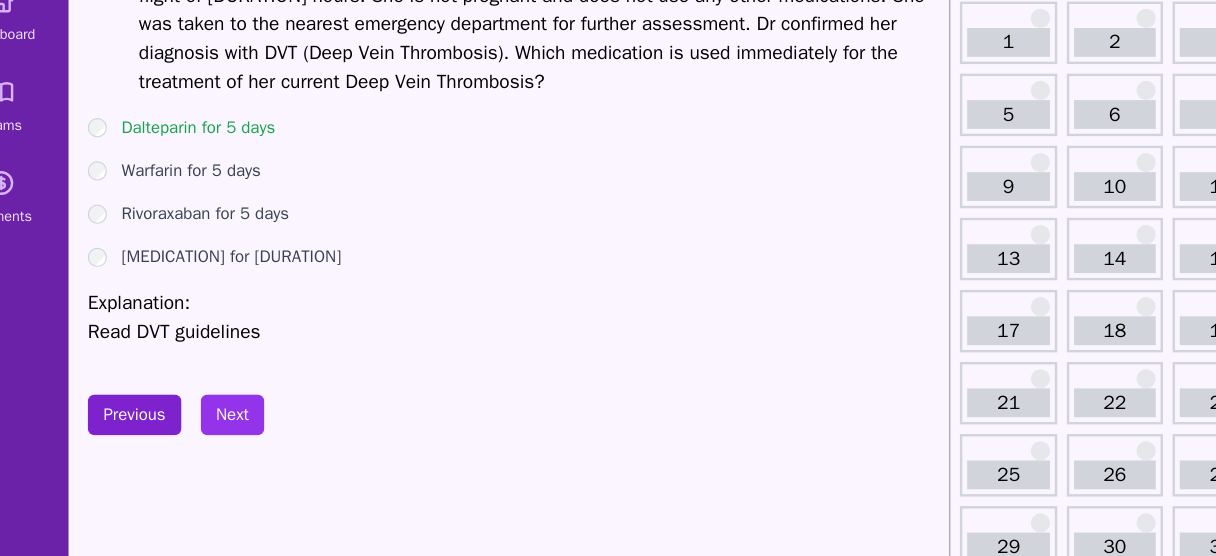 click on "Q: 86 LX, a [AGE] years old female is complaining about severe leg pain after her continuous flight of 8 hours. She is not pregnant and does not use any other medications. She was taken to the nearest emergency department for further assessment. Dr confirmed her diagnosis with DVT (Deep Vein Thrombosis). Which medication is used immediately for the treatment of her current Deep Vein Thrombosis? Dalteparin for 5 days Warfarin for 5 days Rivoraxaban for 5 days Alteplase for 5 days Explanation: Read DVT guidelines Previous Next" at bounding box center [482, 1486] 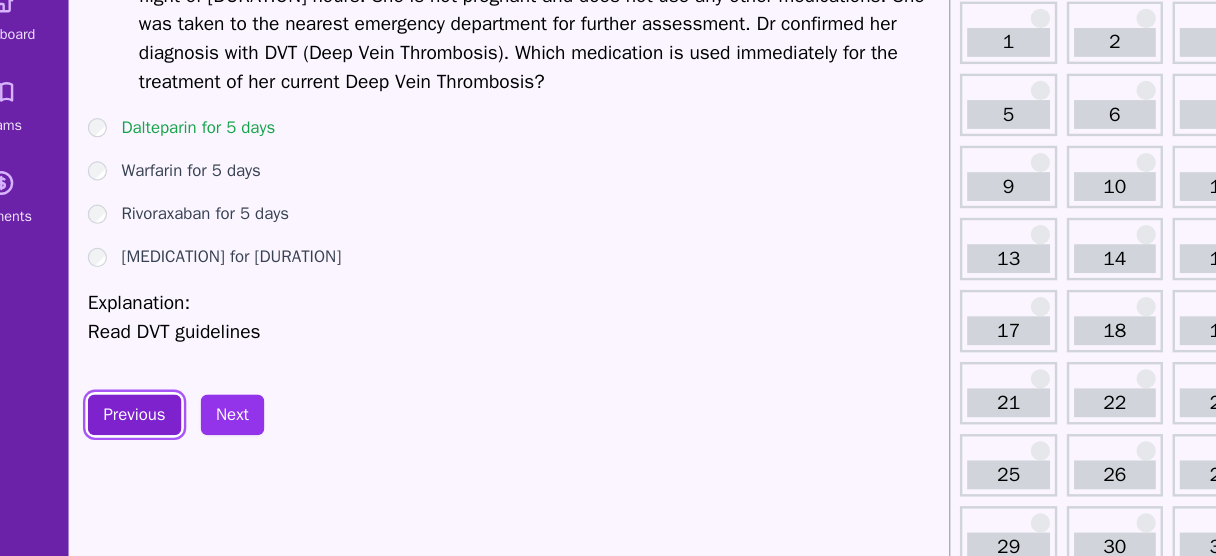 click on "Previous" at bounding box center [167, 423] 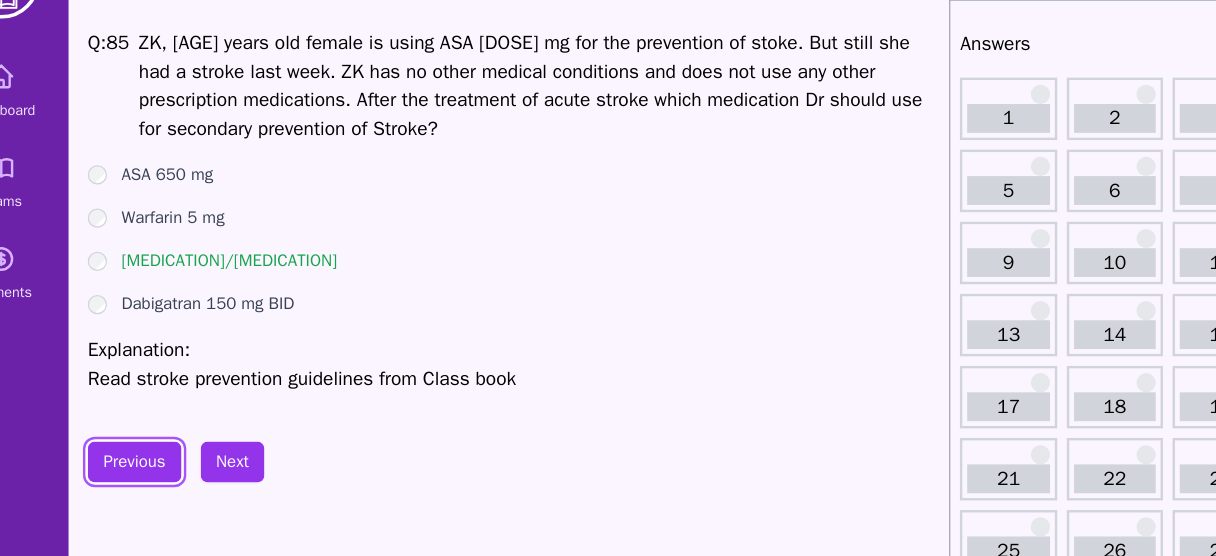 scroll, scrollTop: 35, scrollLeft: 0, axis: vertical 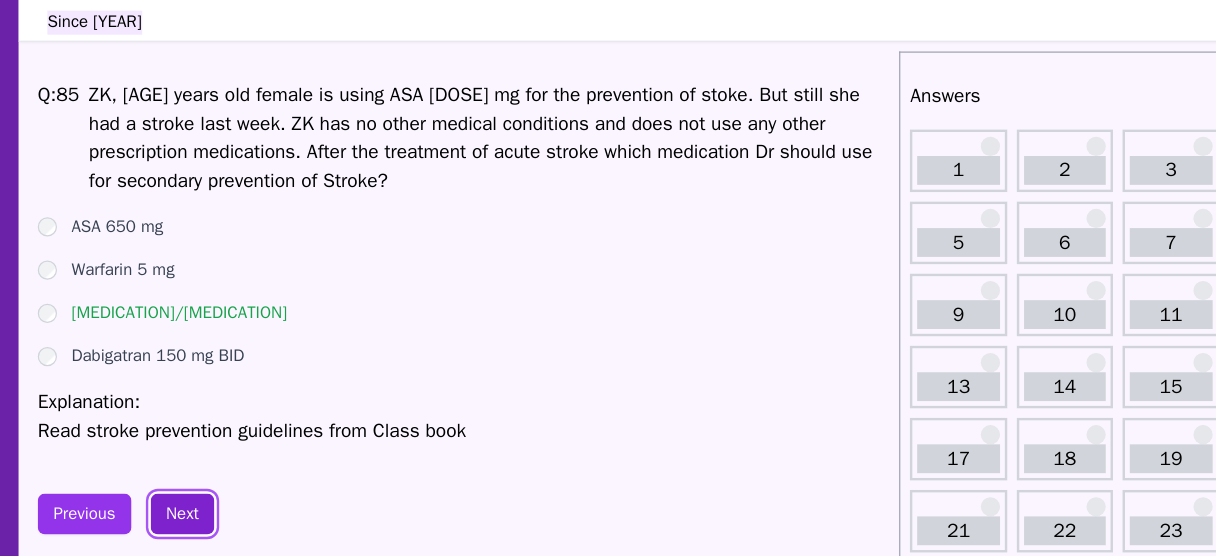 click on "Next" at bounding box center [248, 457] 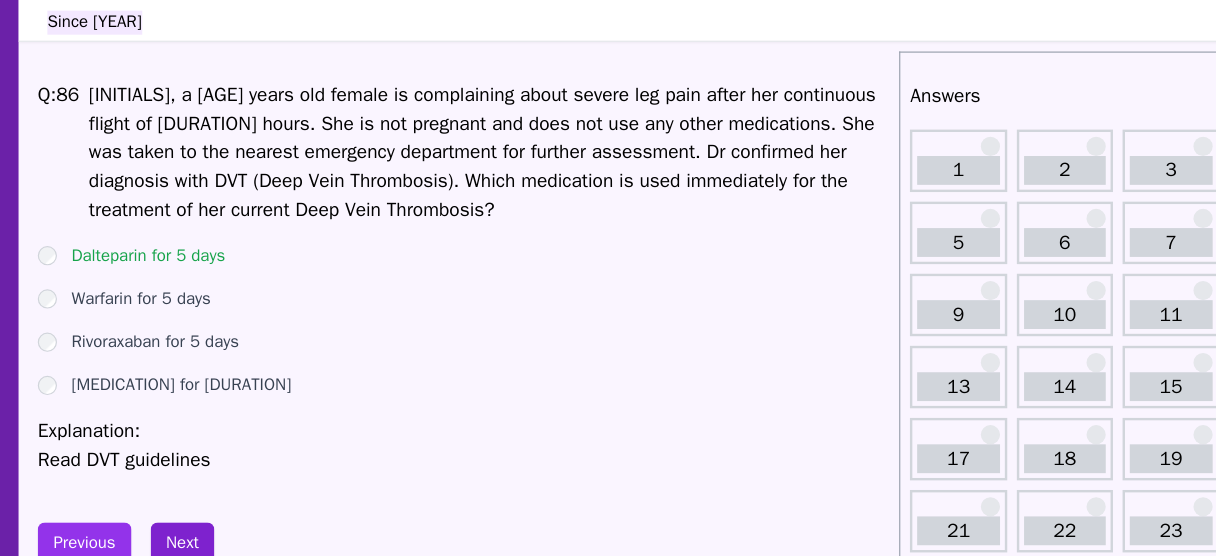 click on "Q: 86 LX, a [AGE] years old female is complaining about severe leg pain after her continuous flight of 8 hours. She is not pregnant and does not use any other medications. She was taken to the nearest emergency department for further assessment. Dr confirmed her diagnosis with DVT (Deep Vein Thrombosis). Which medication is used immediately for the treatment of her current Deep Vein Thrombosis? Dalteparin for 5 days Warfarin for 5 days Rivoraxaban for 5 days Alteplase for 5 days Explanation: Read DVT guidelines Previous Next" at bounding box center (482, 1544) 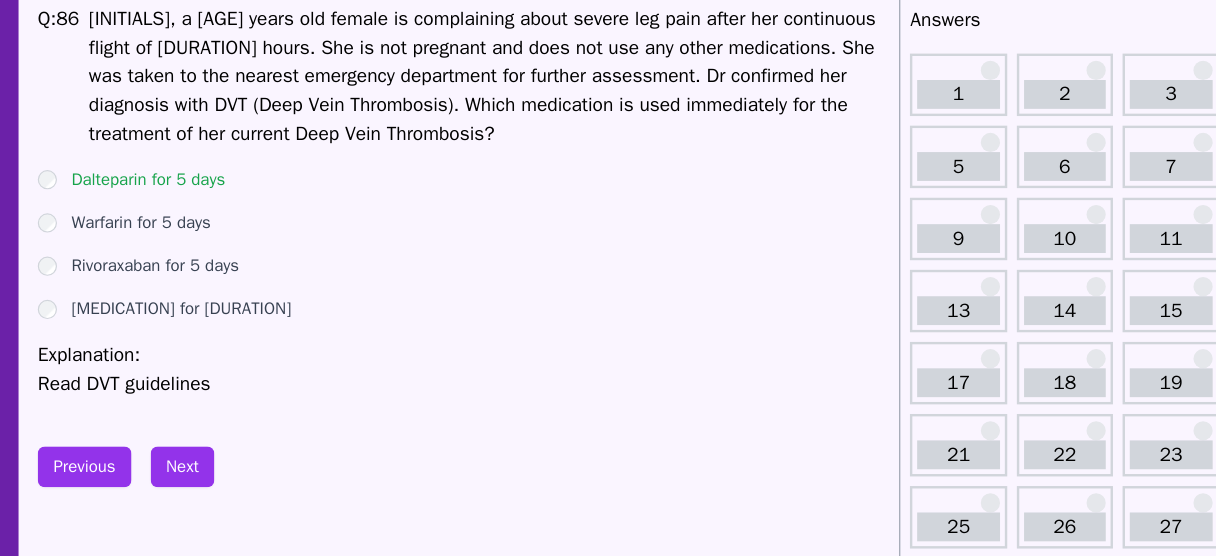 scroll, scrollTop: 0, scrollLeft: 0, axis: both 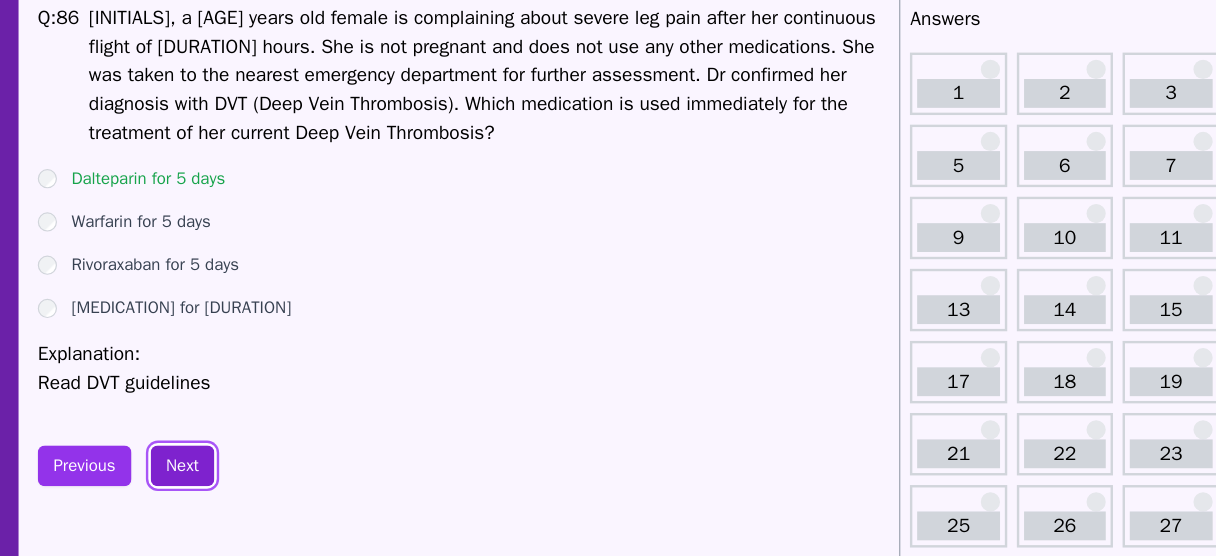 click on "Next" at bounding box center (248, 481) 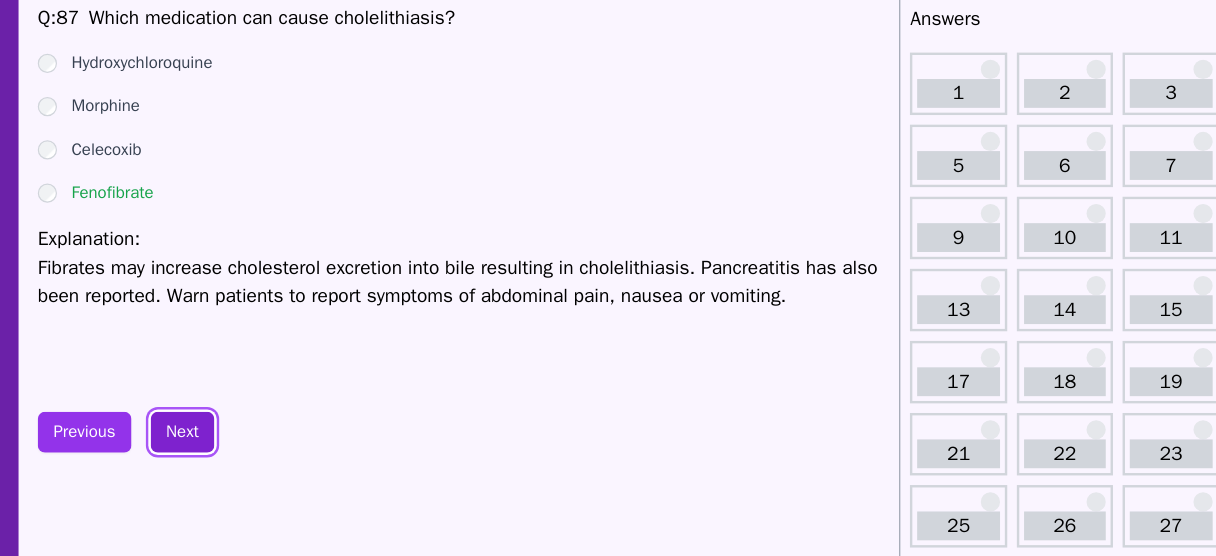 click on "Next" at bounding box center [248, 453] 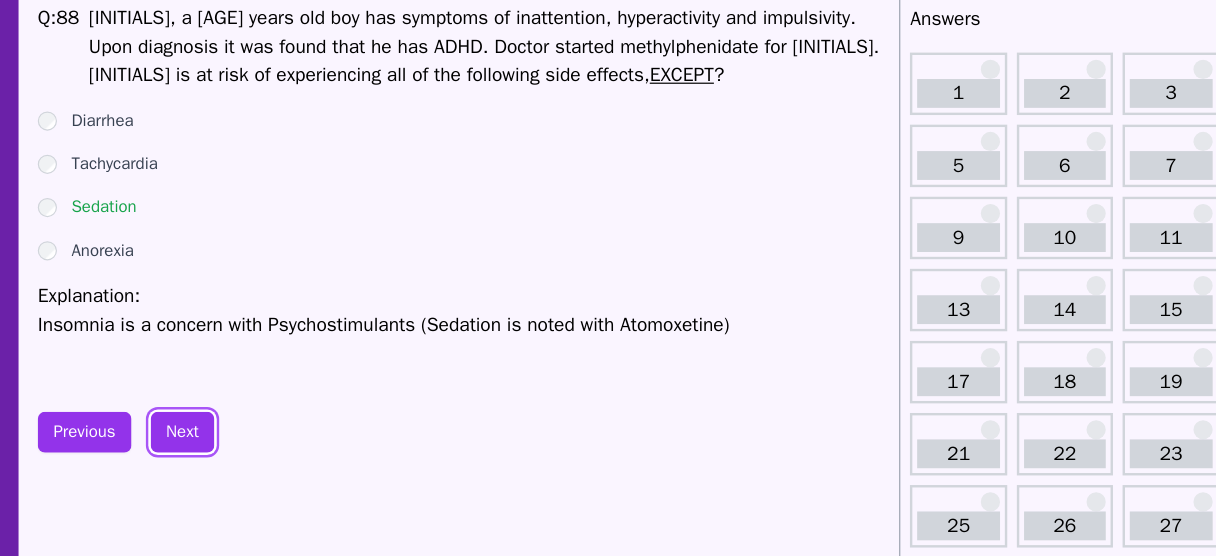 scroll, scrollTop: 0, scrollLeft: 0, axis: both 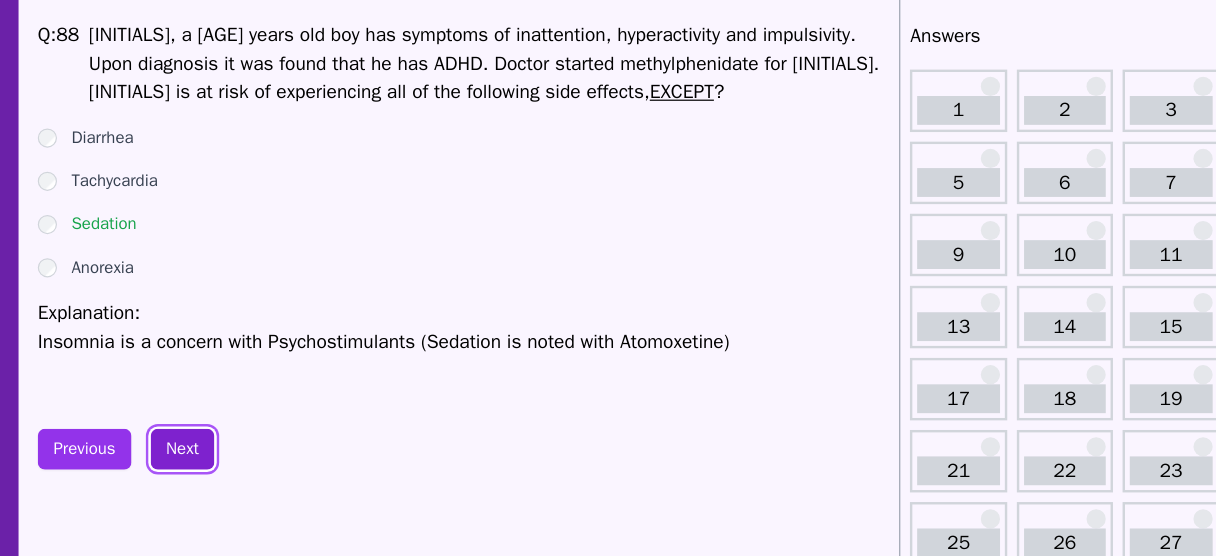 click on "Next" at bounding box center (248, 453) 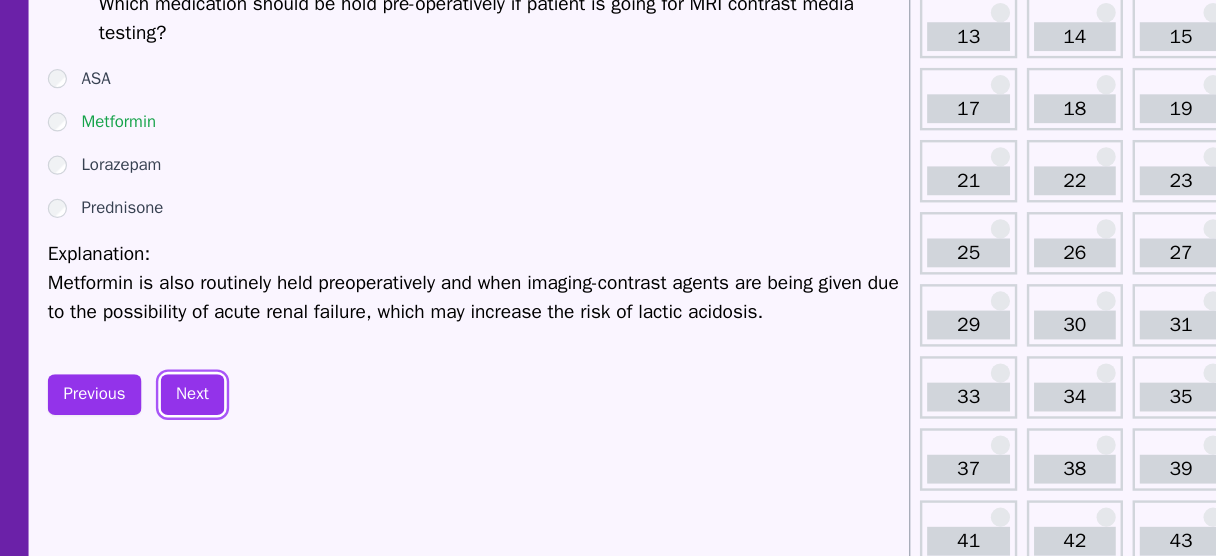 scroll, scrollTop: 226, scrollLeft: 0, axis: vertical 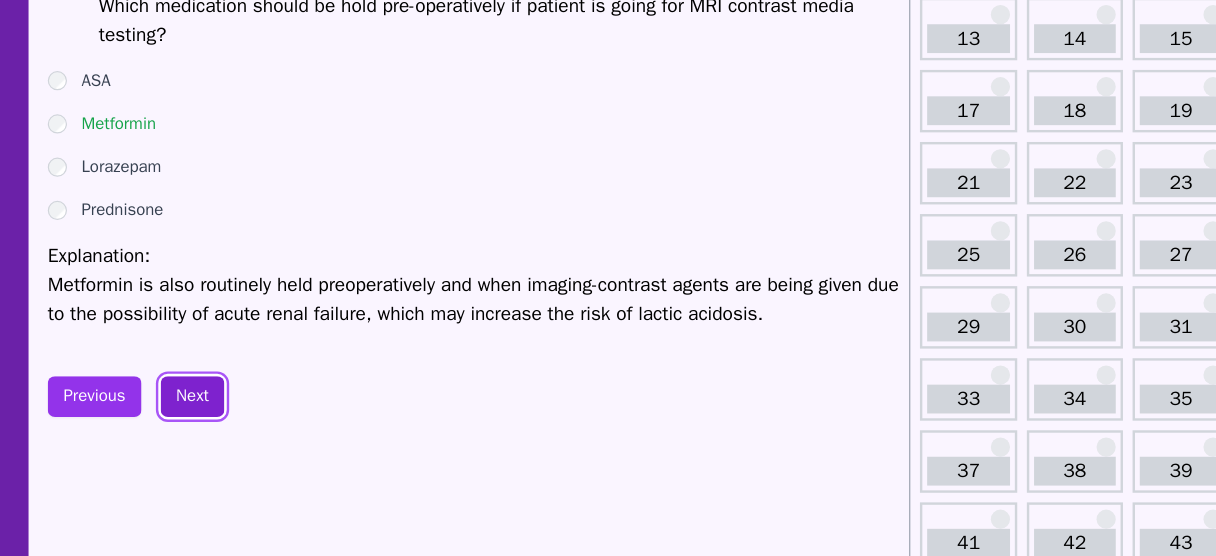 click on "Next" at bounding box center [248, 423] 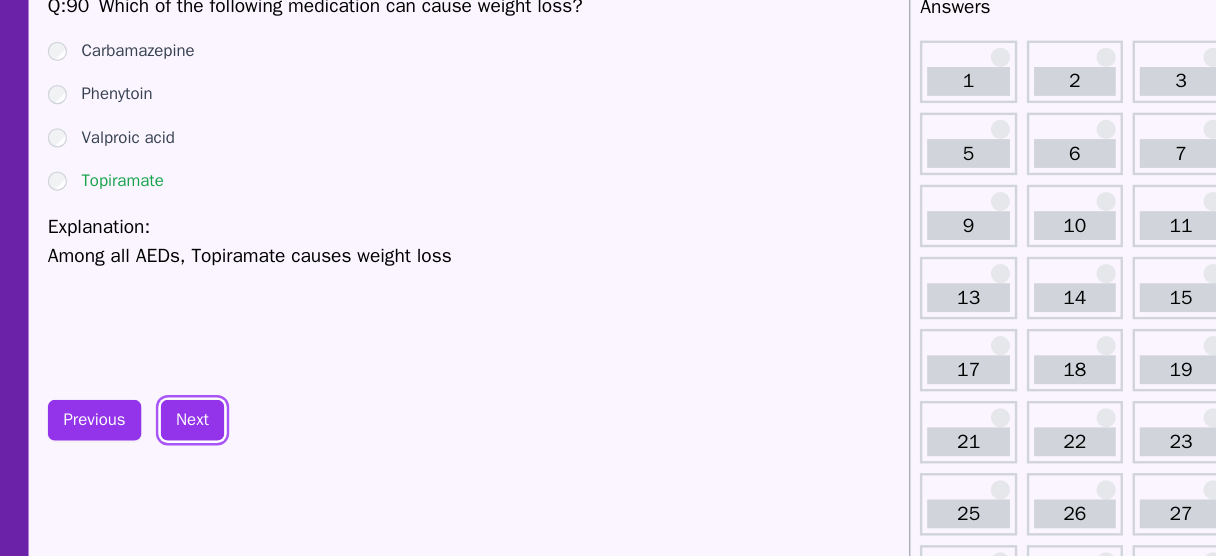scroll, scrollTop: 65, scrollLeft: 0, axis: vertical 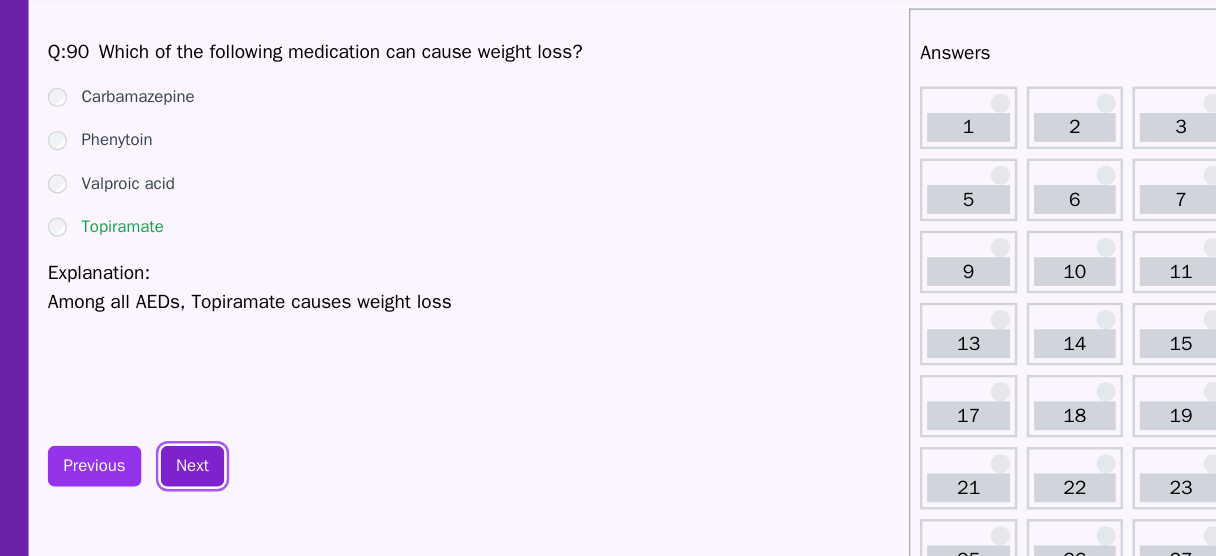 click on "Next" at bounding box center (248, 388) 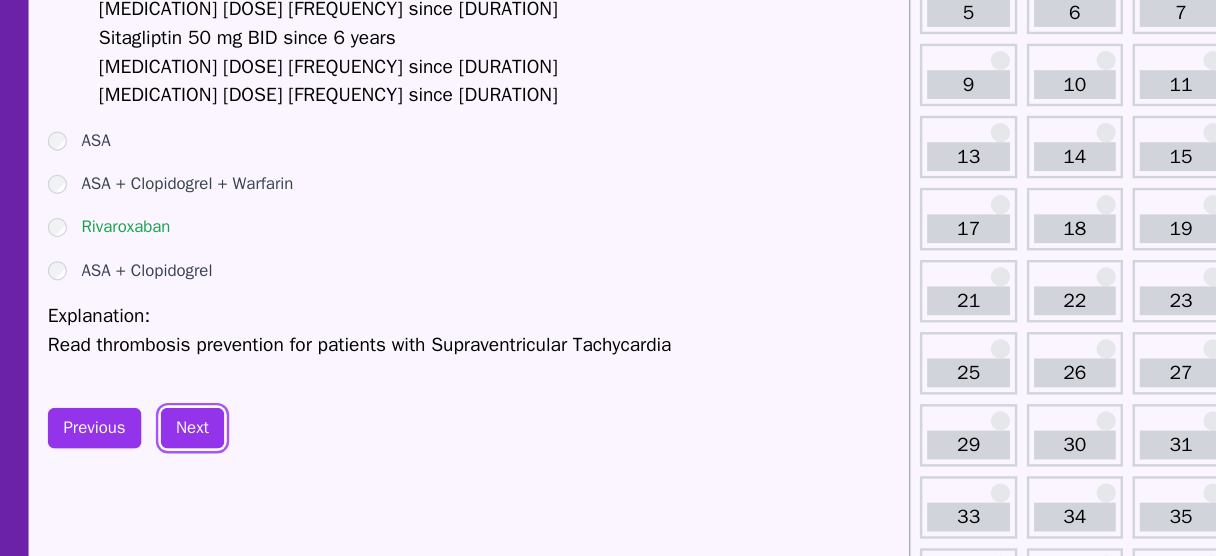 scroll, scrollTop: 128, scrollLeft: 0, axis: vertical 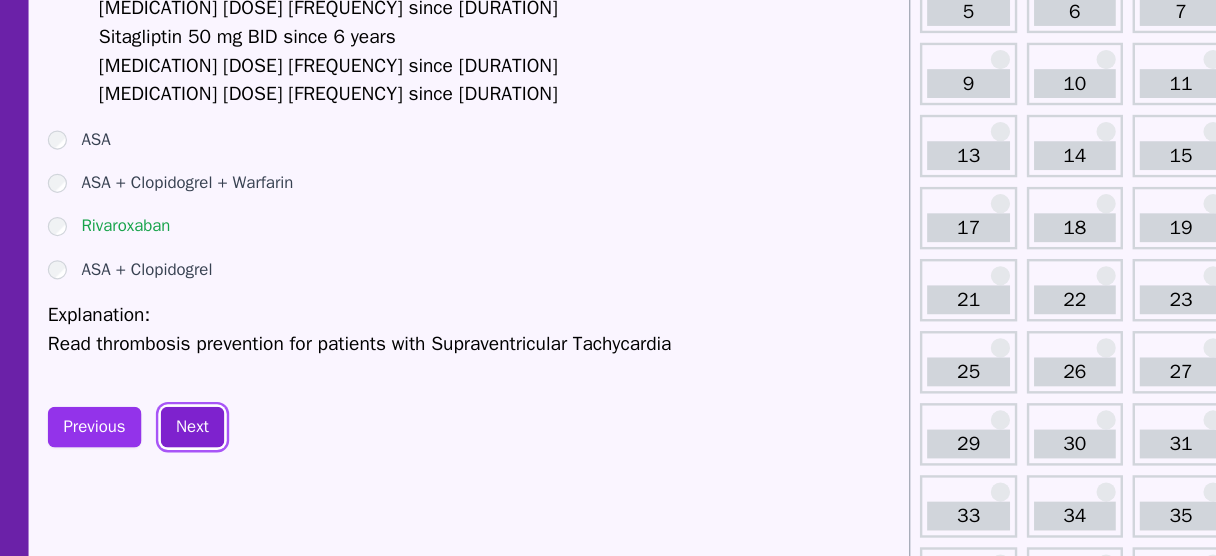 click on "Next" at bounding box center (248, 449) 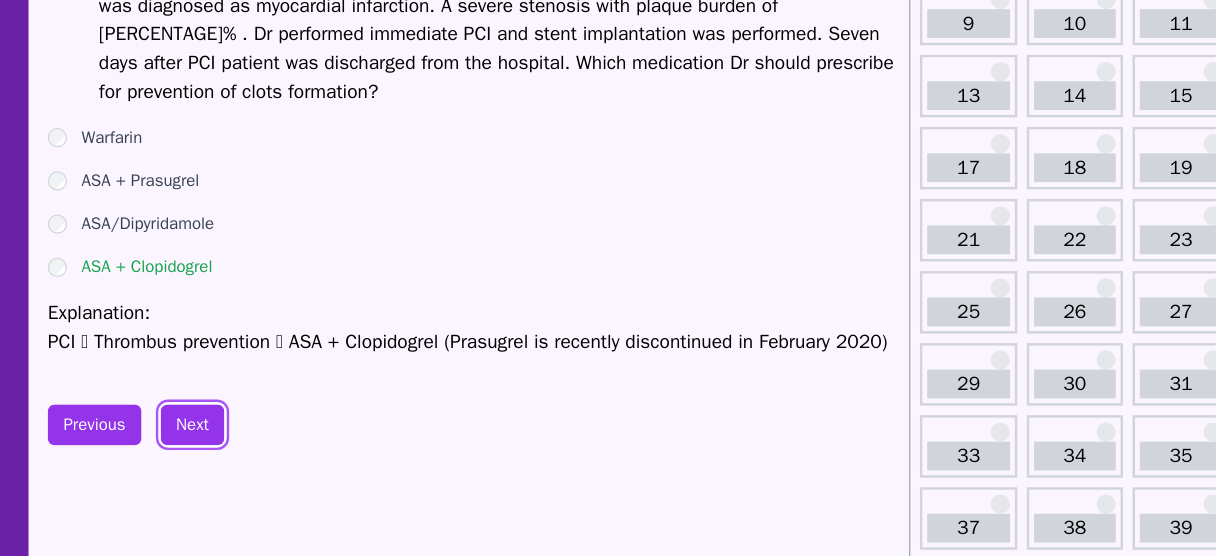 scroll, scrollTop: 179, scrollLeft: 0, axis: vertical 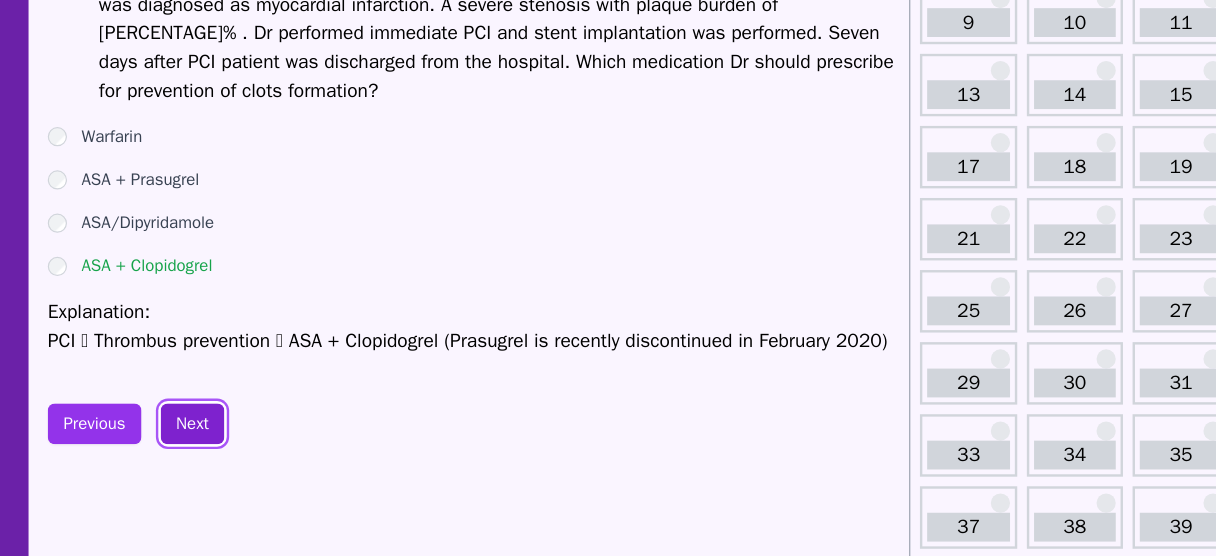 click on "Next" at bounding box center (248, 446) 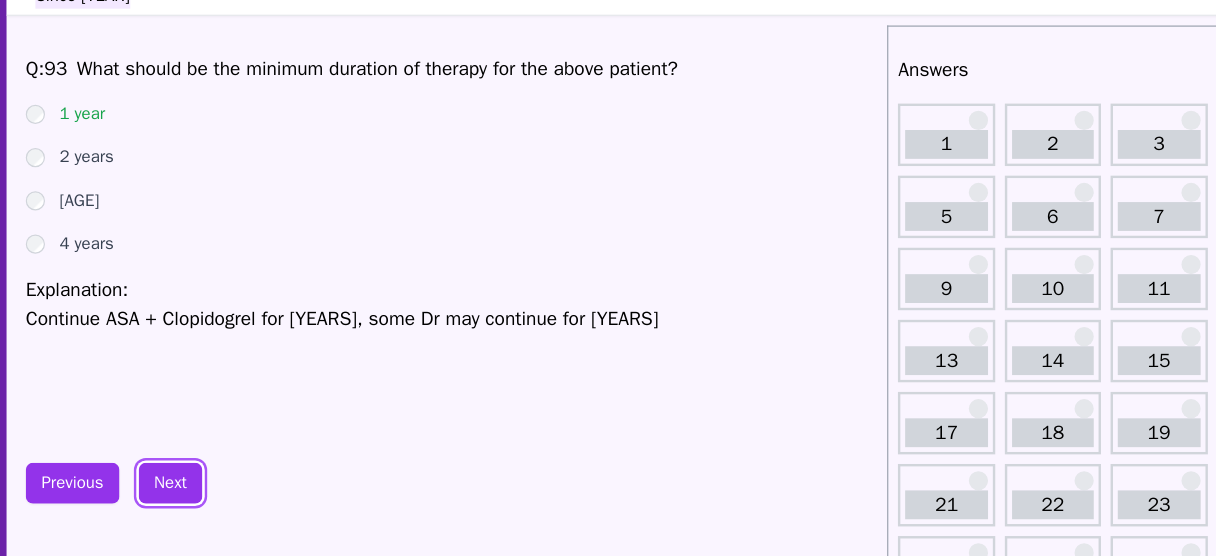 scroll, scrollTop: 43, scrollLeft: 0, axis: vertical 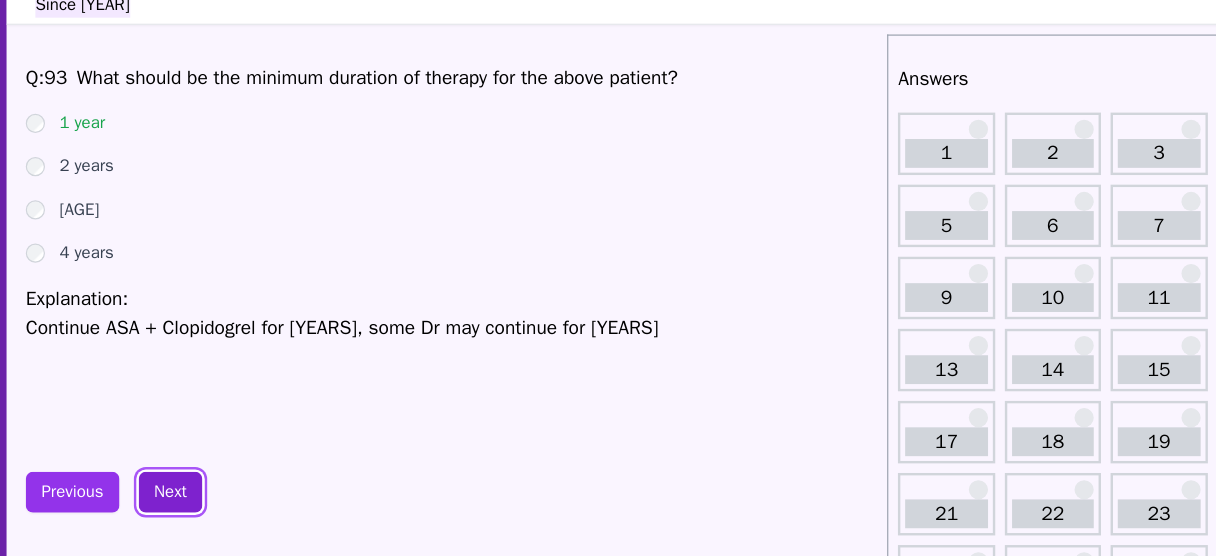 click on "Next" at bounding box center [248, 410] 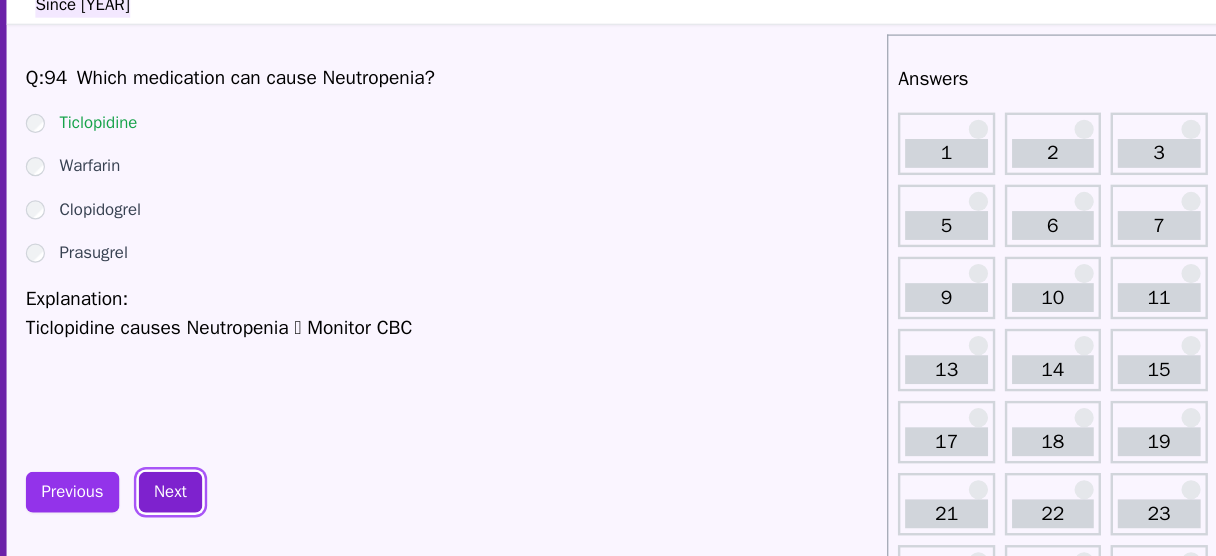 click on "Next" at bounding box center (248, 410) 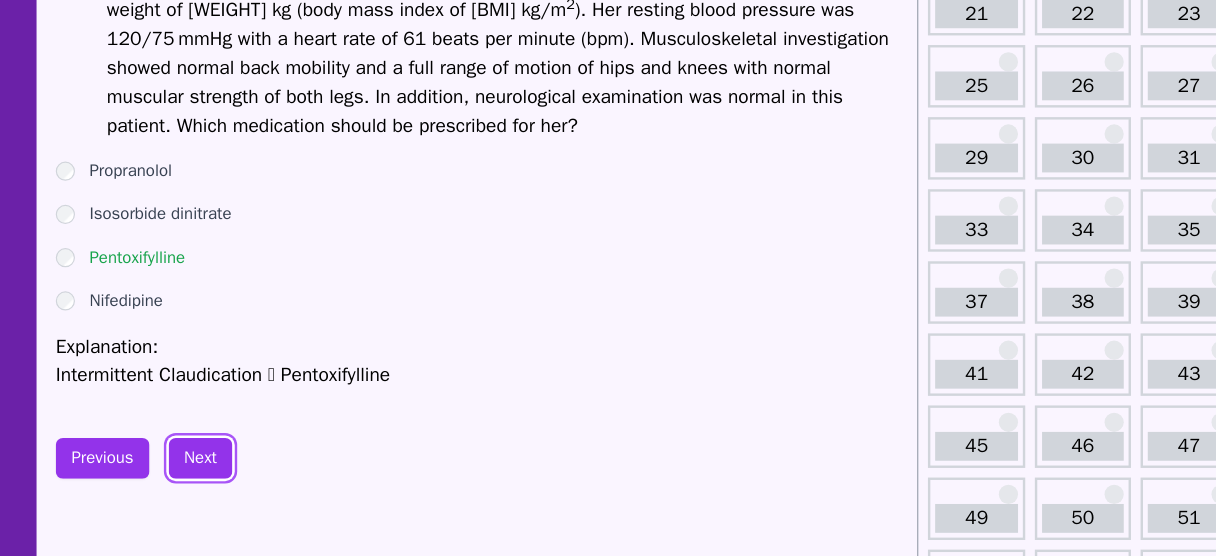scroll, scrollTop: 416, scrollLeft: 0, axis: vertical 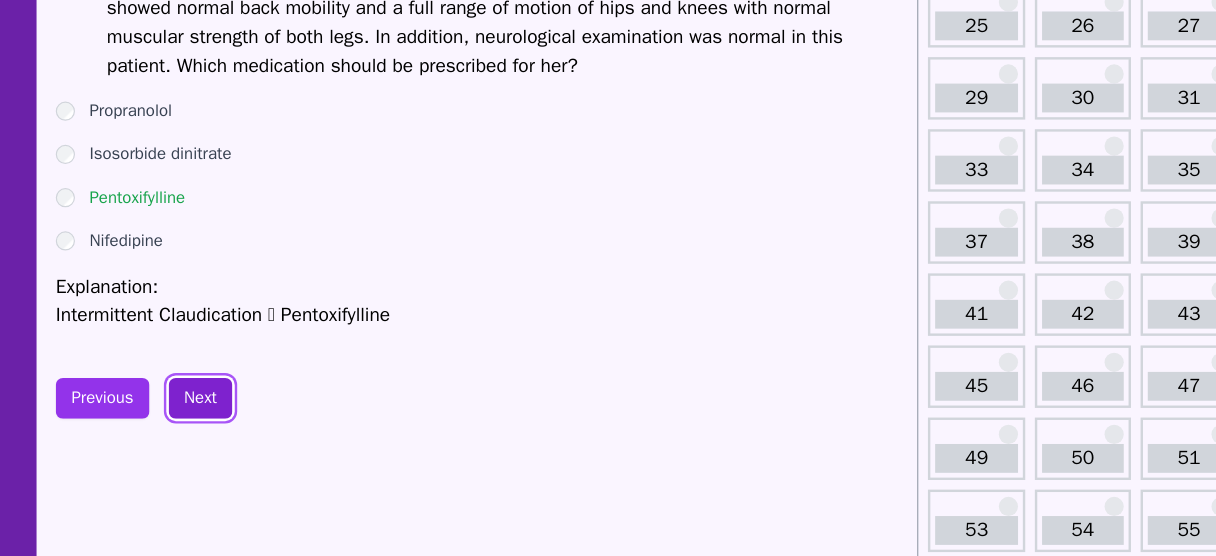 click on "Next" at bounding box center [248, 425] 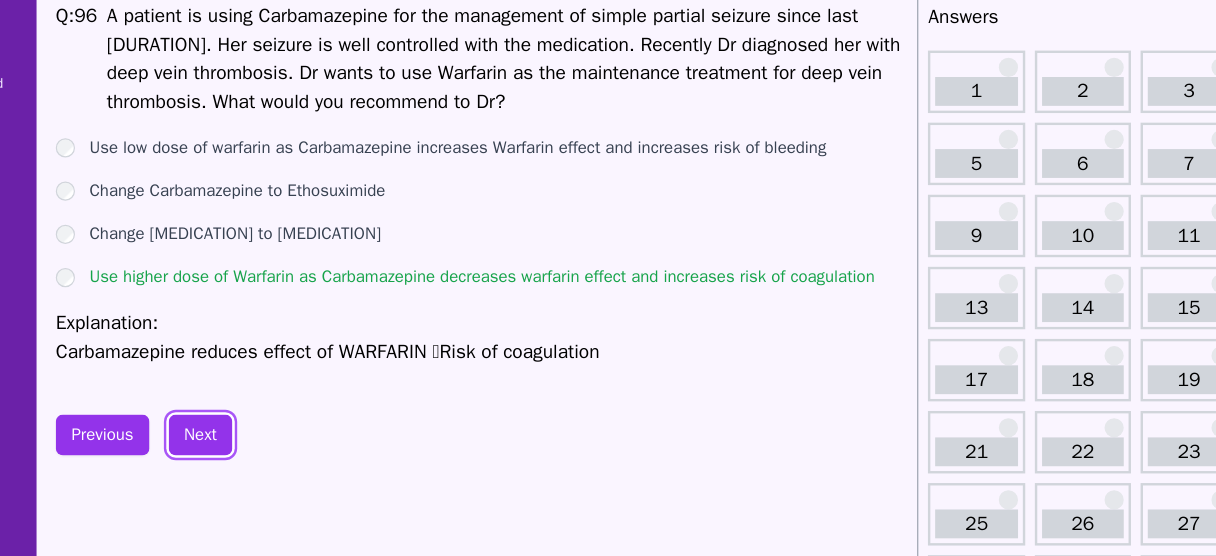 scroll, scrollTop: 88, scrollLeft: 0, axis: vertical 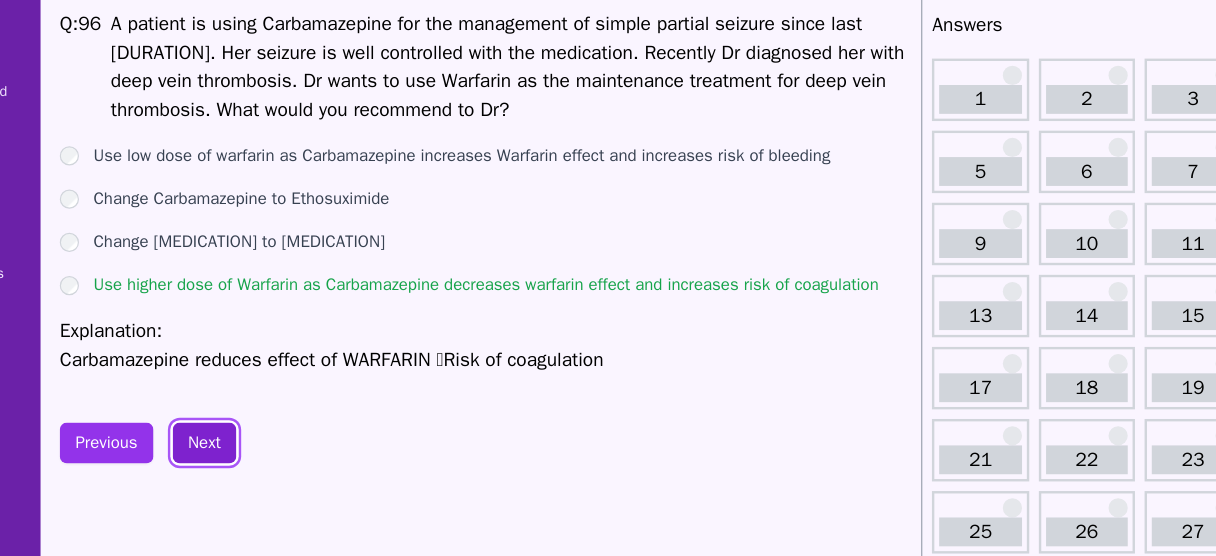 click on "Next" at bounding box center [248, 369] 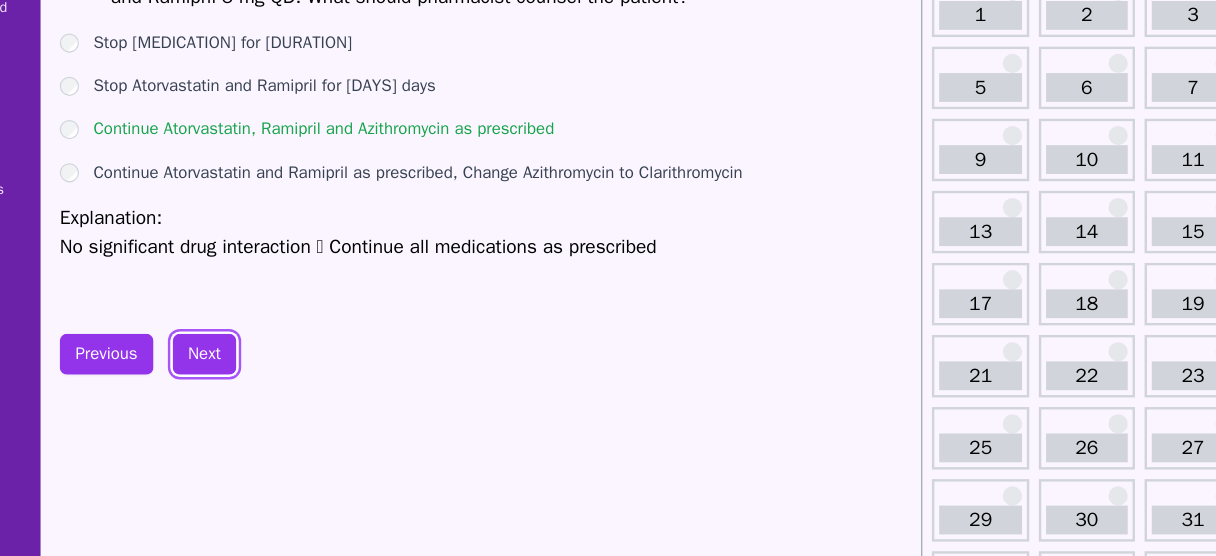 scroll, scrollTop: 92, scrollLeft: 0, axis: vertical 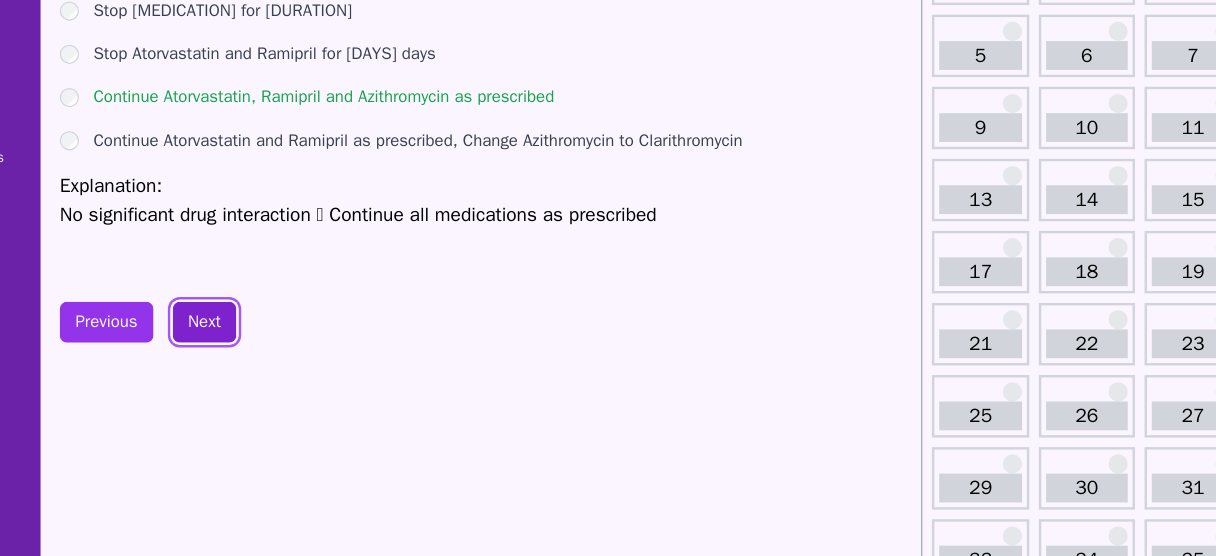 click on "Next" at bounding box center [248, 361] 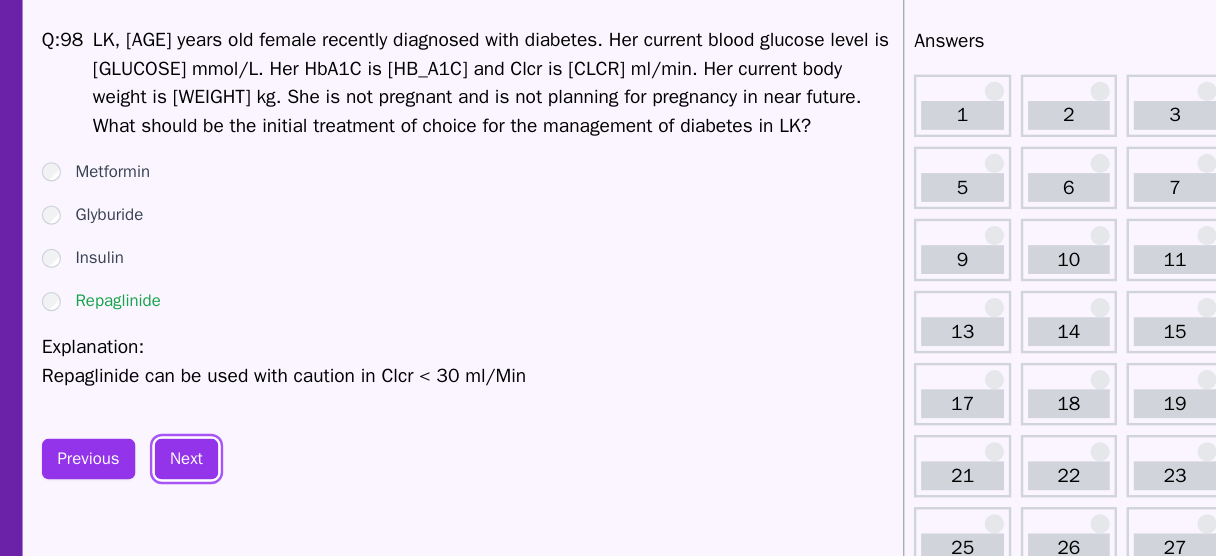 scroll, scrollTop: 56, scrollLeft: 0, axis: vertical 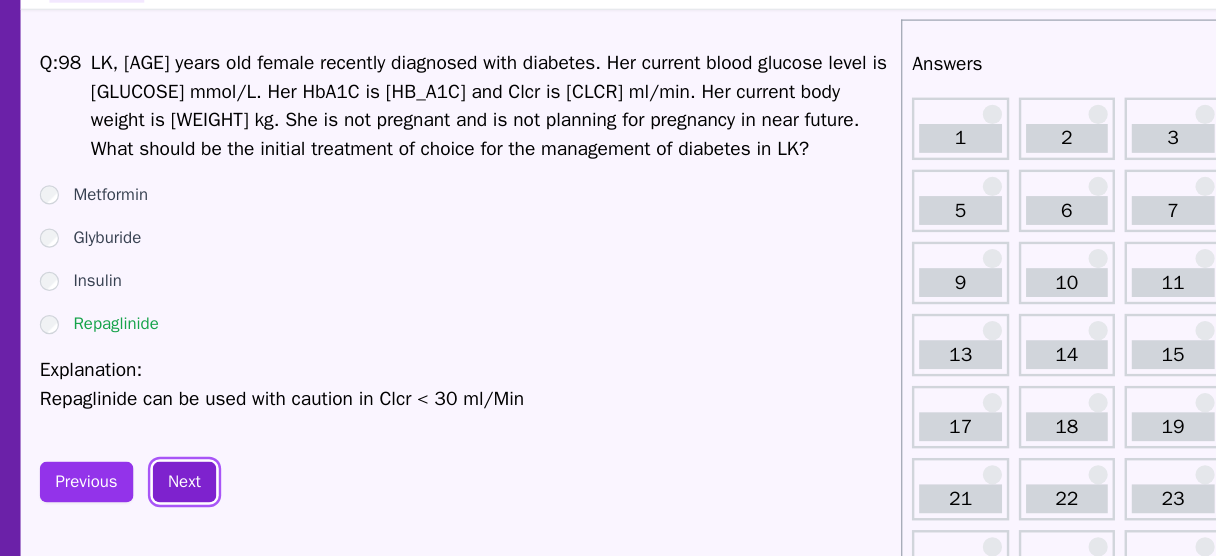 click on "Next" at bounding box center (248, 401) 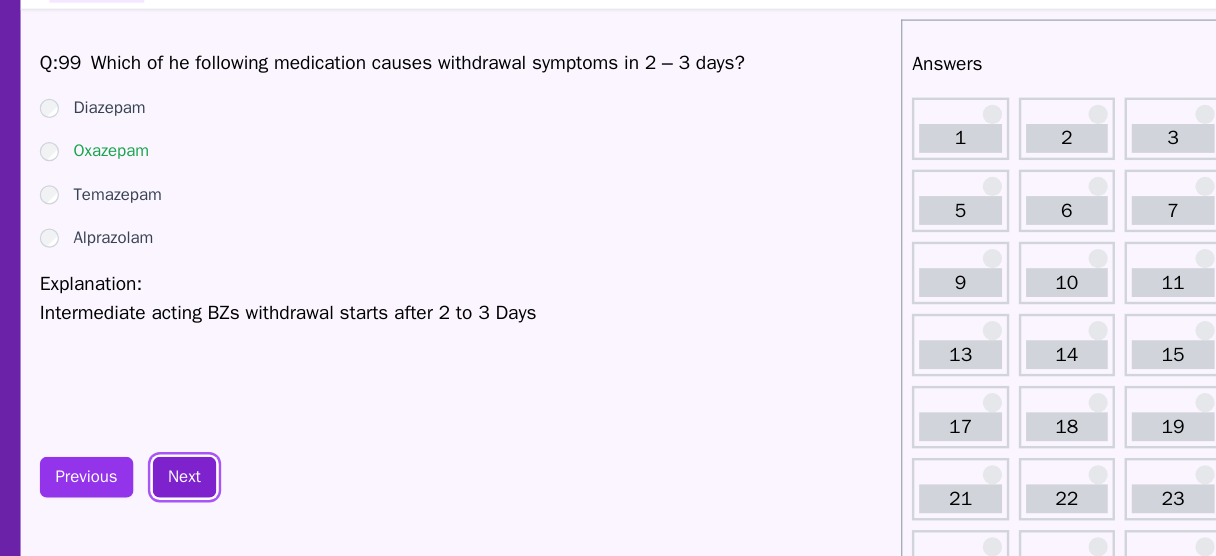 click on "Next" at bounding box center [248, 397] 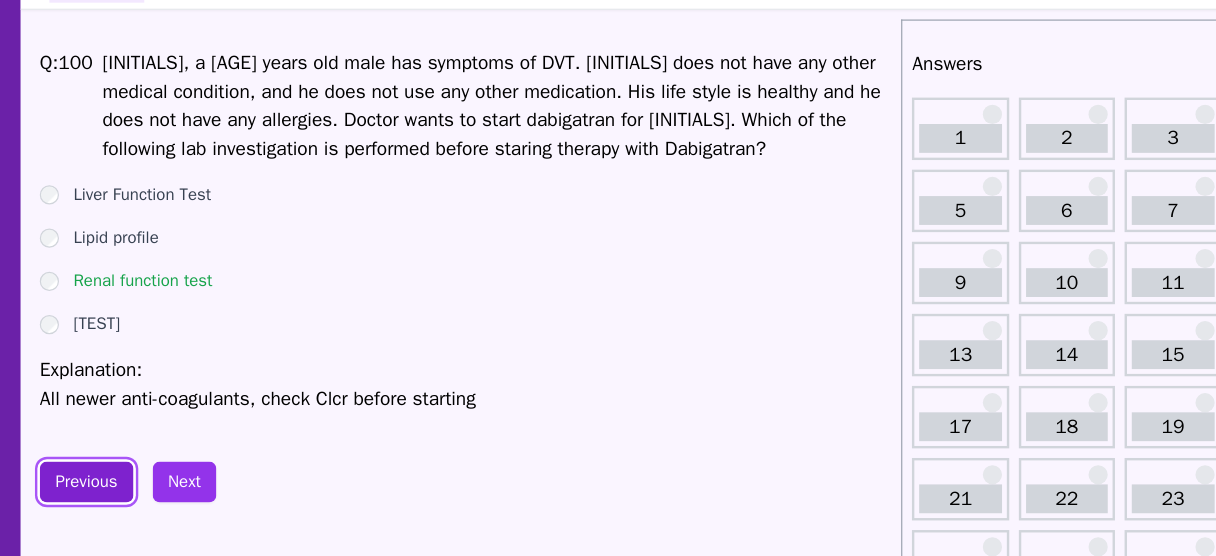 click on "Previous" at bounding box center (167, 401) 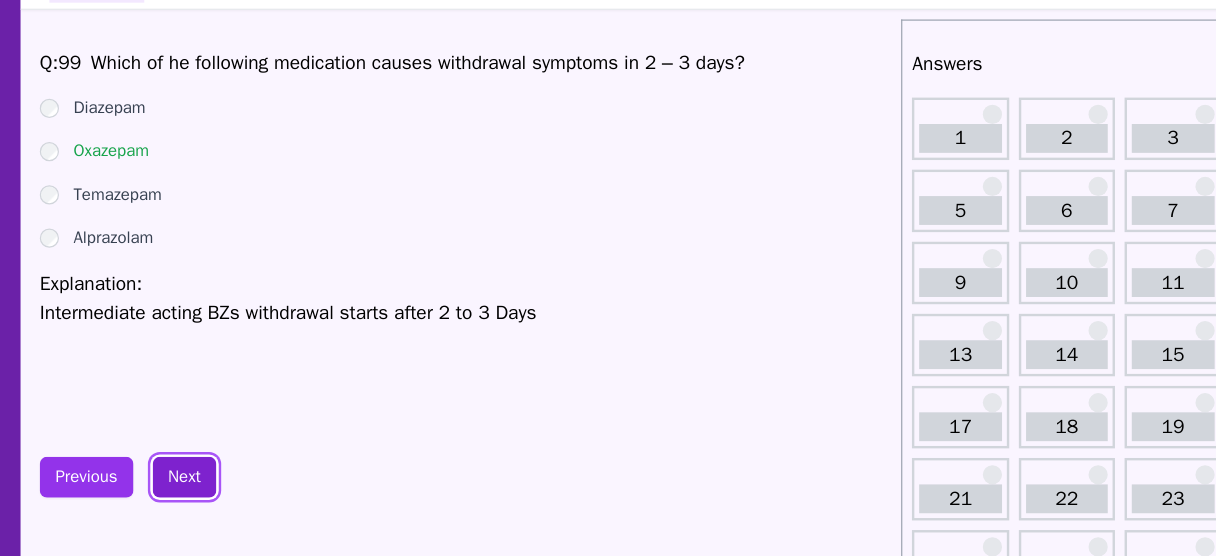 click on "Next" at bounding box center [248, 397] 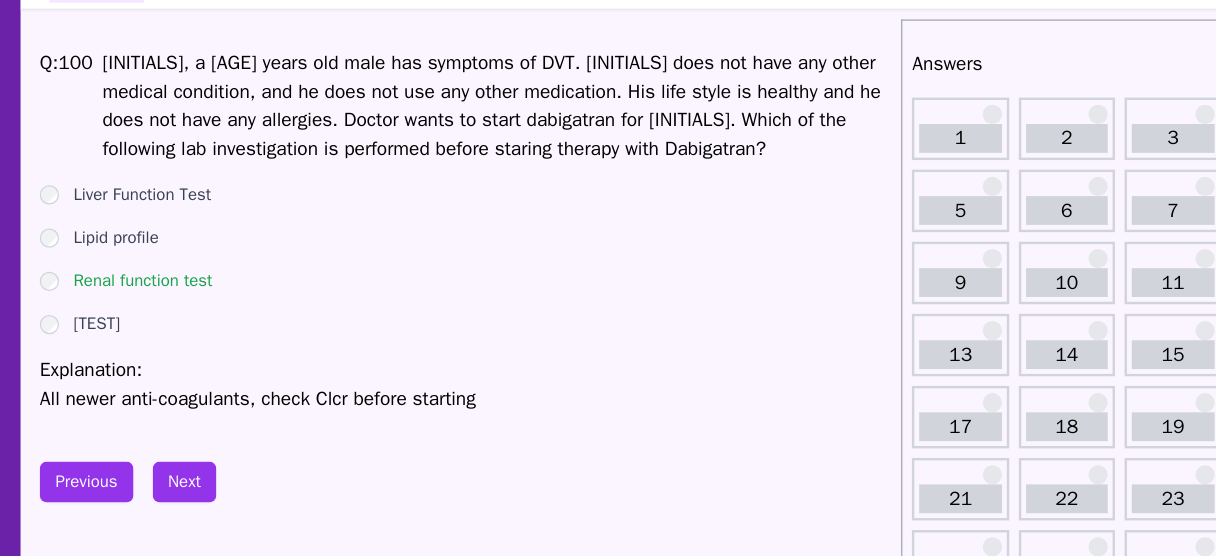 click on "Liver Function Test Lipid profile Renal function test Blood glucose Explanation: All newer anti-coagulants, check Clcr before starting" at bounding box center [482, 248] 